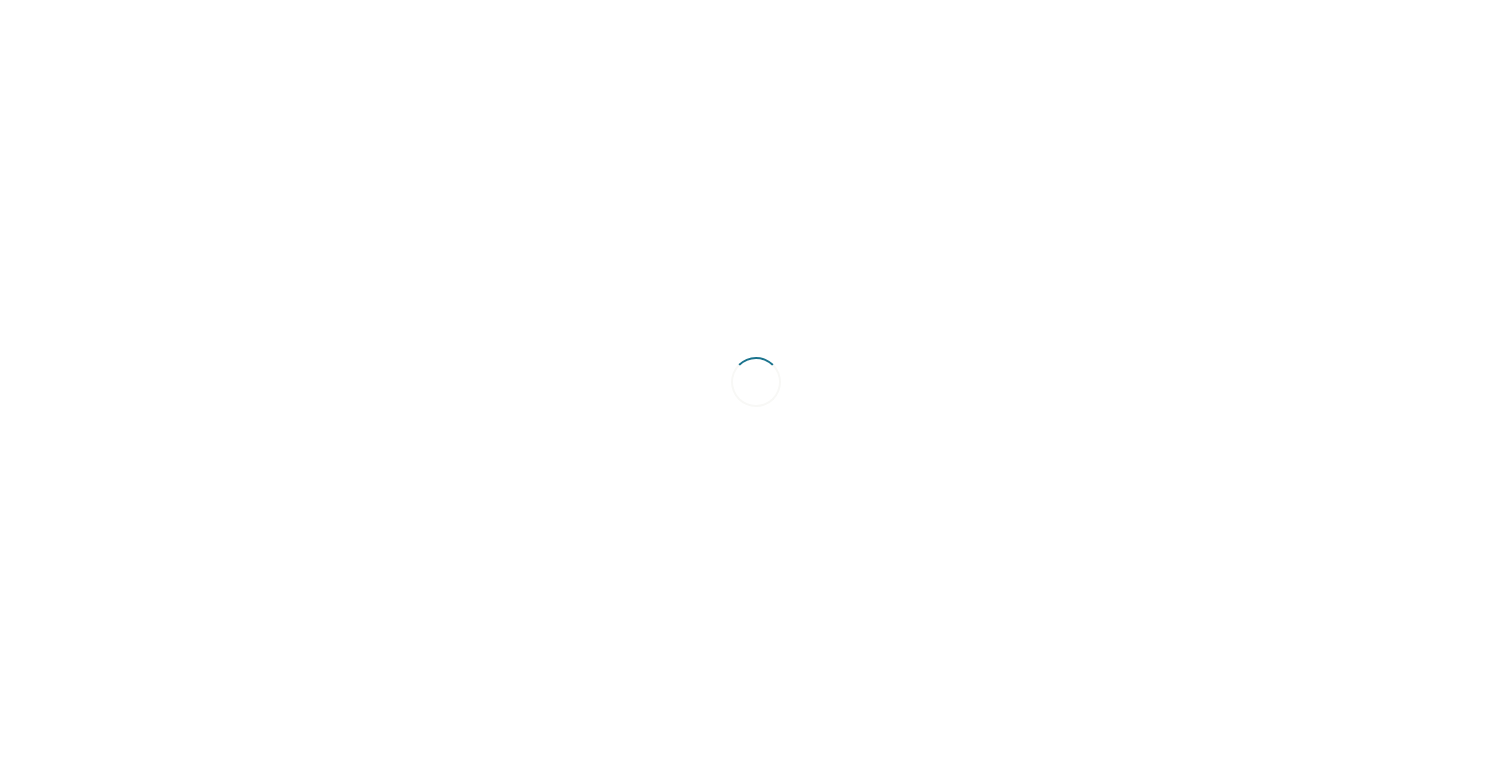scroll, scrollTop: 0, scrollLeft: 0, axis: both 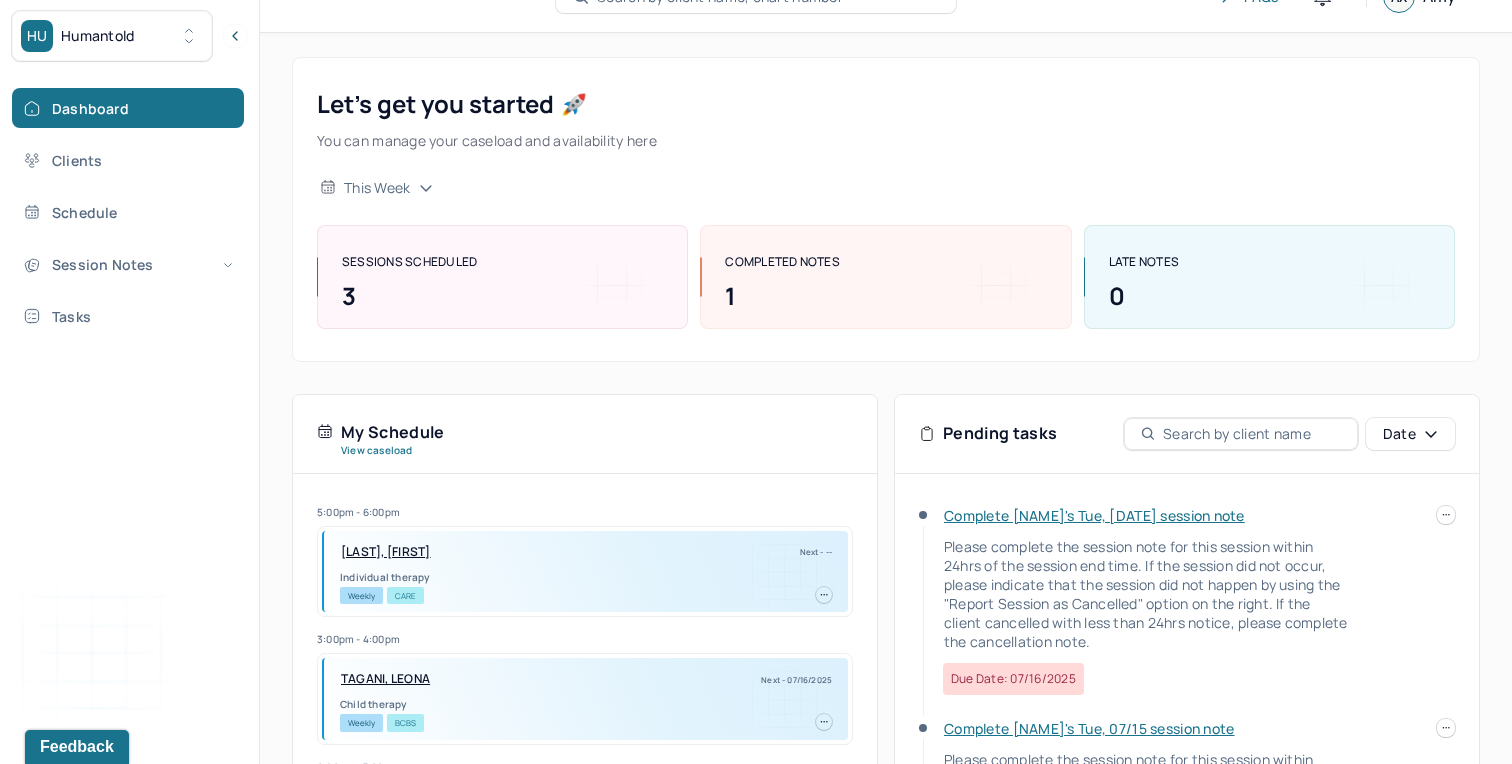 click on "Complete [NAME]'s Tue, [DATE] session note" at bounding box center (1094, 515) 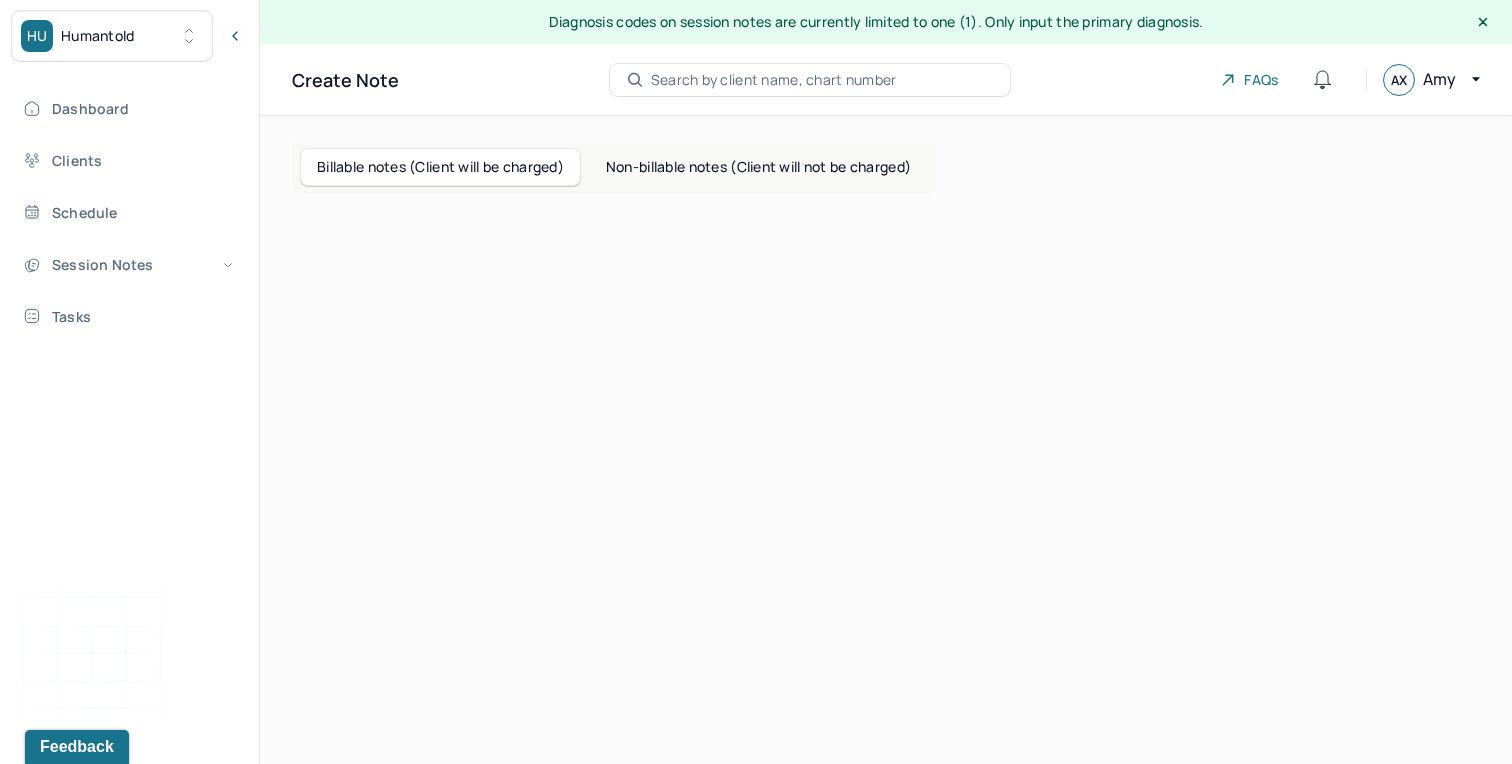 scroll, scrollTop: 0, scrollLeft: 0, axis: both 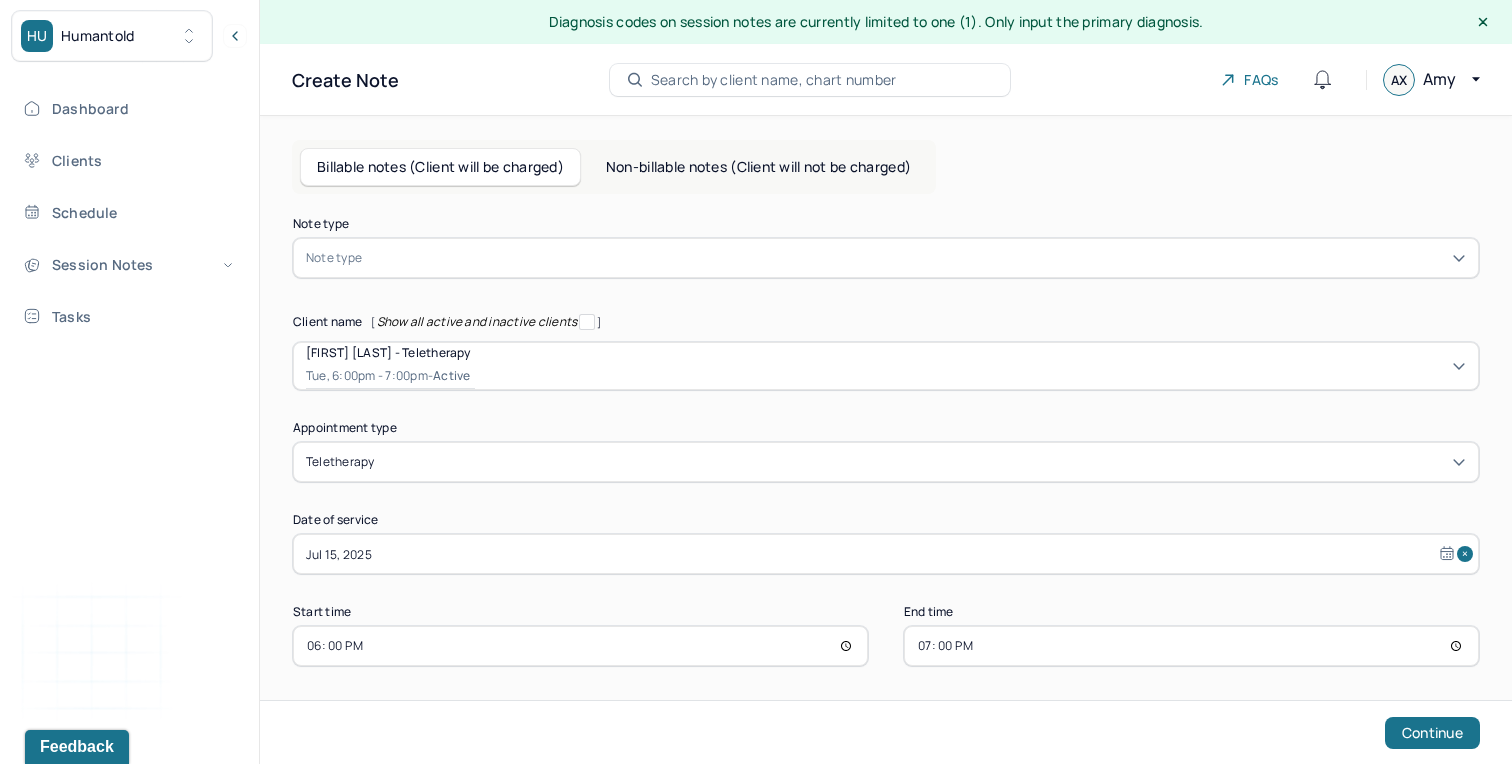 click at bounding box center (916, 258) 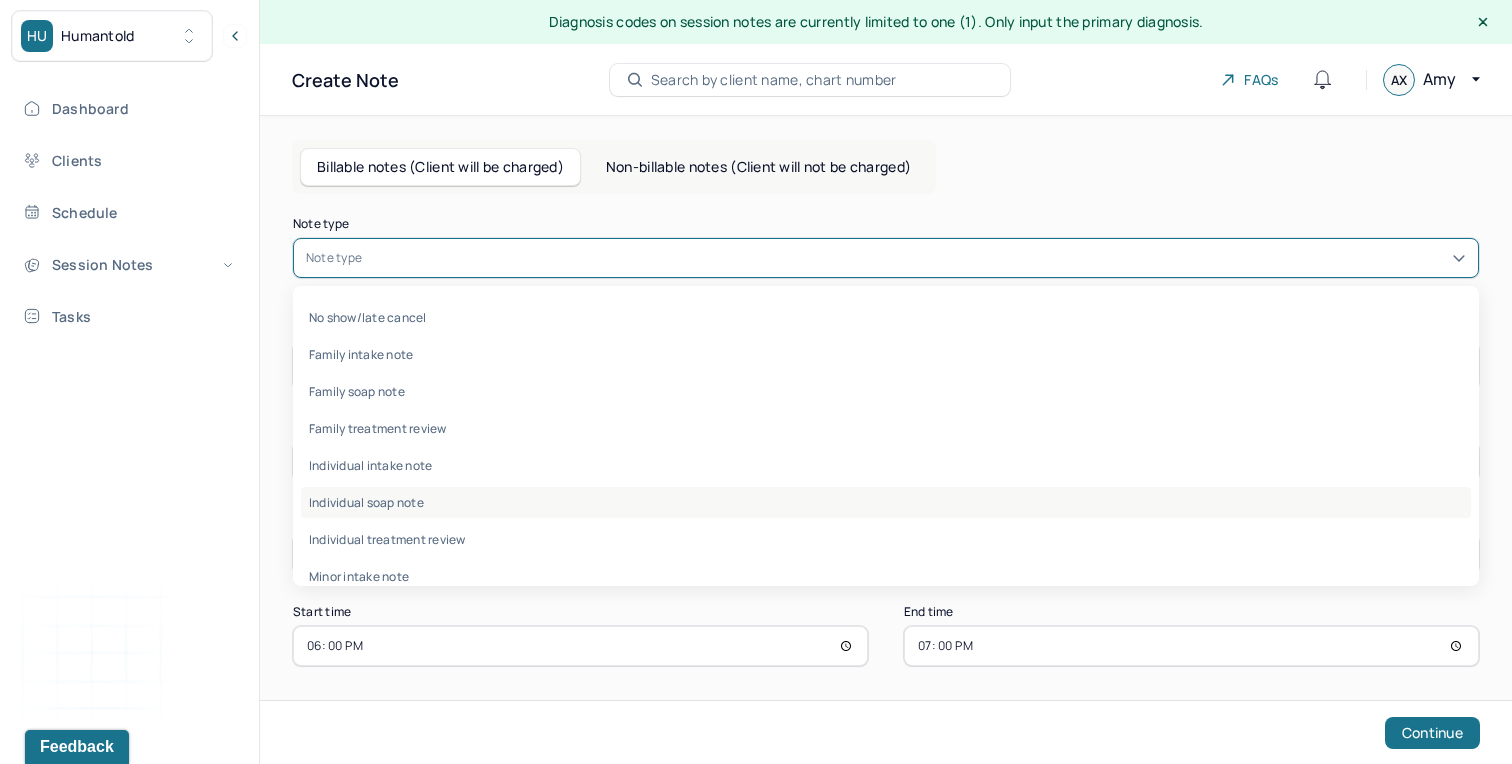 click on "Individual soap note" at bounding box center (886, 502) 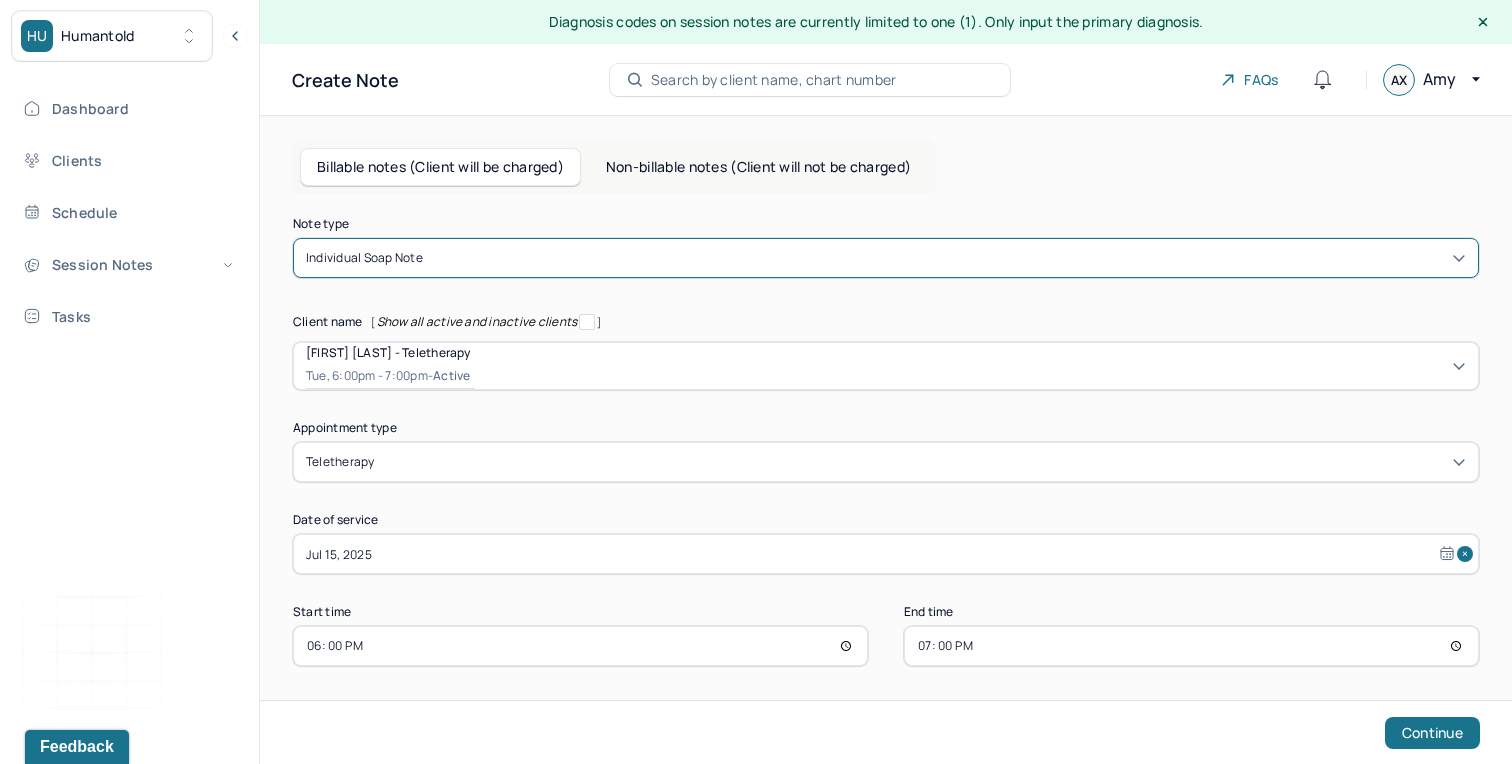 scroll, scrollTop: 7, scrollLeft: 0, axis: vertical 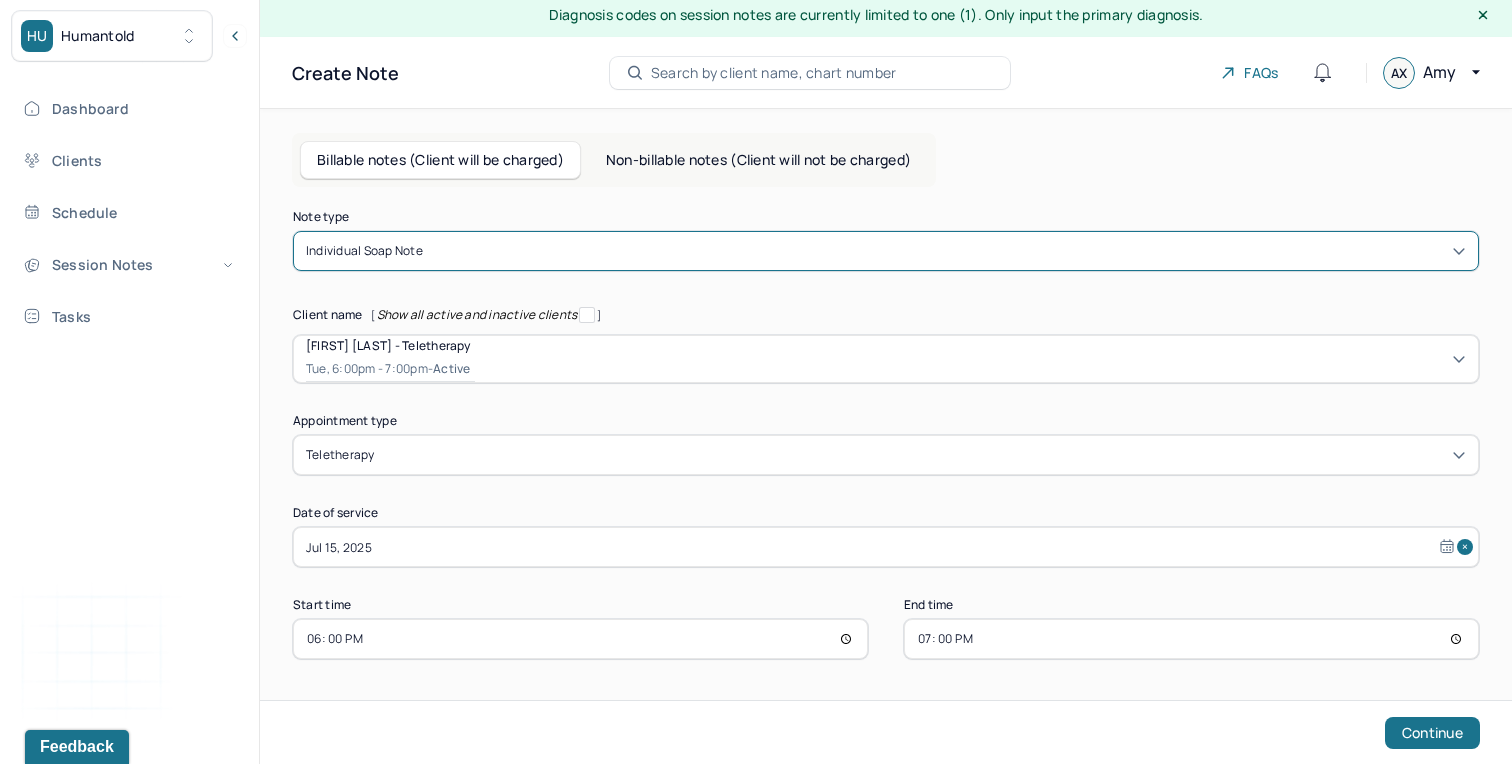 click on "19:00" at bounding box center (1191, 639) 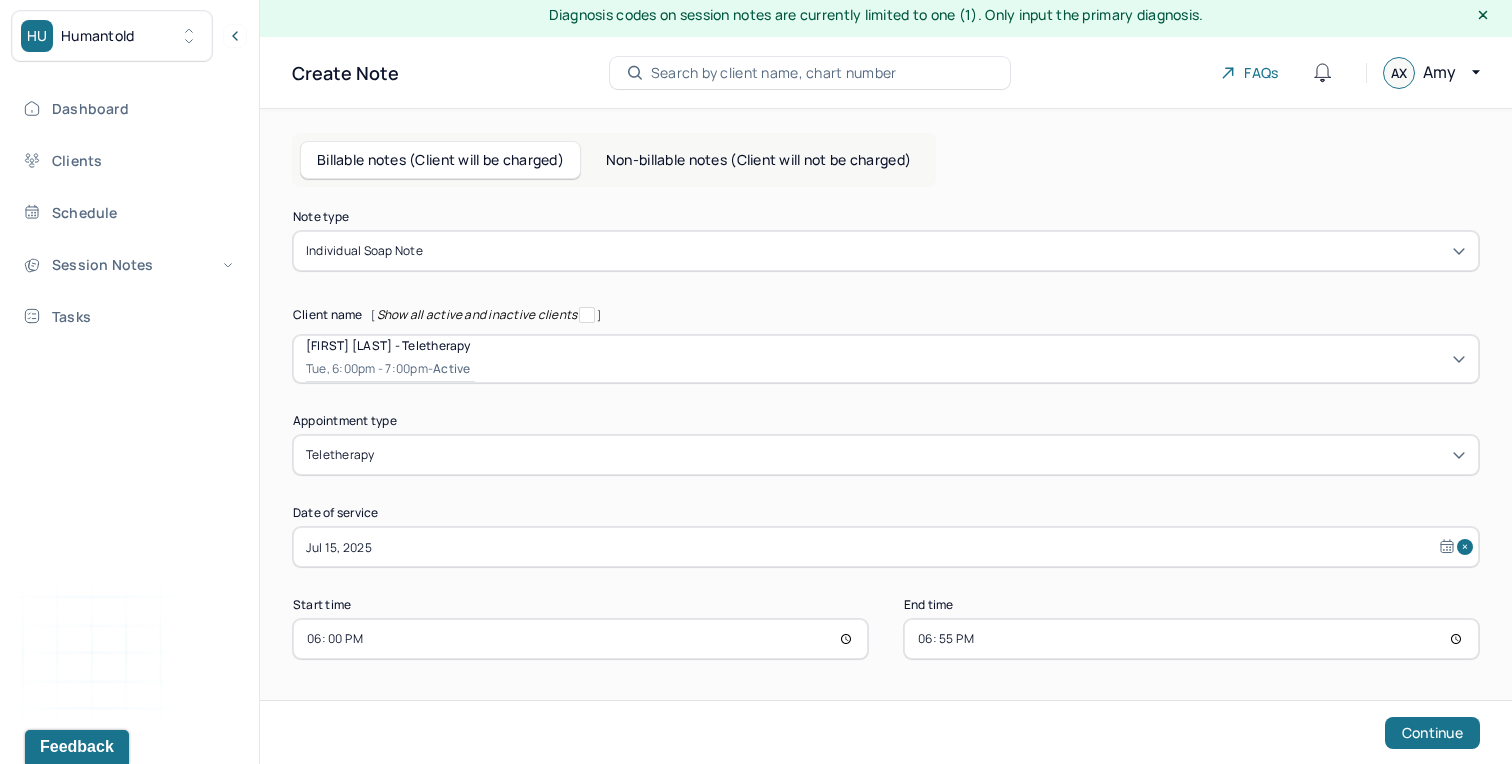 type on "18:55" 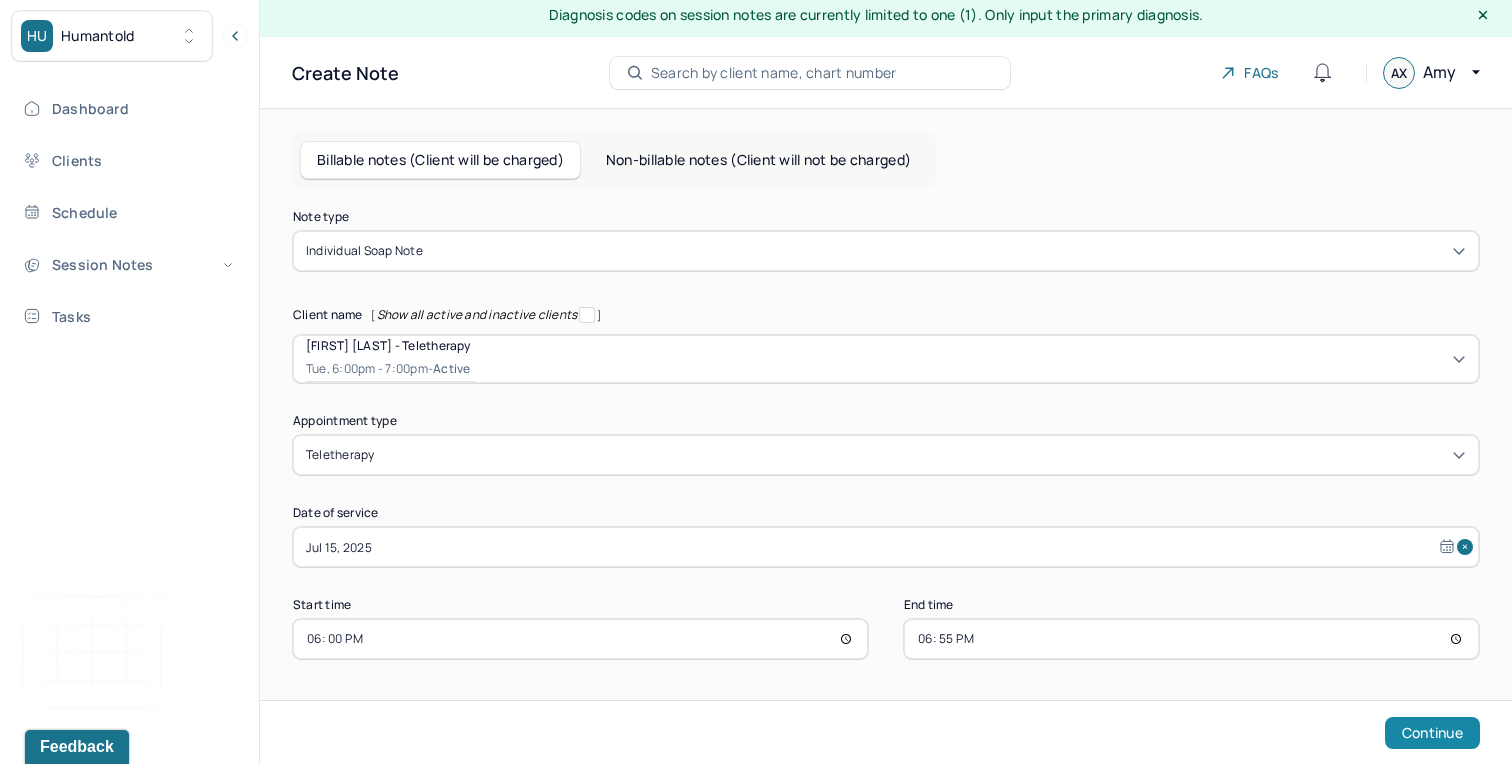 click on "Continue" at bounding box center (1432, 733) 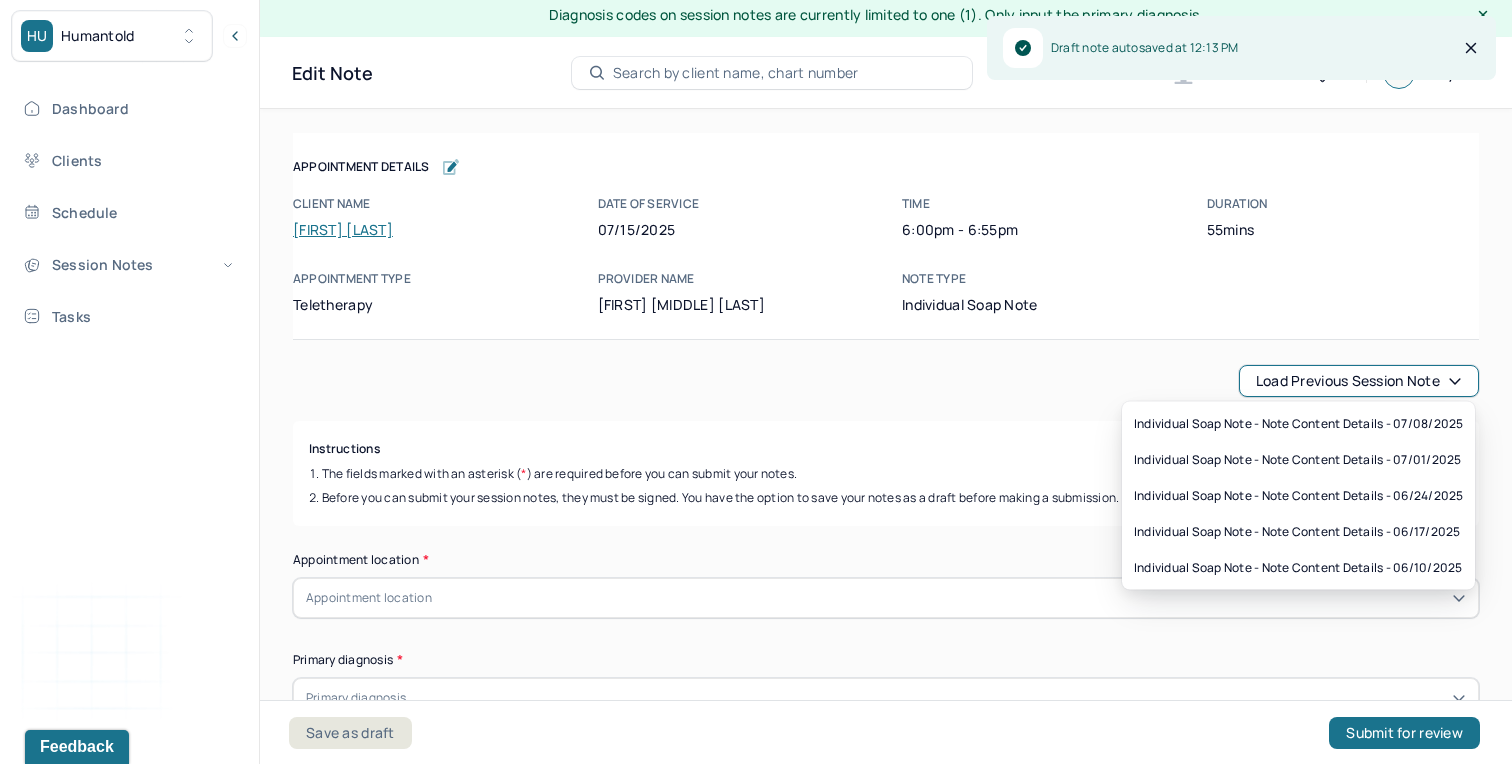click on "Load previous session note" at bounding box center (1359, 381) 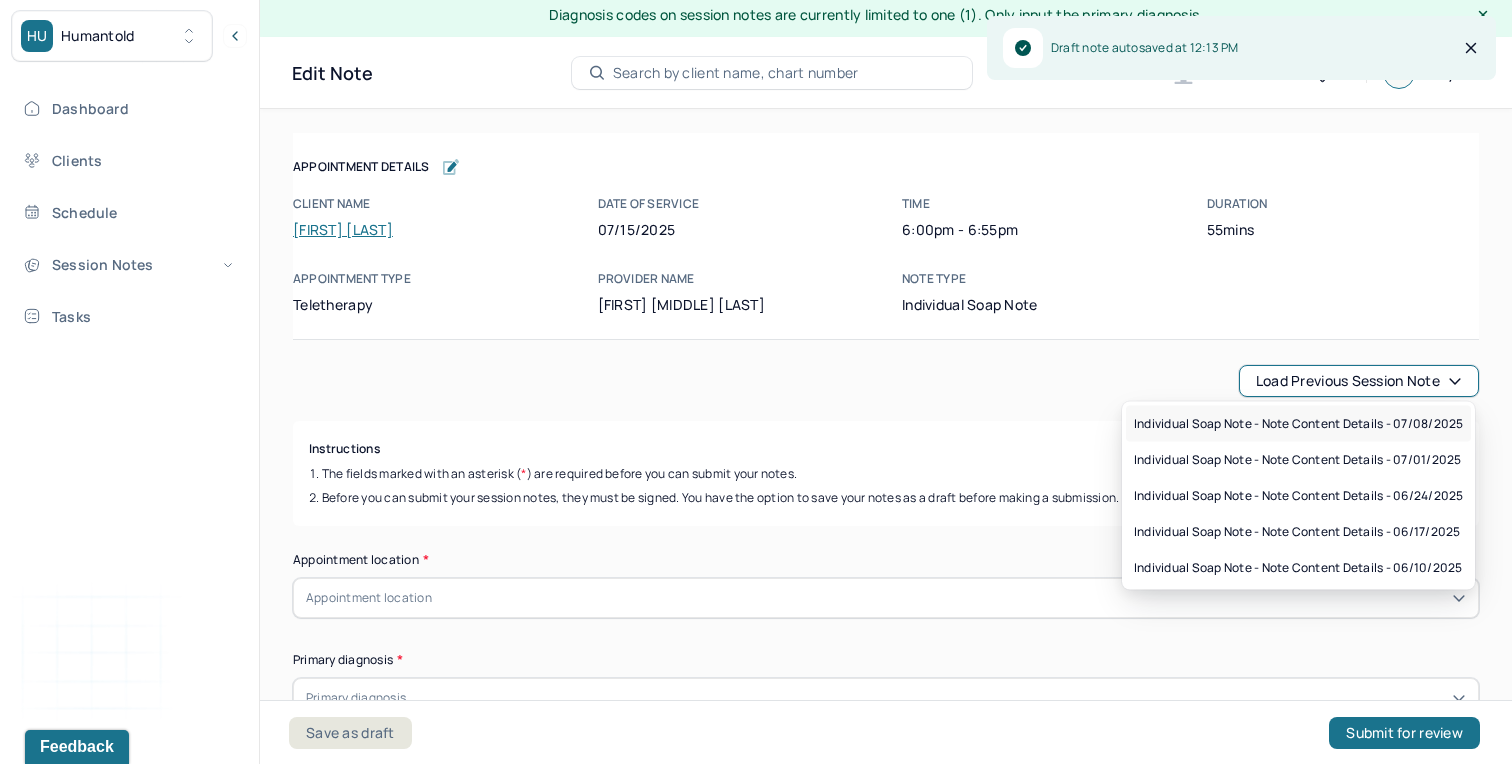 click on "Individual soap note   - Note content Details -   07/08/2025" at bounding box center [1298, 424] 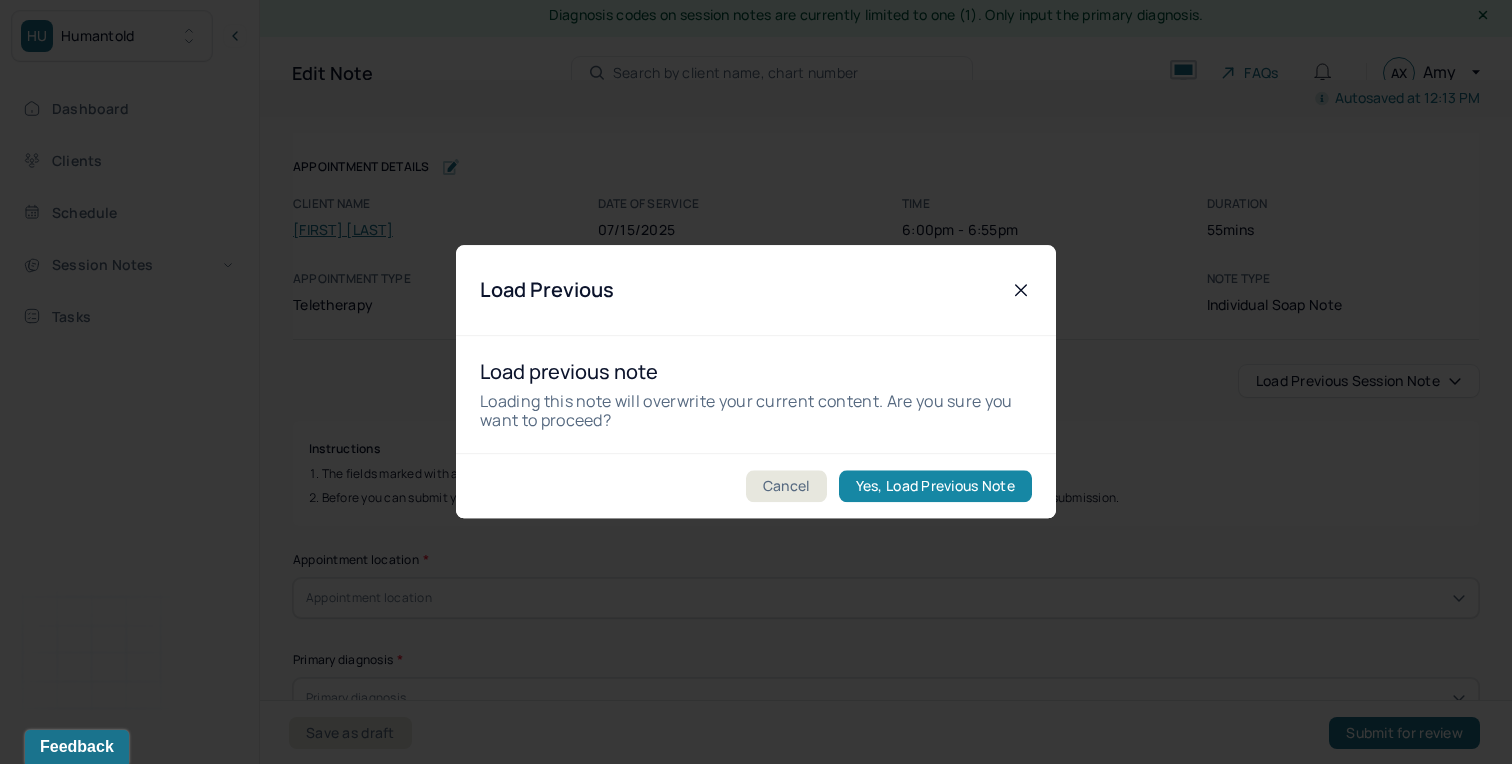 click on "Yes, Load Previous Note" at bounding box center [935, 487] 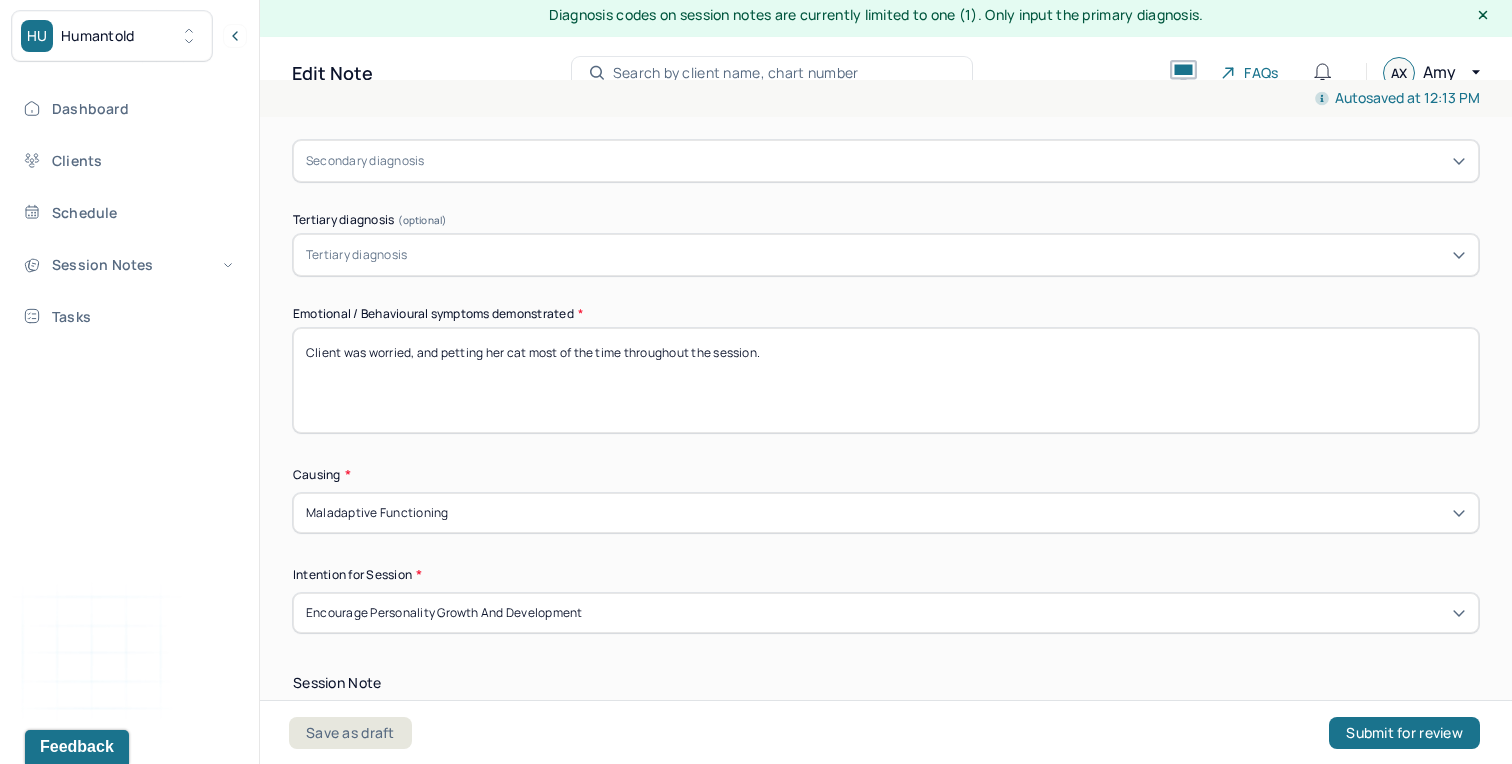 scroll, scrollTop: 888, scrollLeft: 0, axis: vertical 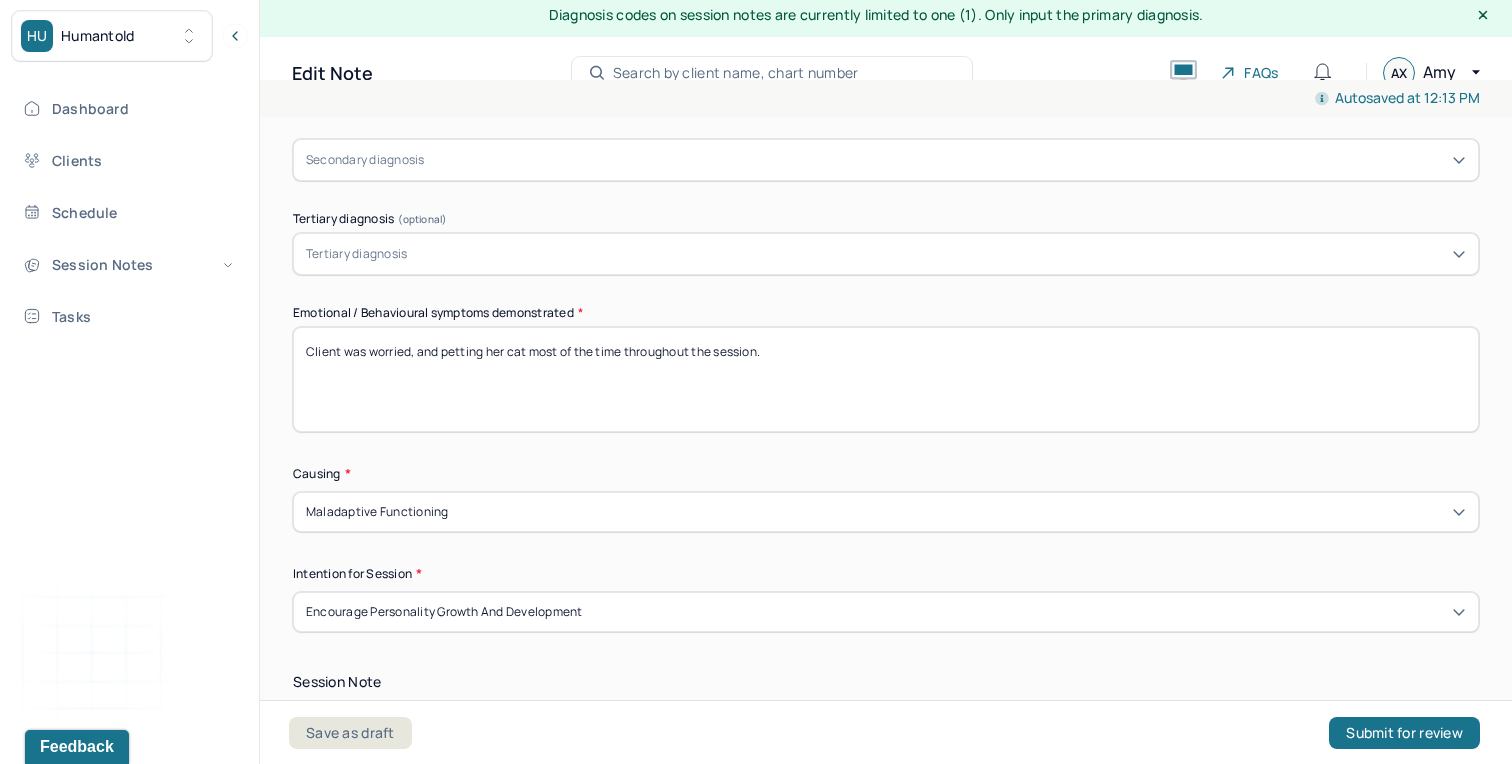 drag, startPoint x: 777, startPoint y: 348, endPoint x: 370, endPoint y: 336, distance: 407.17688 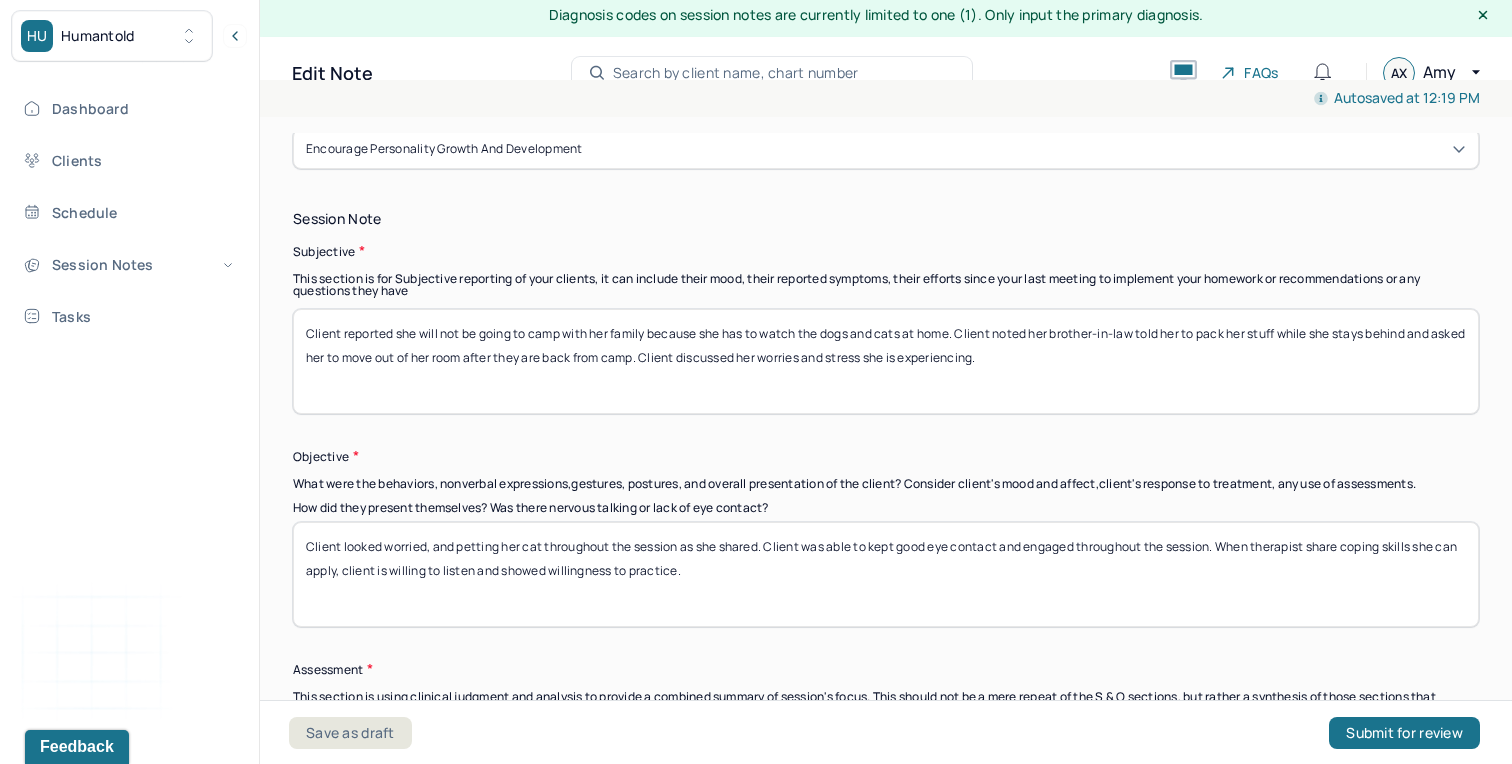 scroll, scrollTop: 1374, scrollLeft: 0, axis: vertical 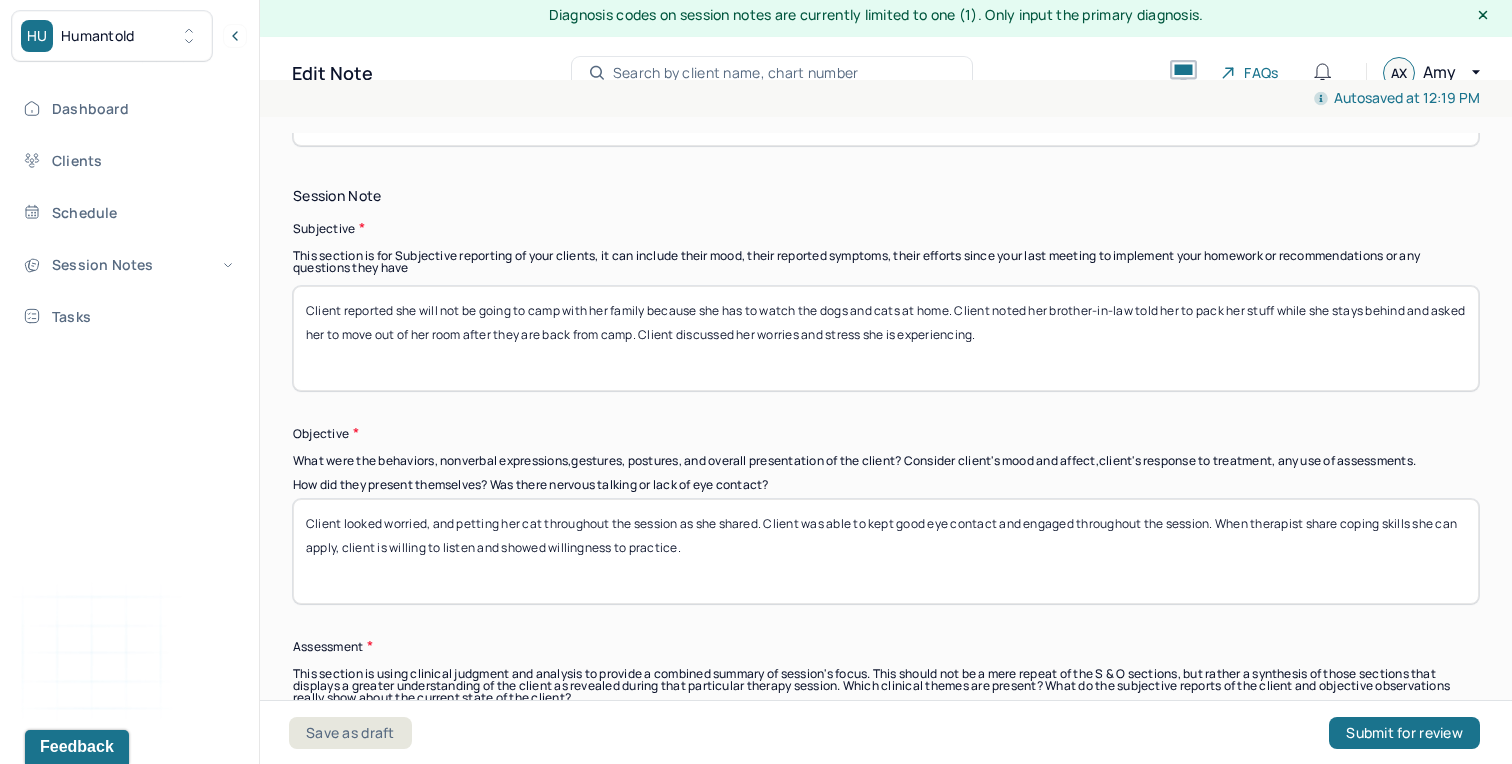 type on "Client looked upset, but also shows a sense of release. Client was able to engaged and focus throughout the session." 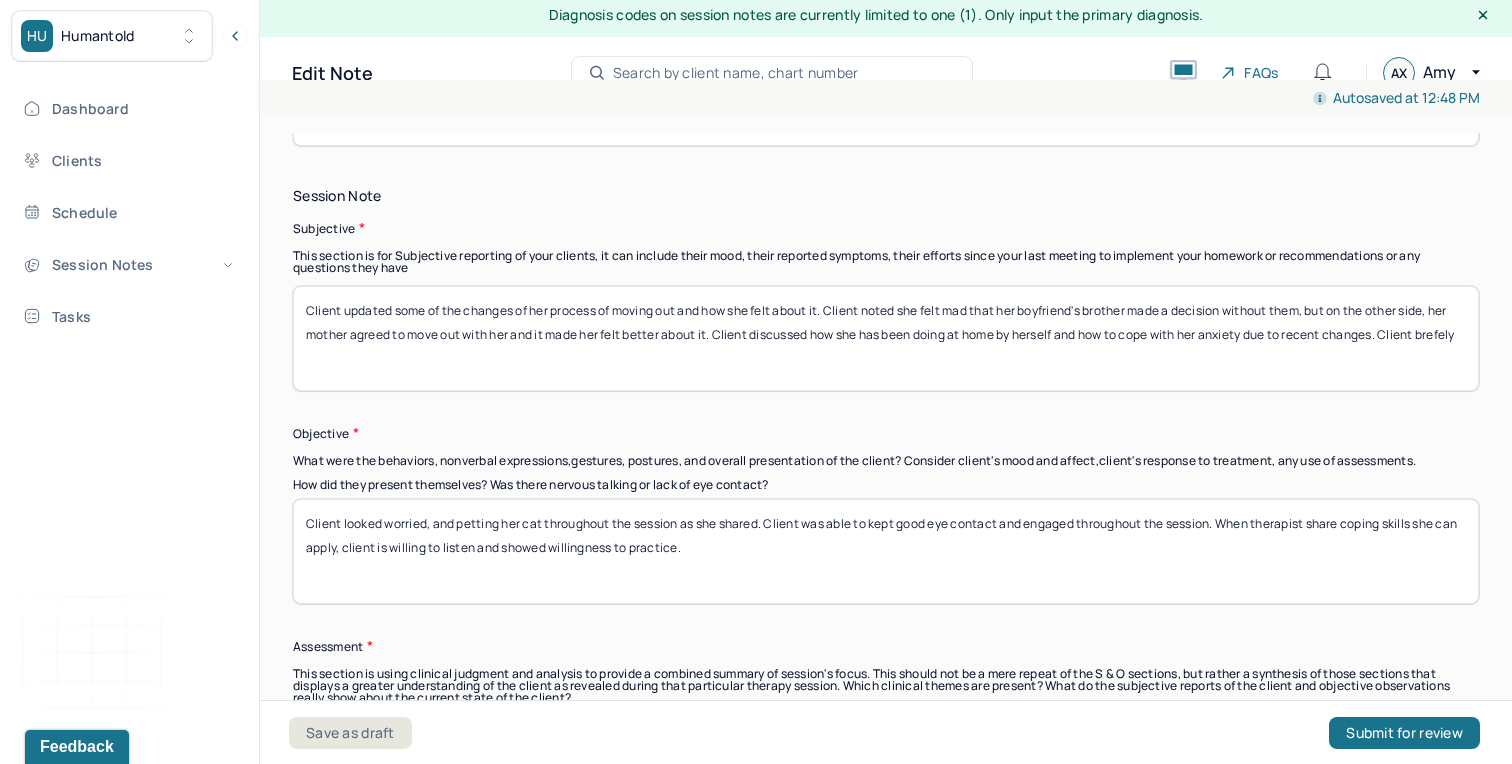 click on "Client updated some of the changes of her process of moving out and how she felt about it. Client noted she felt mad that her boyfriend's brother made a decision without them, but on the other side, her mother agreed to move out with her and it made her felt better about it. Client discussed how she has been doing at home by herself and how to cope with her anxiety due to recent changes." at bounding box center [886, 338] 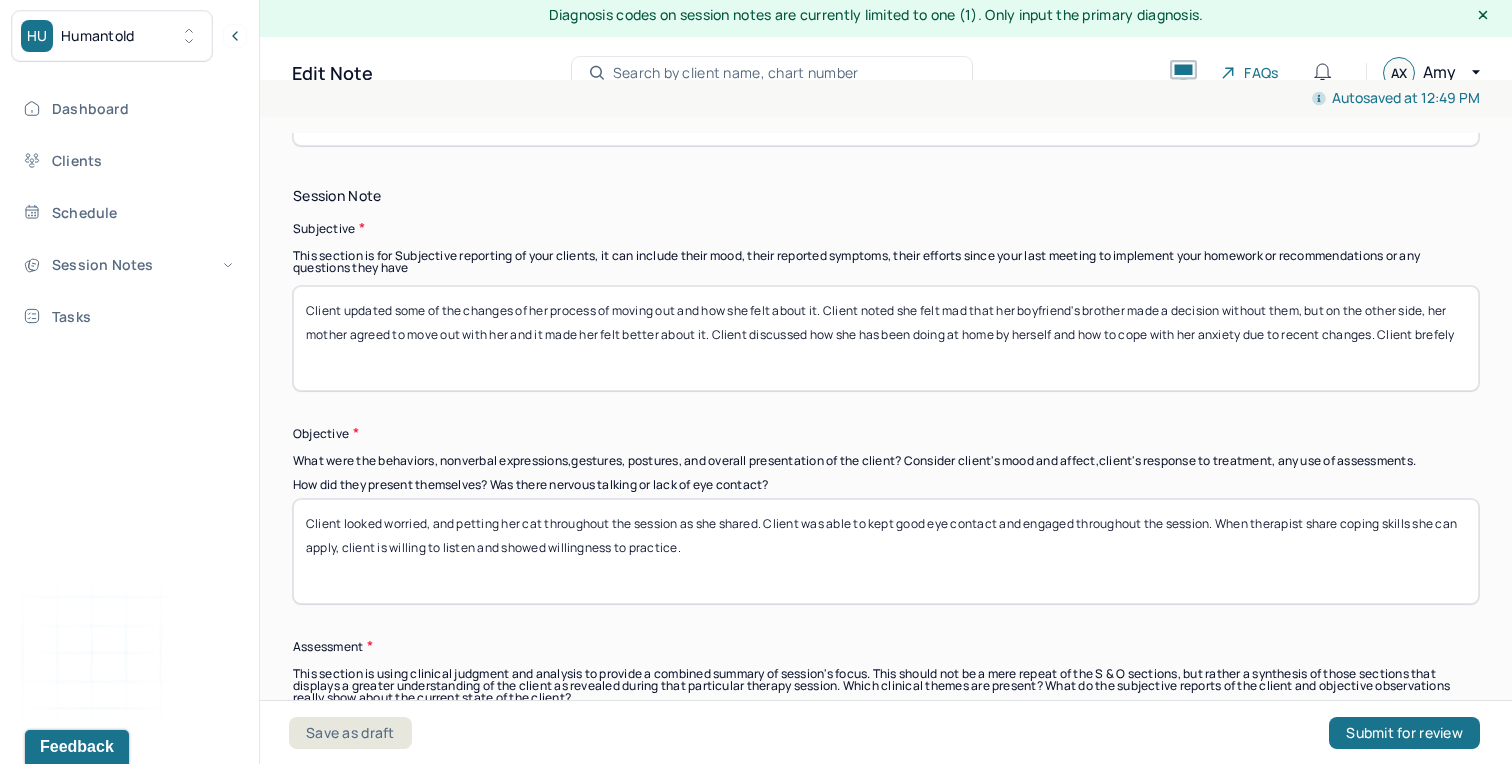 click on "Client updated some of the changes of her process of moving out and how she felt about it. Client noted she felt mad that her boyfriend's brother made a decision without them, but on the other side, her mother agreed to move out with her and it made her felt better about it. Client discussed how she has been doing at home by herself and how to cope with her anxiety due to recent changes. Client brefely" at bounding box center [886, 338] 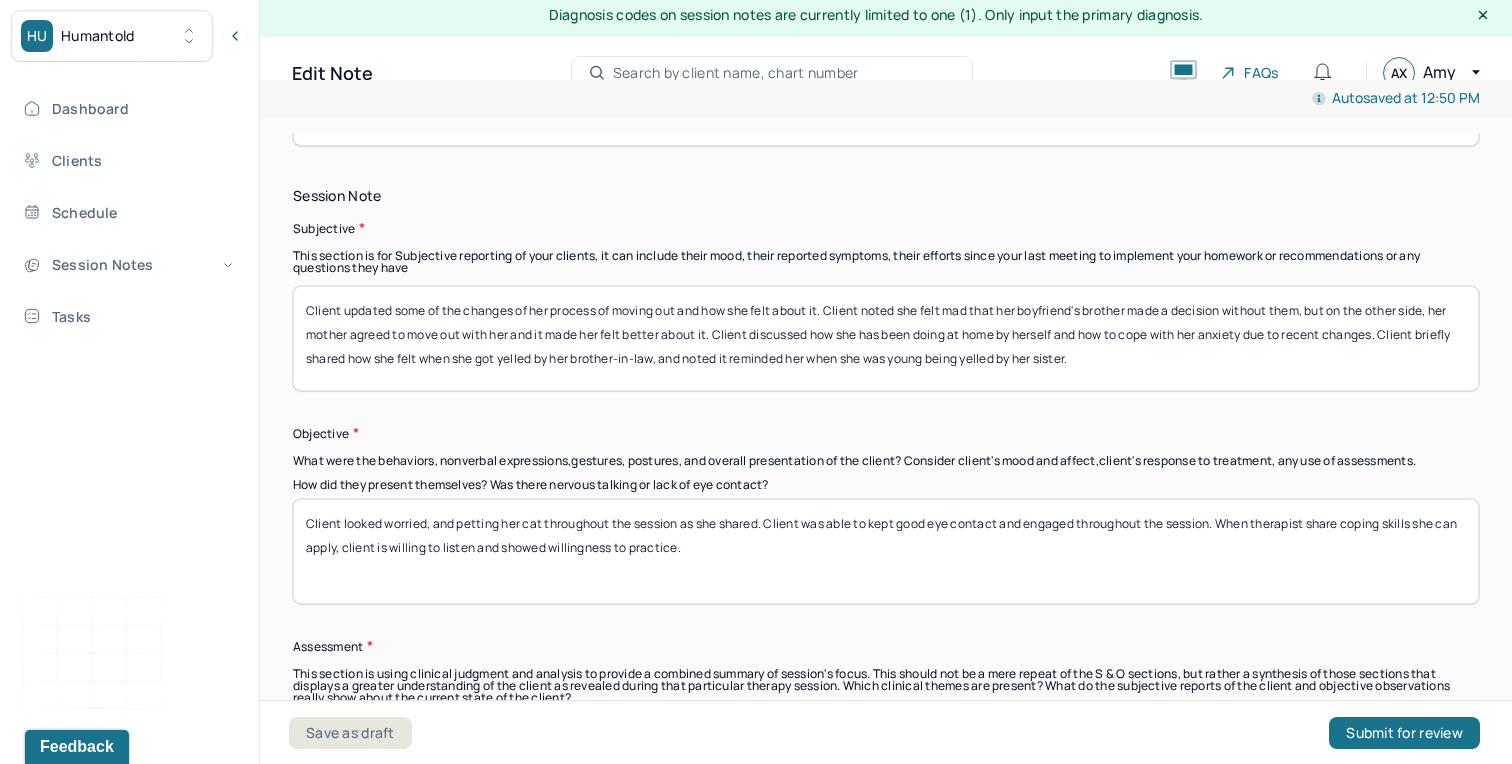 type on "Client updated some of the changes of her process of moving out and how she felt about it. Client noted she felt mad that her boyfriend's brother made a decision without them, but on the other side, her mother agreed to move out with her and it made her felt better about it. Client discussed how she has been doing at home by herself and how to cope with her anxiety due to recent changes. Client briefly shared how she felt when she got yelled by her brother-in-law, and noted it reminded her when she was young being yelled by her sister." 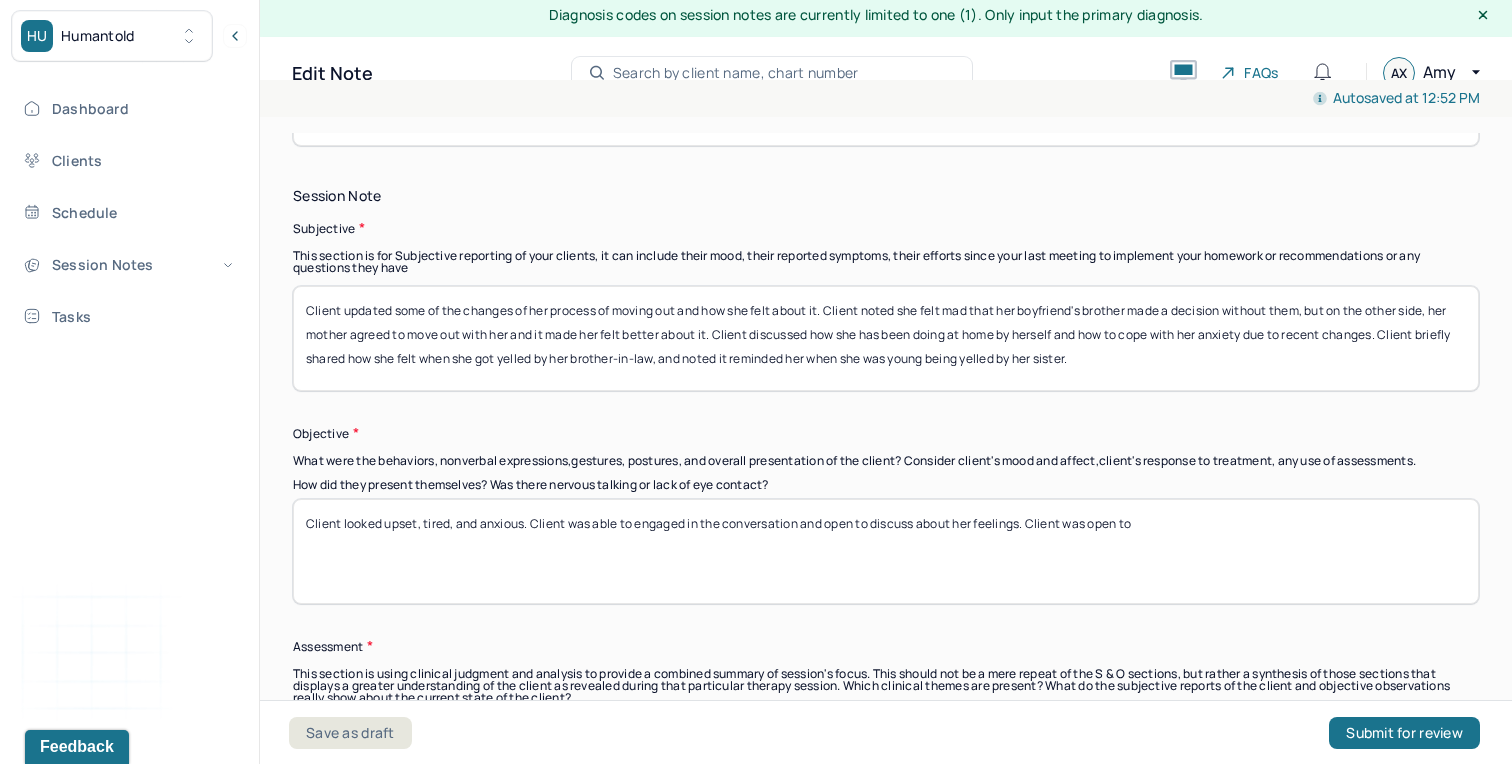 click on "Objective" at bounding box center (886, 433) 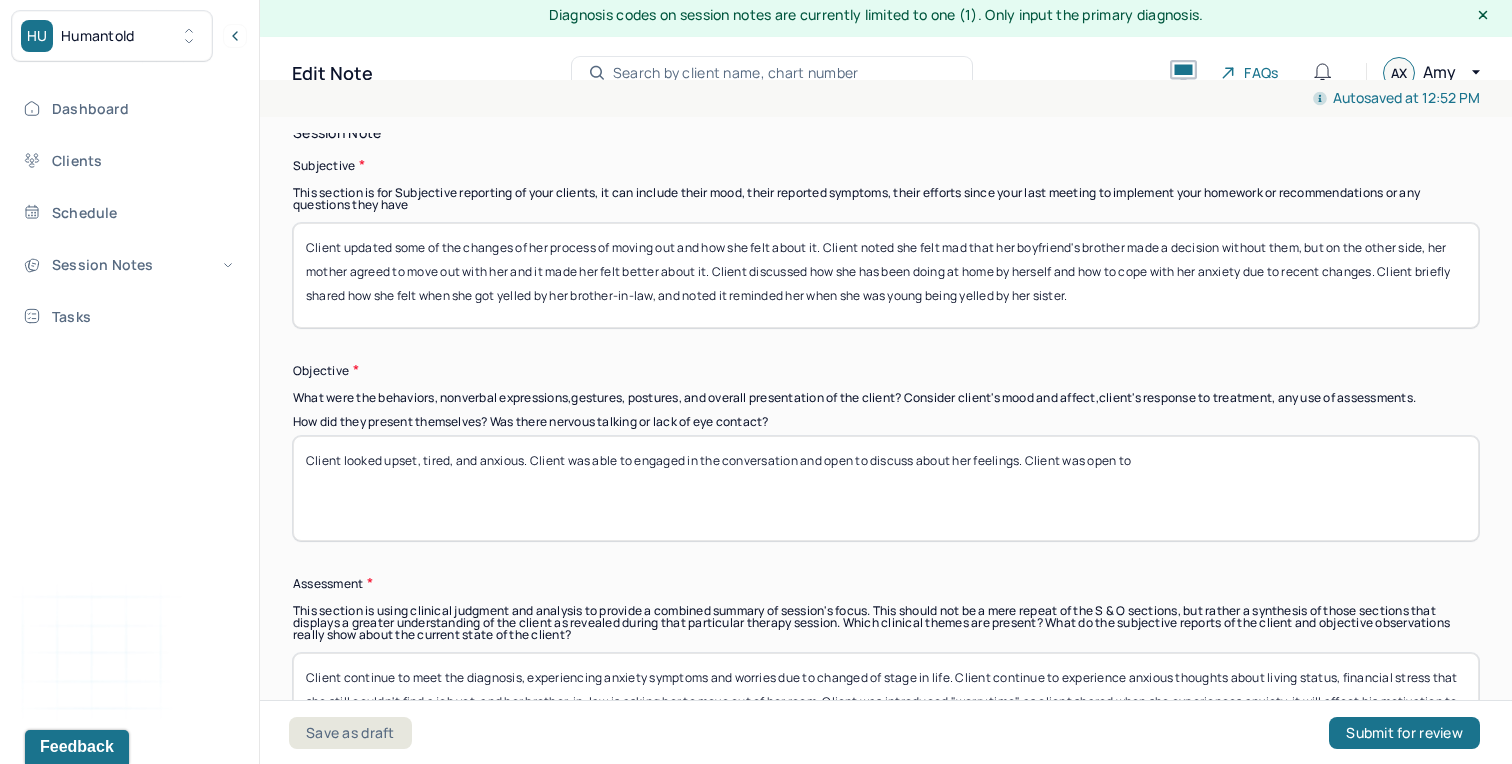 scroll, scrollTop: 1438, scrollLeft: 0, axis: vertical 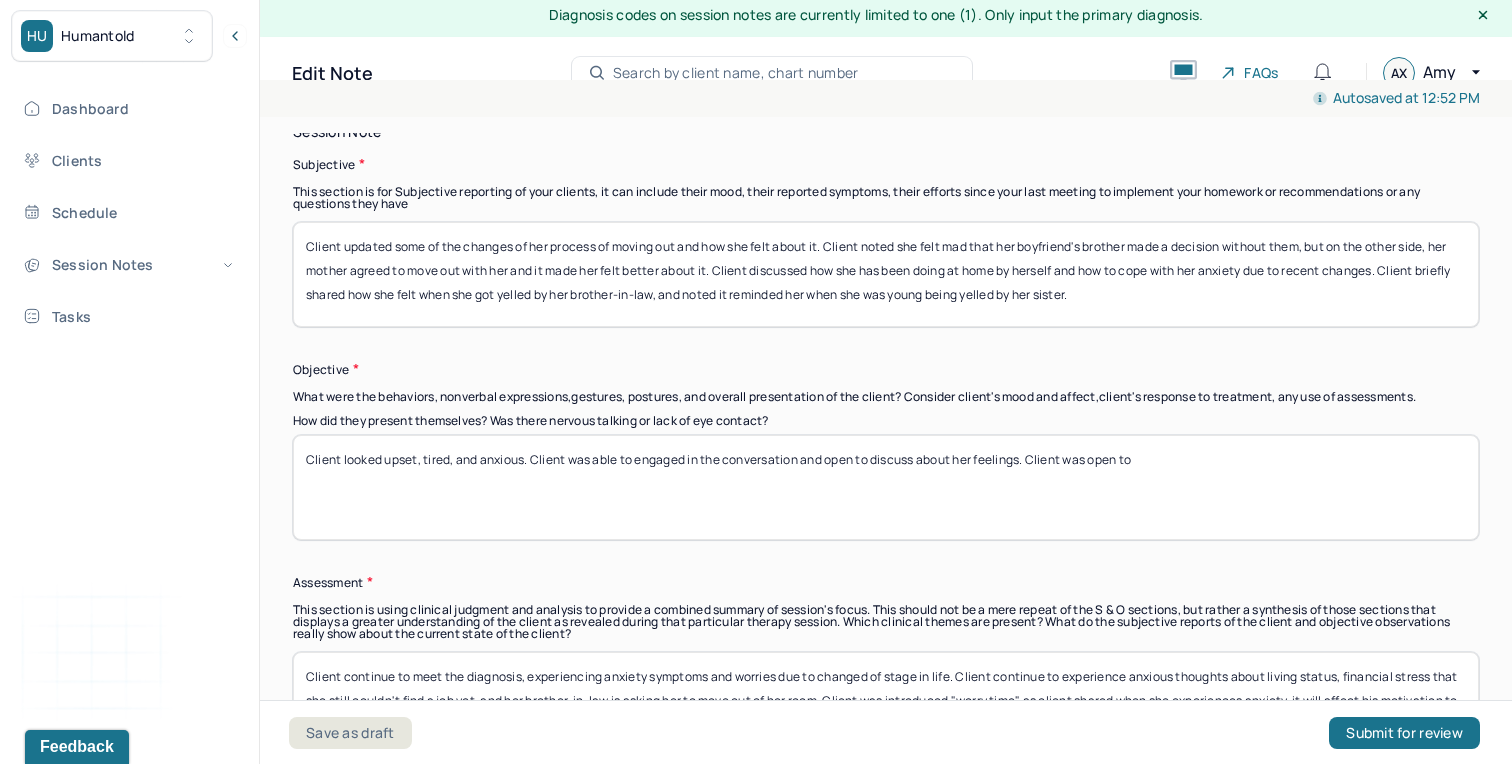 click on "Client looked upset, tired, and anxious. Client was able to engaged in the conversation and open to discuss about her feelings. Client was open to" at bounding box center [886, 487] 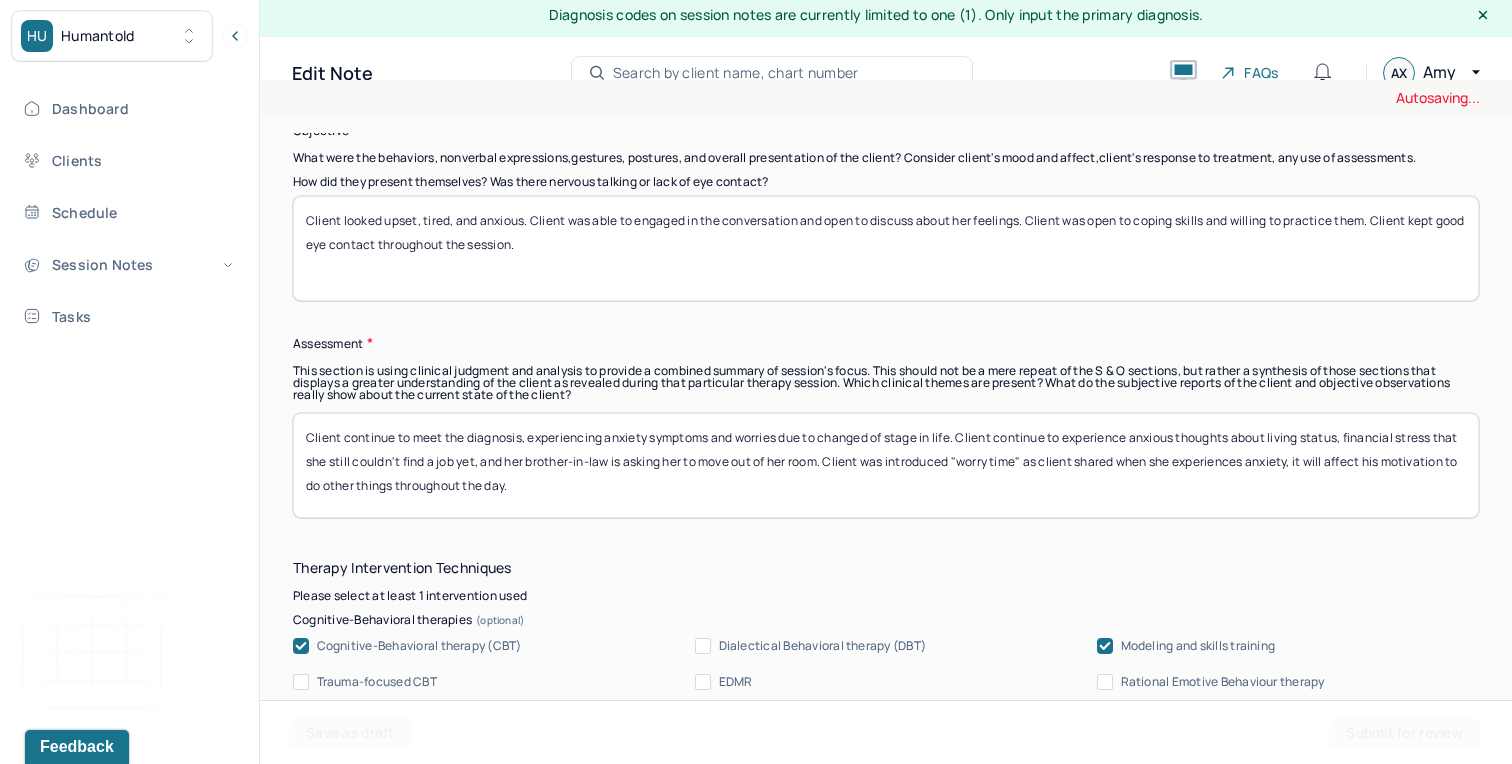 scroll, scrollTop: 1694, scrollLeft: 0, axis: vertical 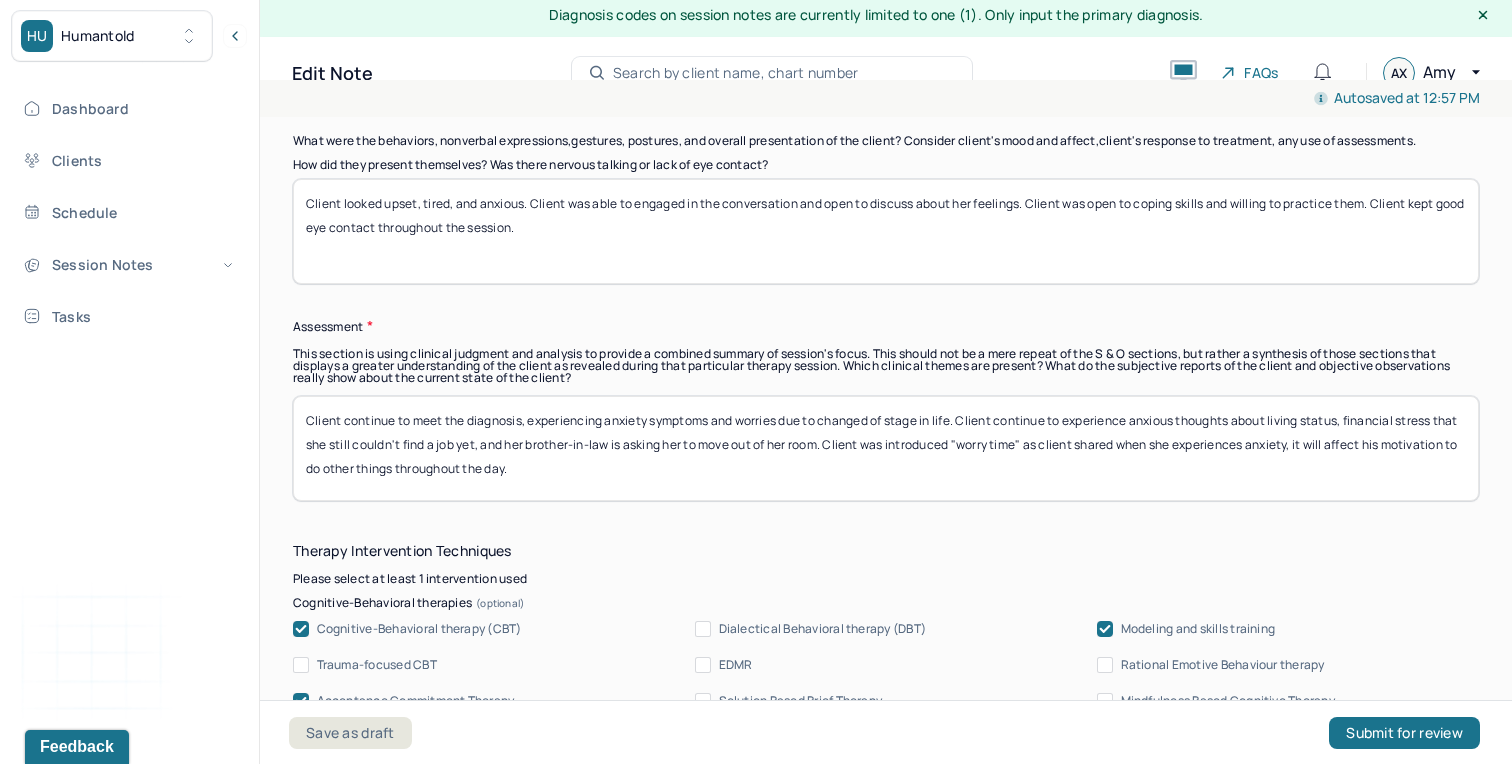 type on "Client looked upset, tired, and anxious. Client was able to engaged in the conversation and open to discuss about her feelings. Client was open to coping skills and willing to practice them. Client kept good eye contact throughout the session." 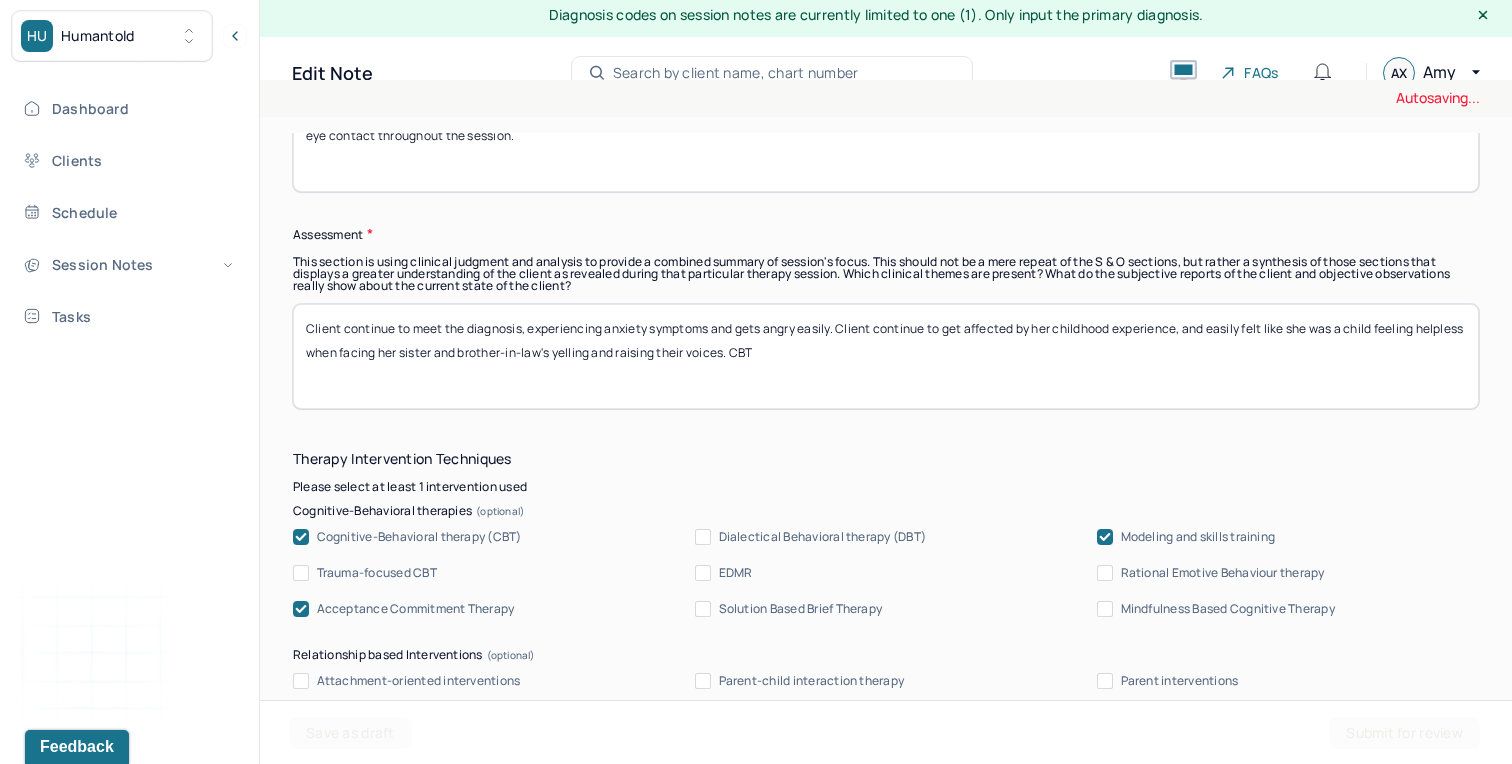 scroll, scrollTop: 1831, scrollLeft: 0, axis: vertical 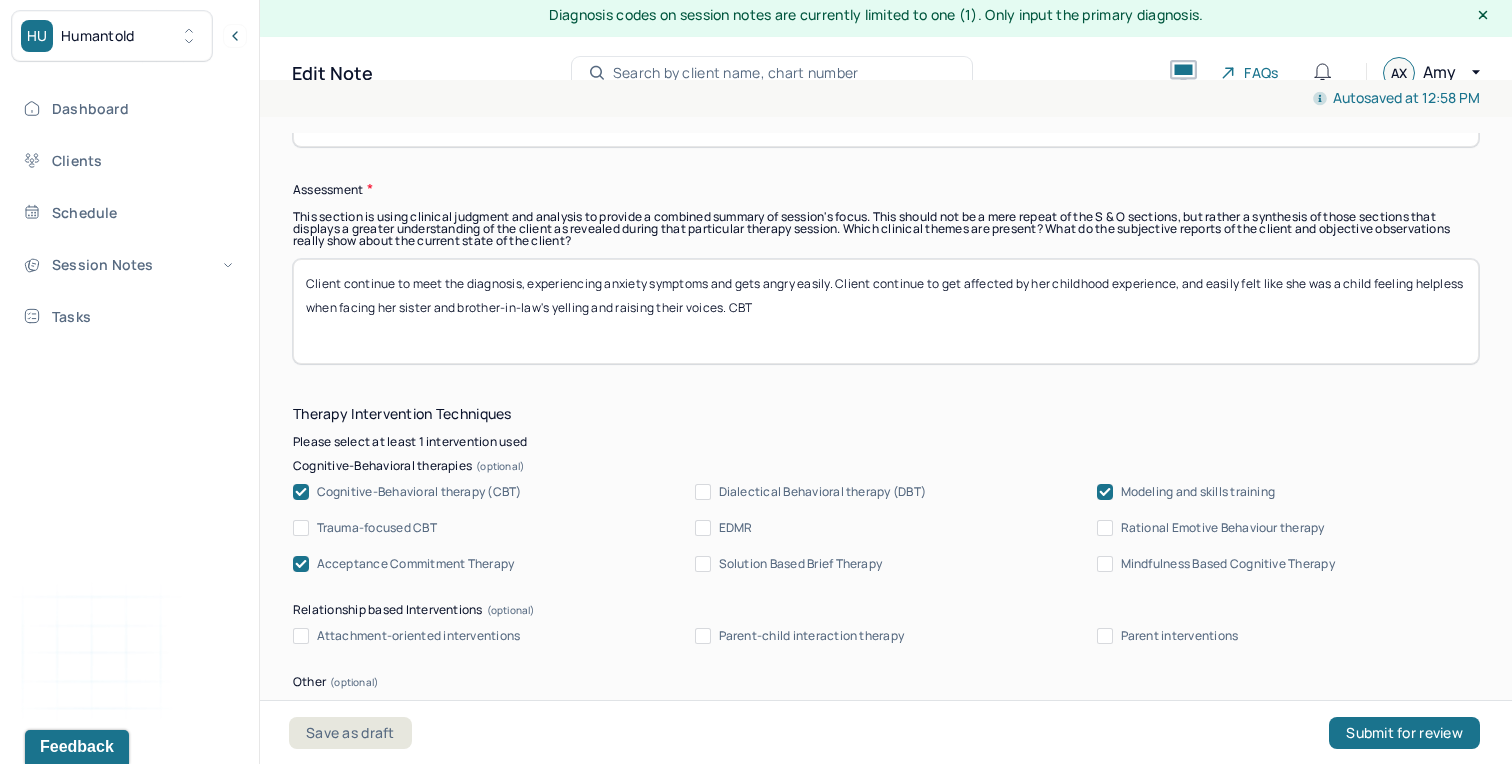 type on "Client continue to meet the diagnosis, experiencing anxiety symptoms and gets angry easily. Client continue to get affected by her childhood experience, and easily felt like she was a child feeling helpless when facing her sister and brother-in-law's yelling and raising their voices. CBT" 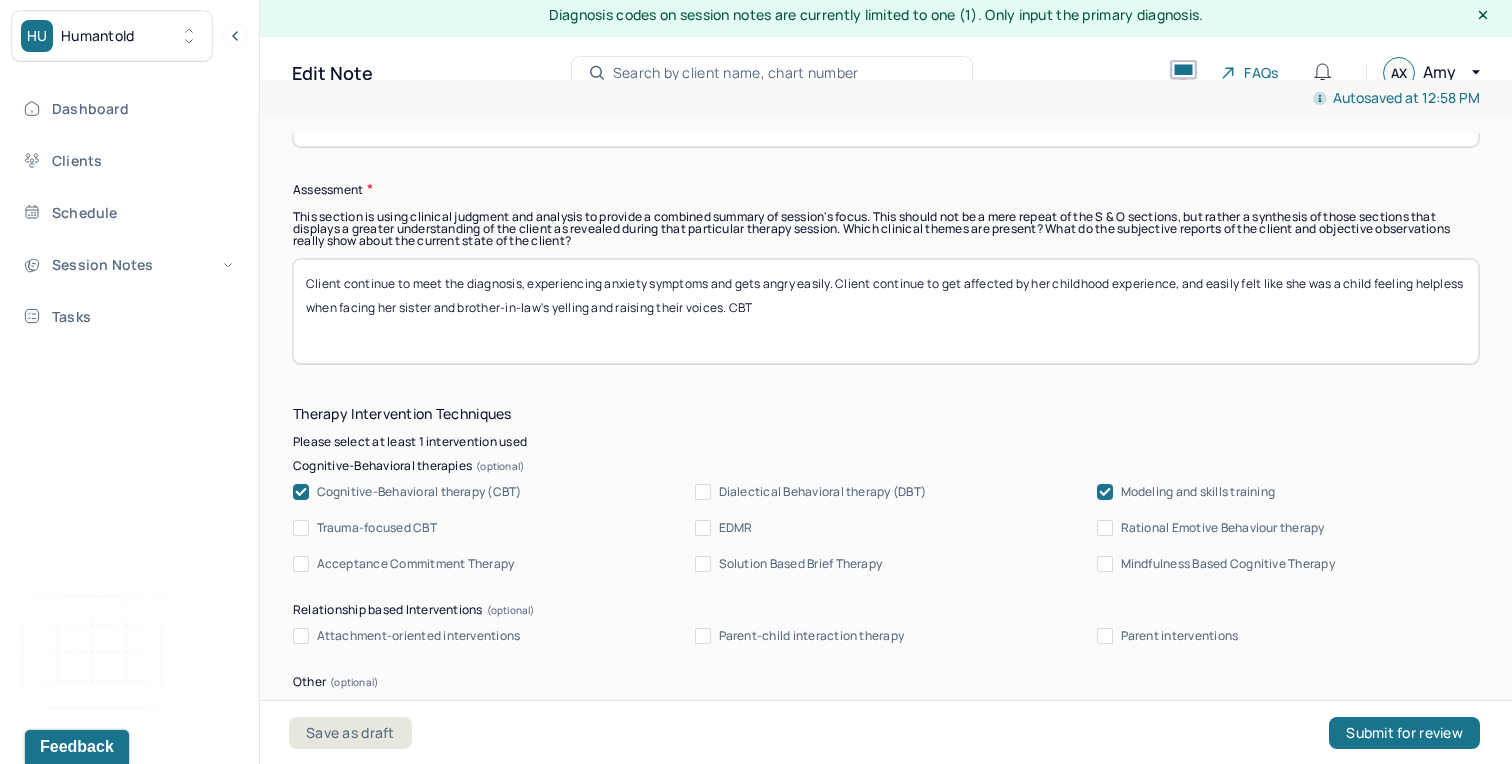 click on "Client continue to meet the diagnosis, experiencing anxiety symptoms and gets angry easily. Client continue to get affected by her childhood experience, and easily felt like she was a child feeling helpless when facing her sister and brother-in-law's yelling and raising their voices. CBT" at bounding box center [886, 311] 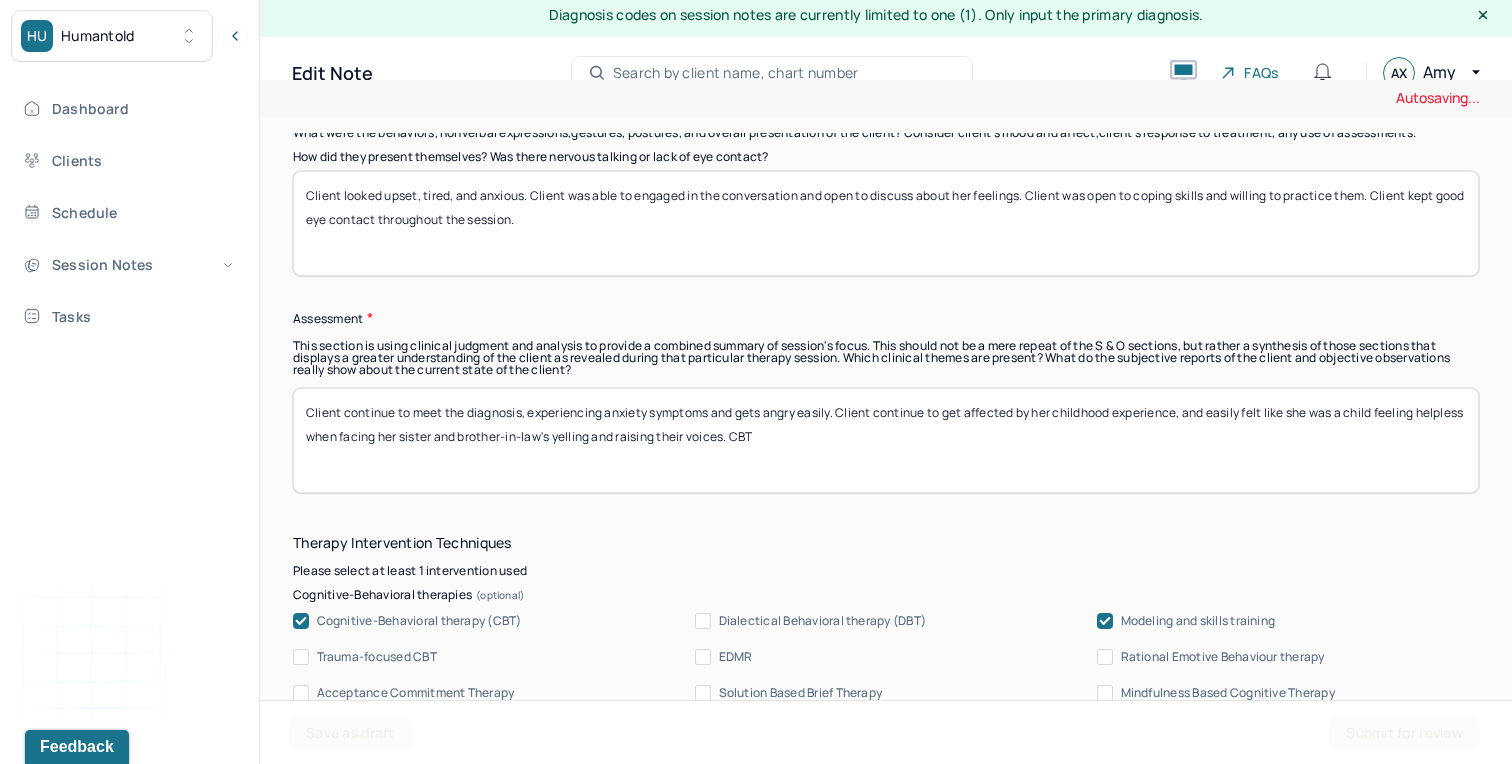 scroll, scrollTop: 1700, scrollLeft: 0, axis: vertical 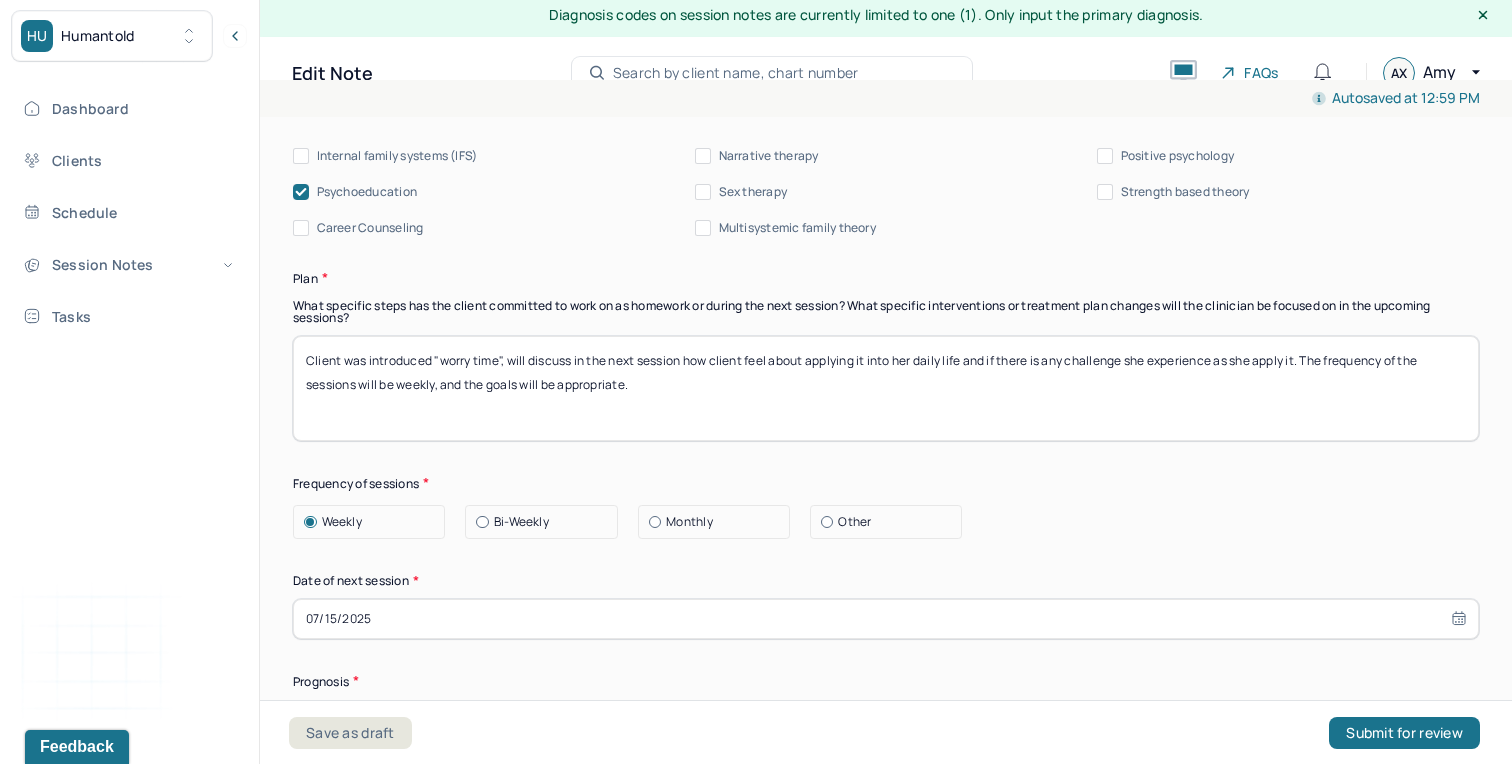 type on "Client continue to meet the diagnosis, experiencing anxiety symptoms and gets angry easily. Client continue to get affected by her childhood experience, and easily felt like she was a child feeling helpless when facing her sister and brother-in-law's yelling and raising their voices. CBT techniques was introduces to client, and client was asked to think how she could help her self if she could travel back in time." 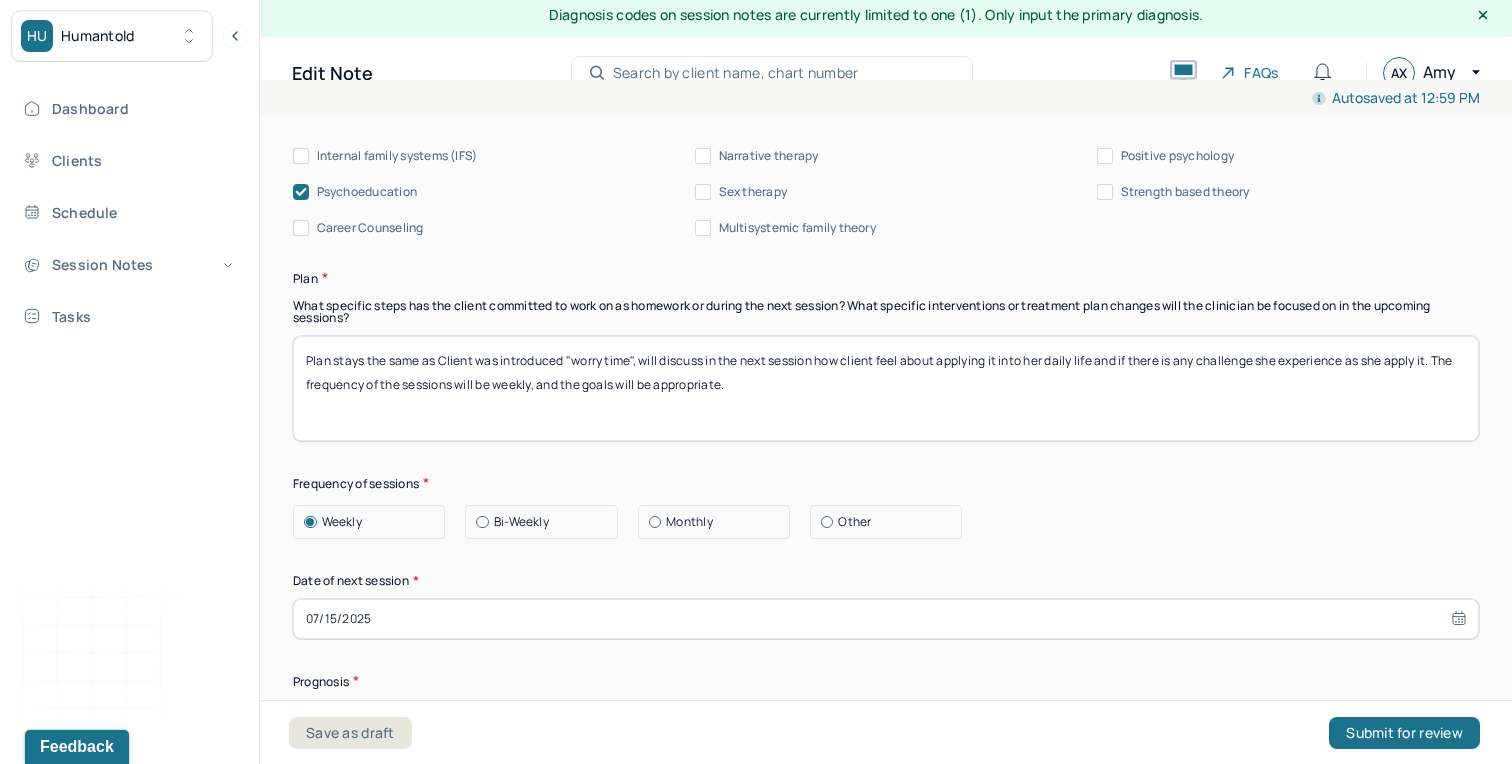 click on "Plan stays the same as Client was introduced "worry time", will discuss in the next session how client feel about applying it into her daily life and if there is any challenge she experience as she apply it. The frequency of the sessions will be weekly, and the goals will be appropriate." at bounding box center [886, 388] 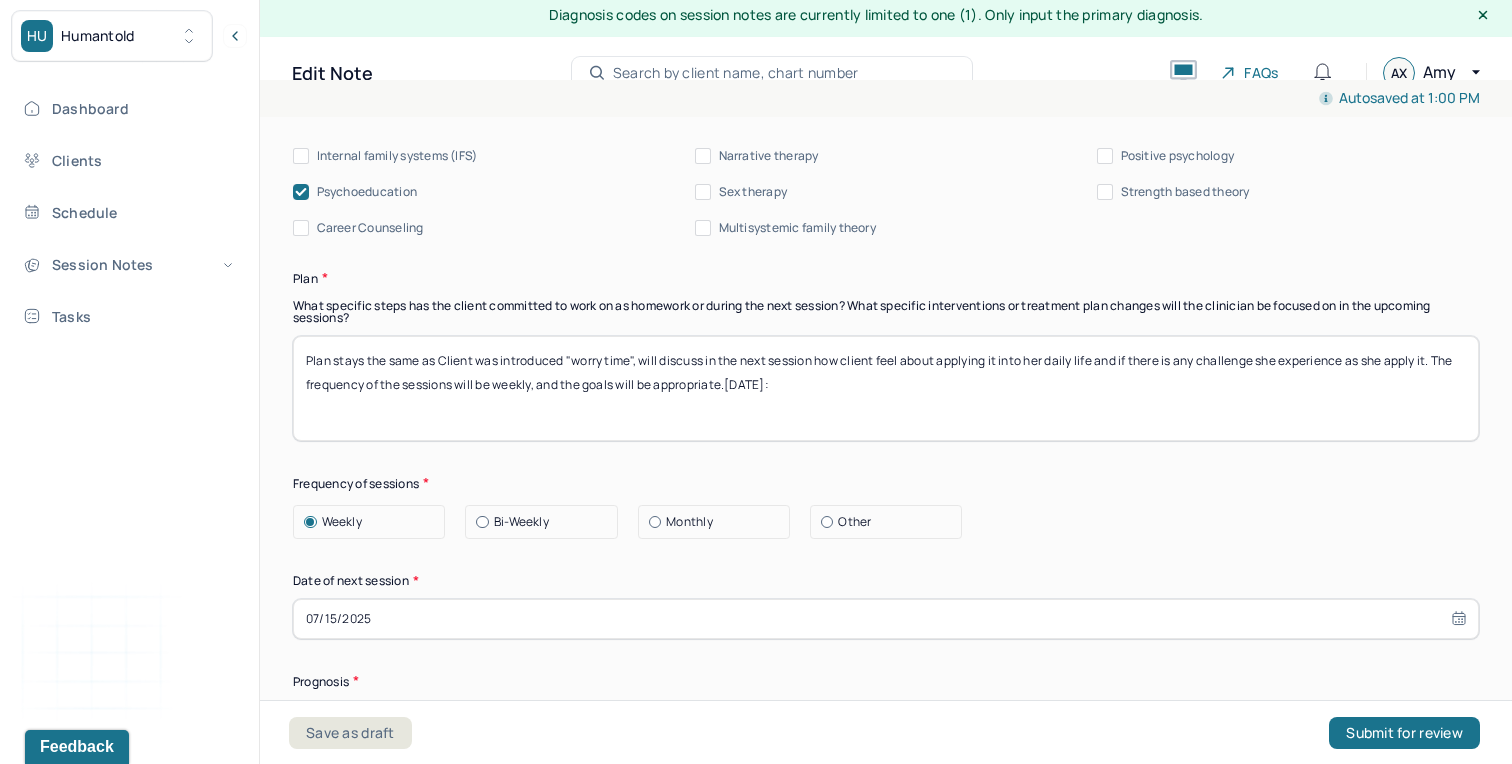 drag, startPoint x: 786, startPoint y: 376, endPoint x: 730, endPoint y: 376, distance: 56 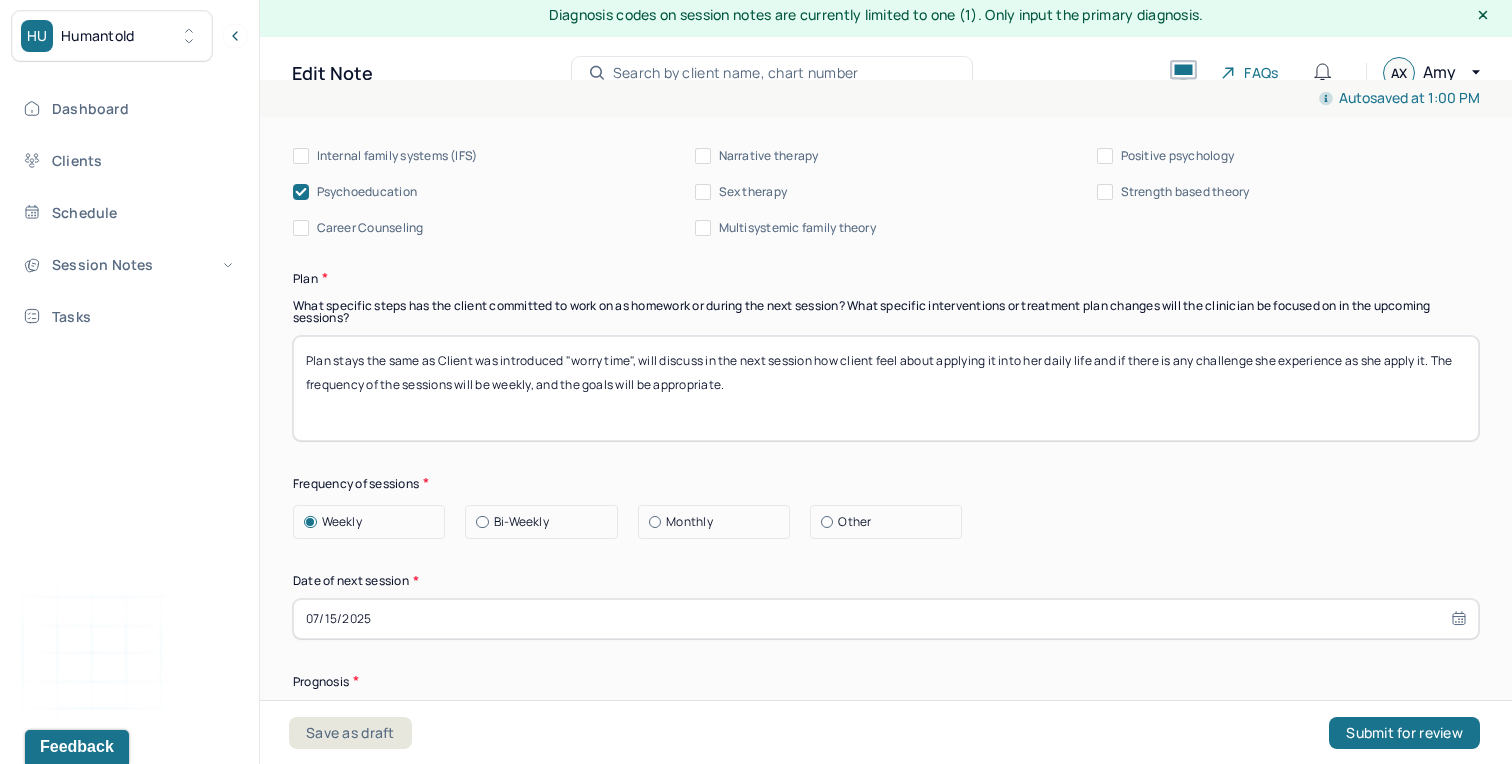 click on "Plan stays the same as Client was introduced "worry time", will discuss in the next session how client feel about applying it into her daily life and if there is any challenge she experience as she apply it. The frequency of the sessions will be weekly, and the goals will be appropriate." at bounding box center (886, 388) 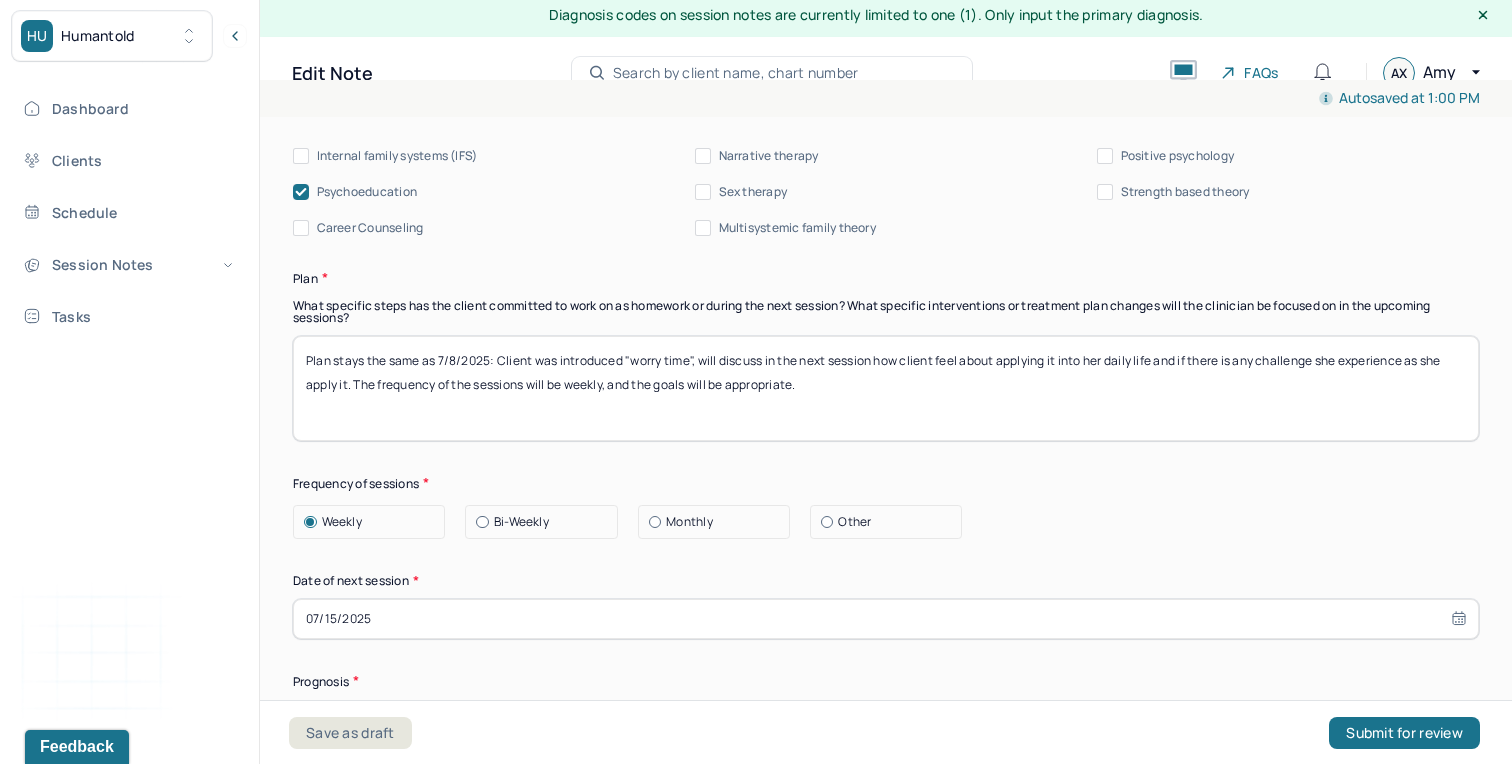 type on "Plan stays the same as 7/8/2025: Client was introduced "worry time", will discuss in the next session how client feel about applying it into her daily life and if there is any challenge she experience as she apply it. The frequency of the sessions will be weekly, and the goals will be appropriate." 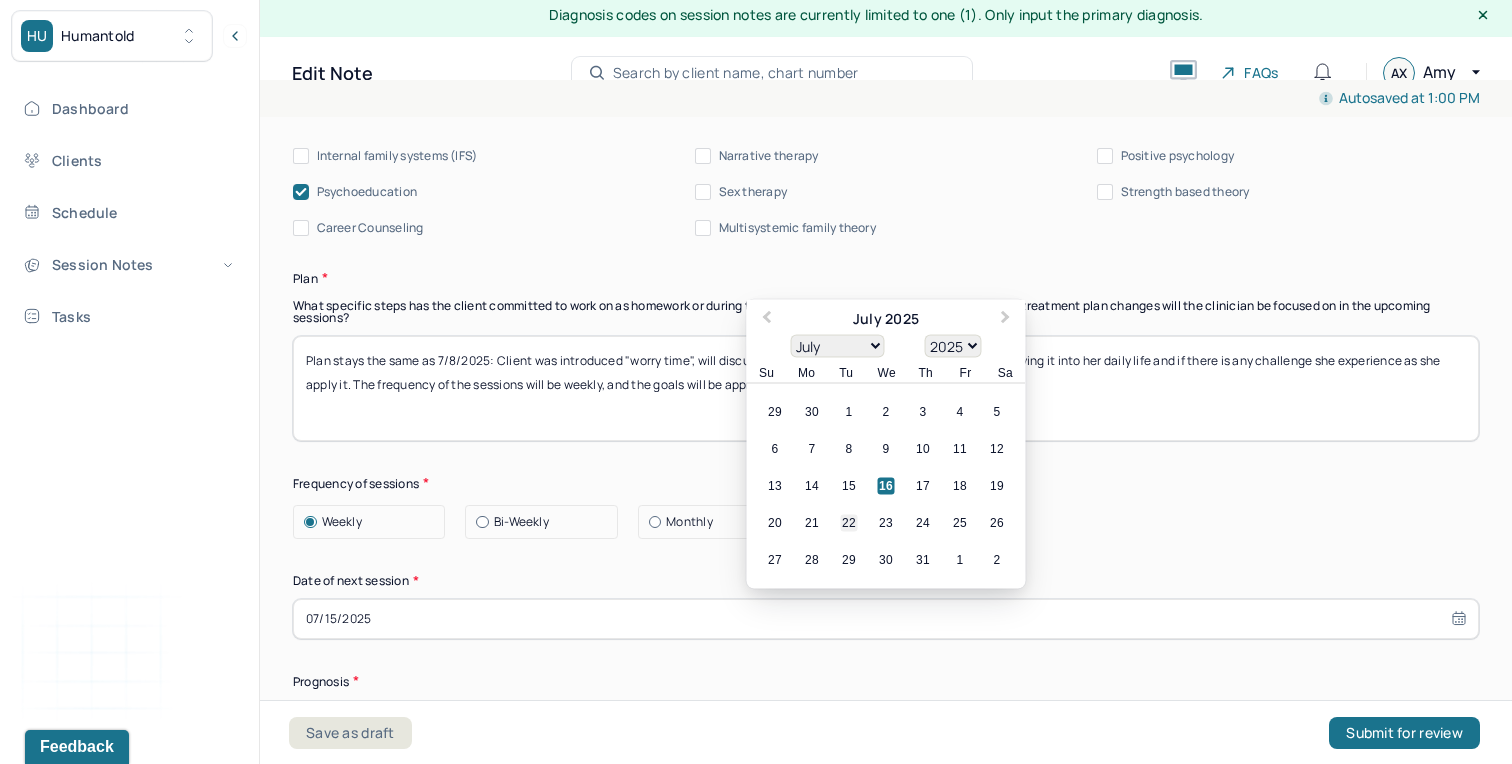 click on "22" at bounding box center [849, 522] 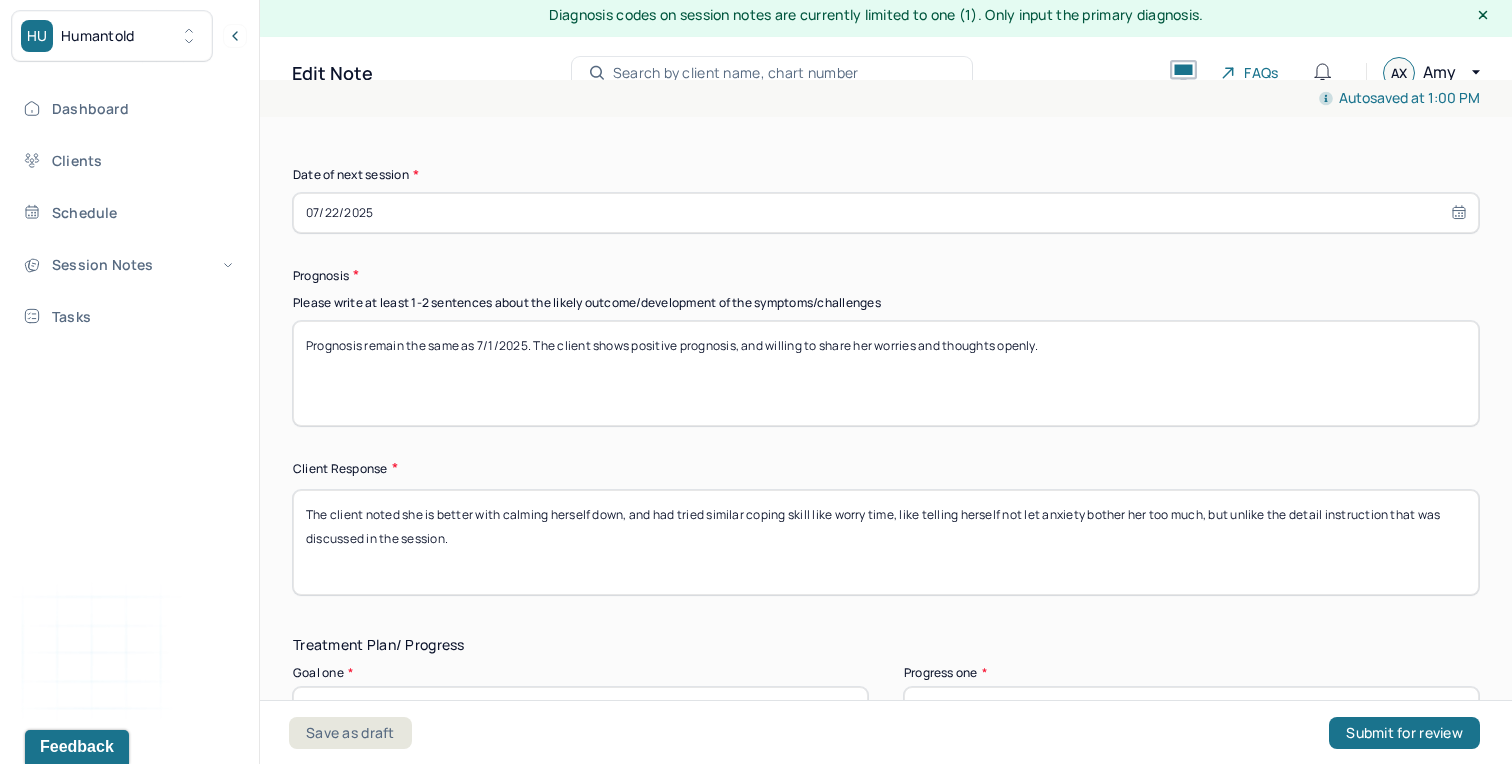 scroll, scrollTop: 2878, scrollLeft: 0, axis: vertical 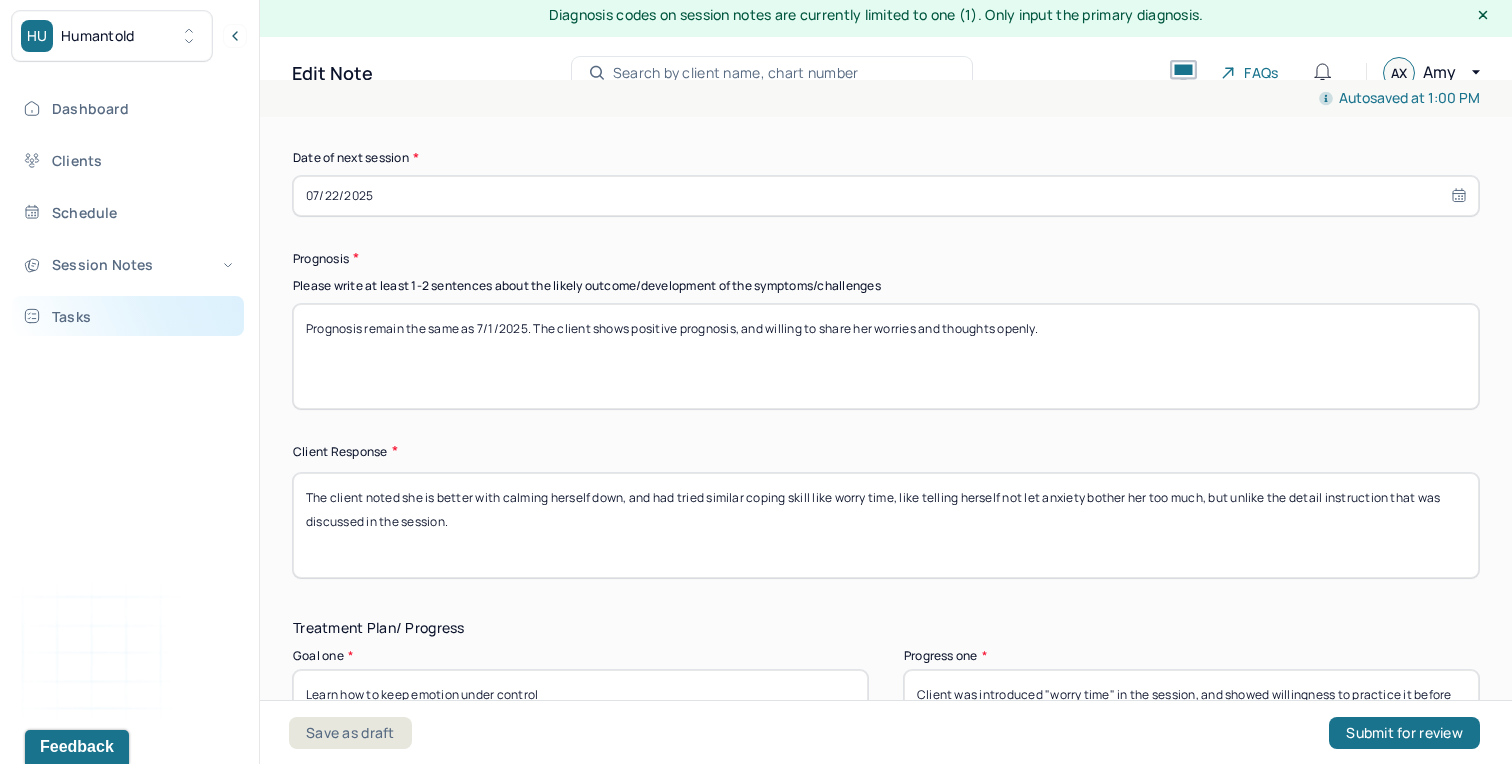 drag, startPoint x: 532, startPoint y: 321, endPoint x: 131, endPoint y: 316, distance: 401.03116 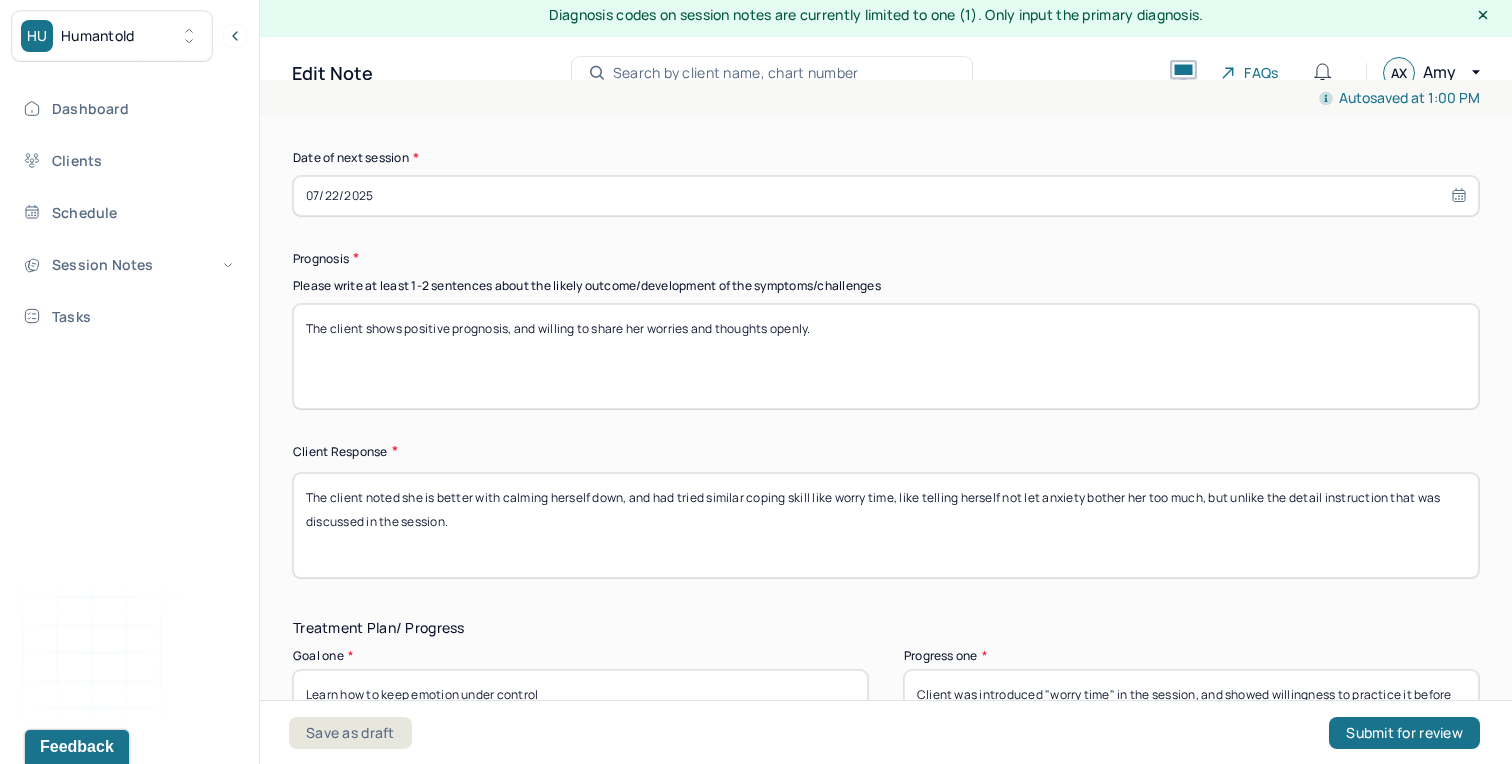 drag, startPoint x: 829, startPoint y: 324, endPoint x: 537, endPoint y: 319, distance: 292.04282 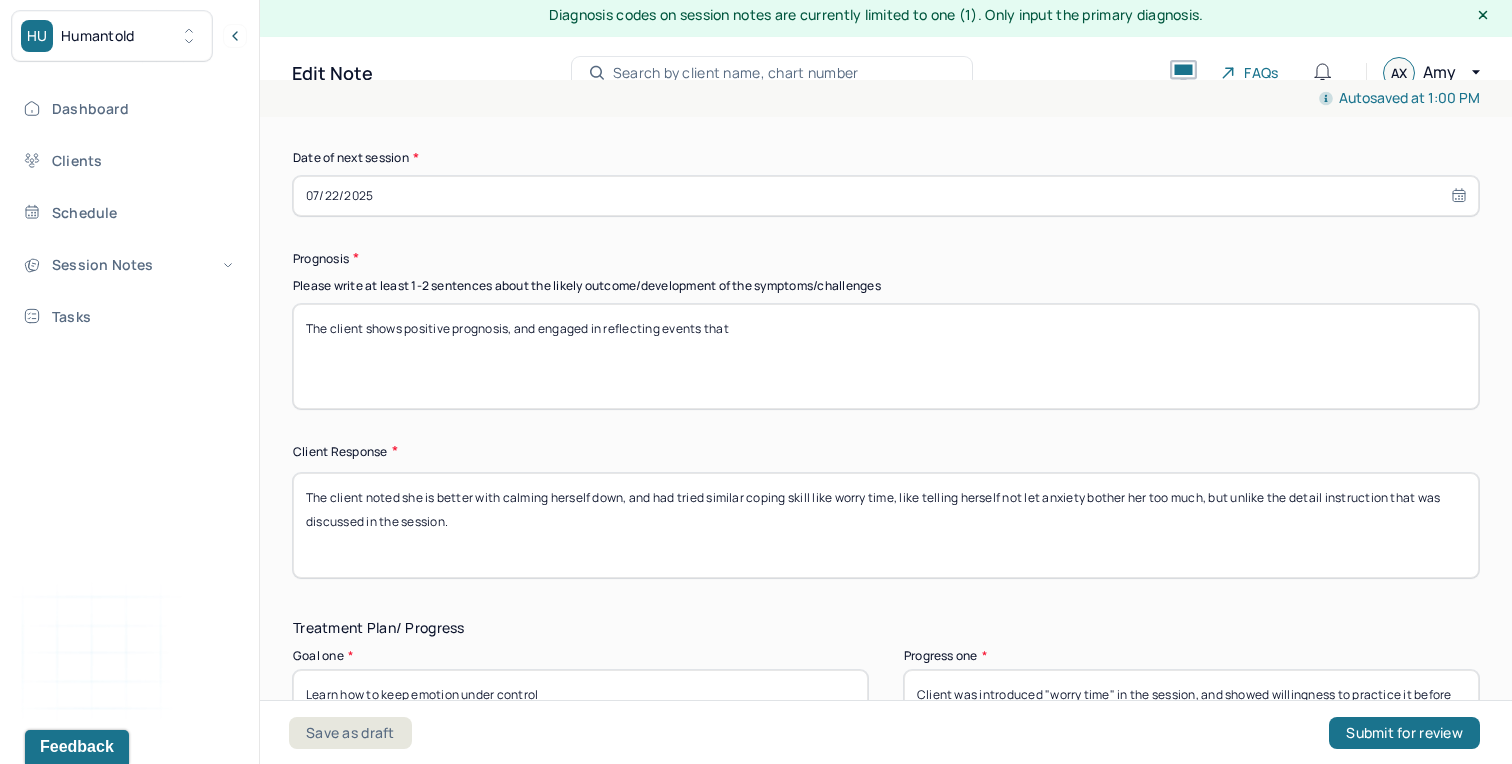 click on "The client shows positive prognosis, and engaged in reflecting events that" at bounding box center [886, 356] 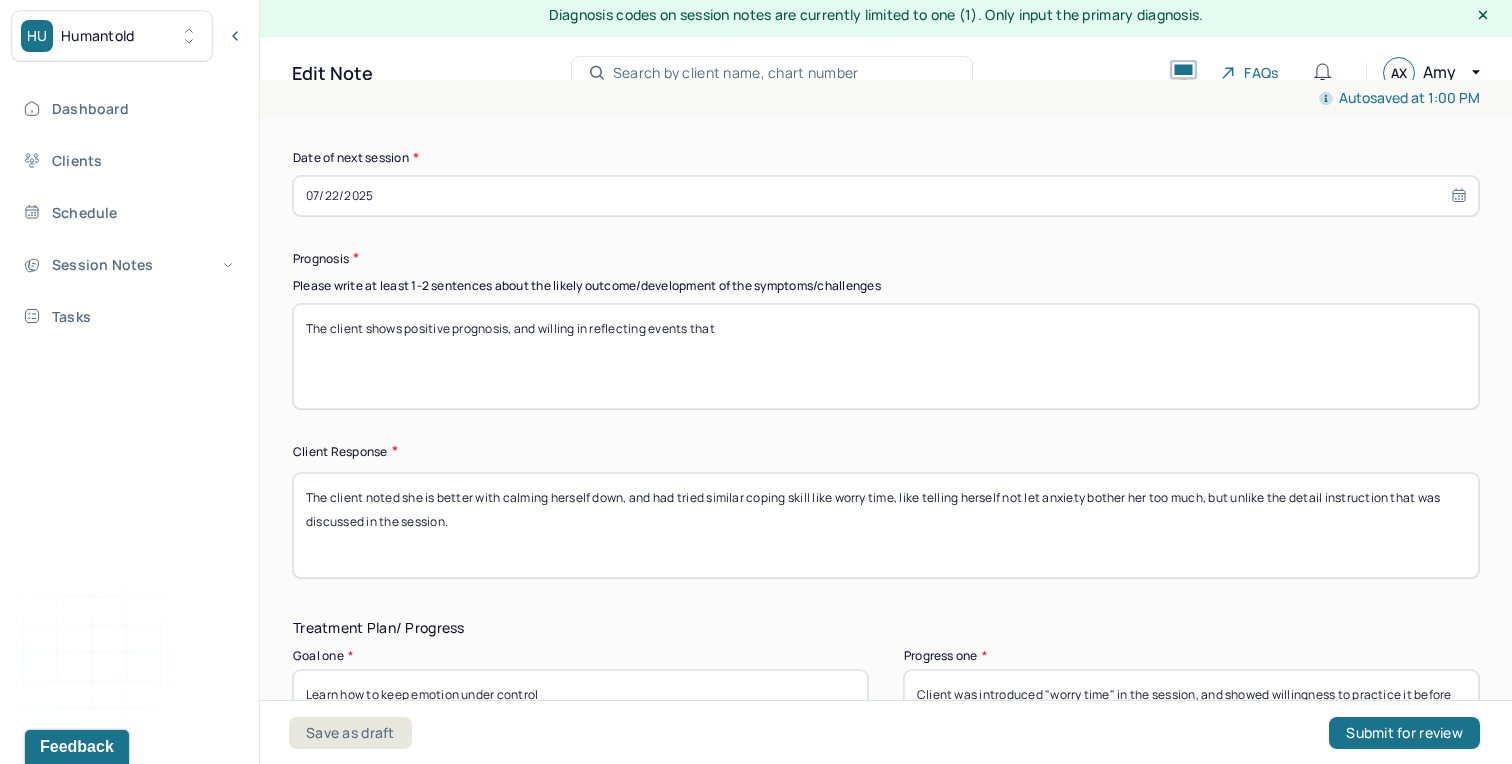click on "Therapy Intervention Techniques Please select at least 1 intervention used Cognitive-Behavioral therapies Cognitive-Behavioral therapy (CBT) Dialectical Behavioral therapy (DBT) Modeling and skills training Trauma-focused CBT EDMR Rational Emotive Behaviour therapy Acceptance Commitment Therapy Solution Based Brief Therapy Mindfulness Based Cognitive Therapy Relationship based Interventions Attachment-oriented interventions Parent-child interaction therapy Parent interventions Other Client centered therapy/ Humanism Gestalt therapy Existential therapy Feminist therapy Psychodynamic therapy Grief therapy Internal family systems (IFS) Narrative therapy Positive psychology Psychoeducation Sex therapy Strength based theory Career Counseling Multisystemic family theory Plan What specific steps has the client committed to work on as homework or during the next session? What specific interventions or treatment plan changes will the clinician be focused on in the upcoming sessions? Frequency of sessions Weekly Other" at bounding box center [886, -33] 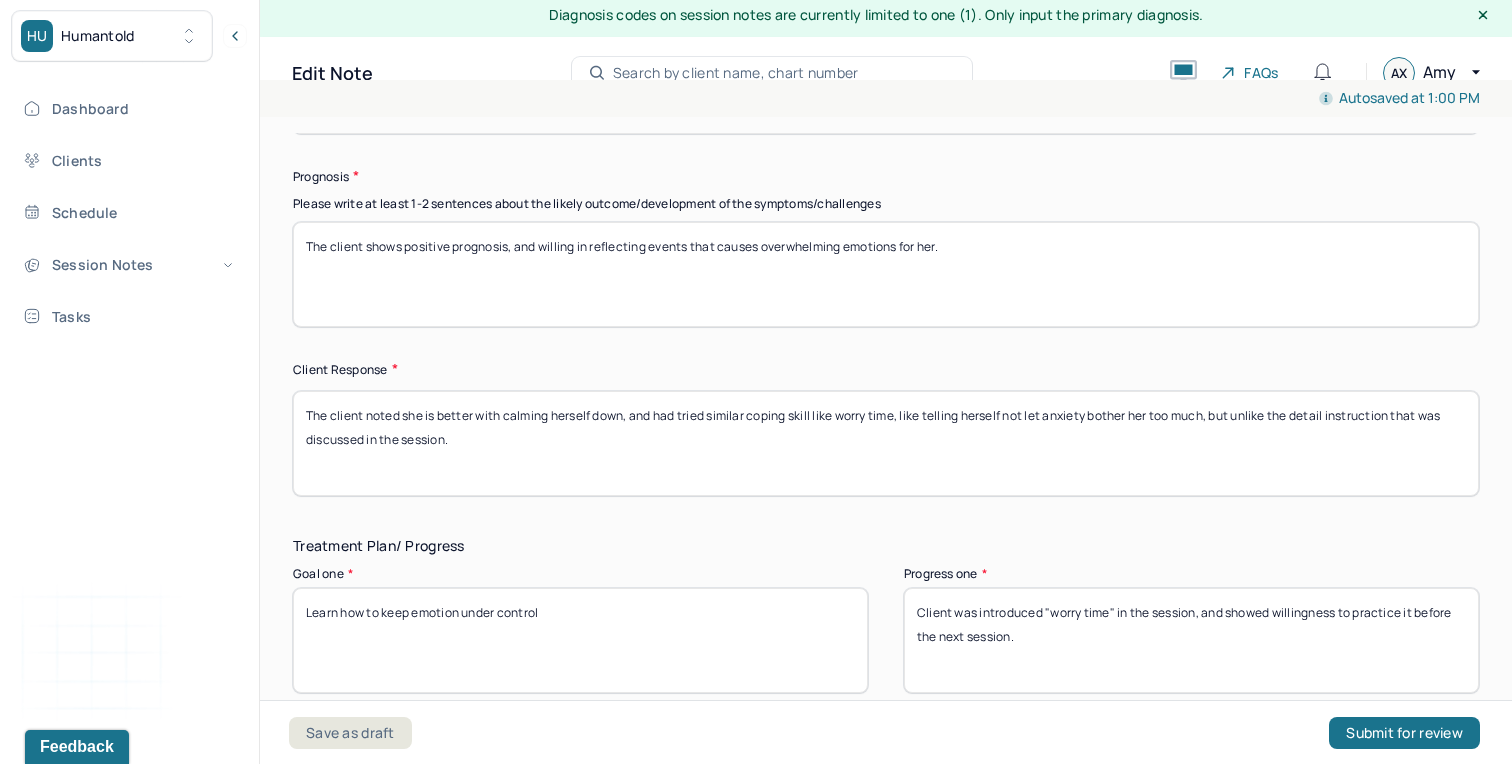scroll, scrollTop: 2967, scrollLeft: 0, axis: vertical 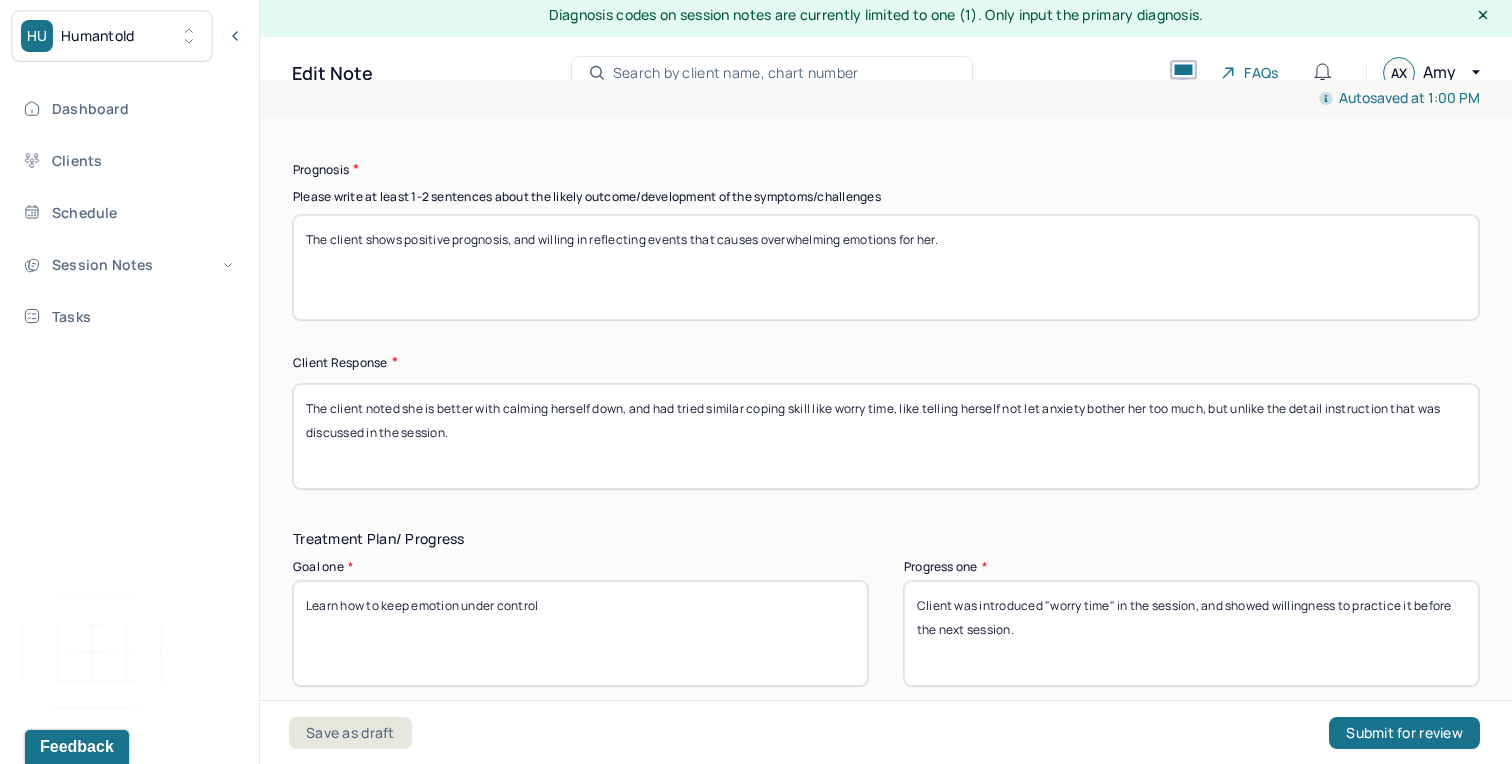 type on "The client shows positive prognosis, and willing in reflecting events that causes overwhelming emotions for her." 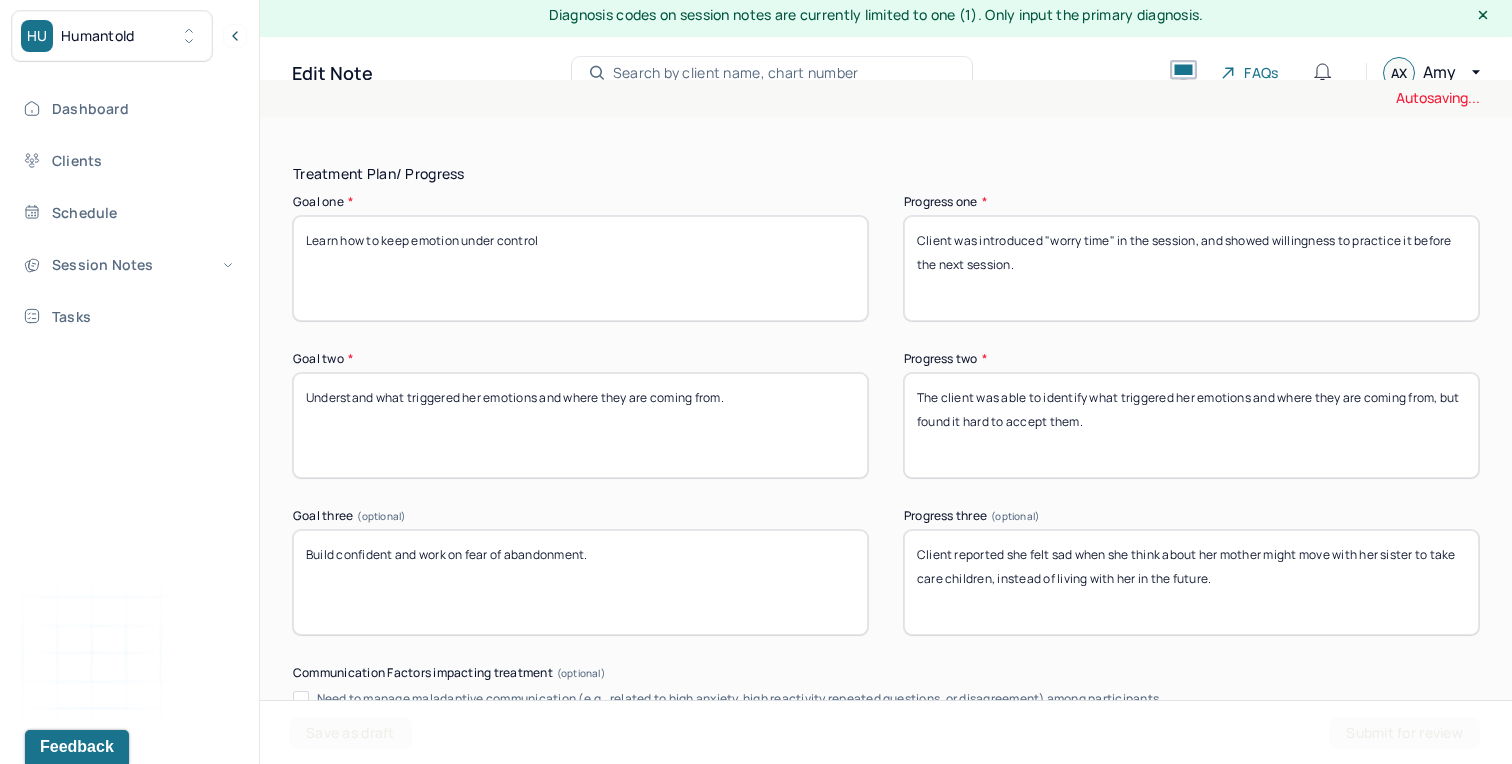 scroll, scrollTop: 3335, scrollLeft: 0, axis: vertical 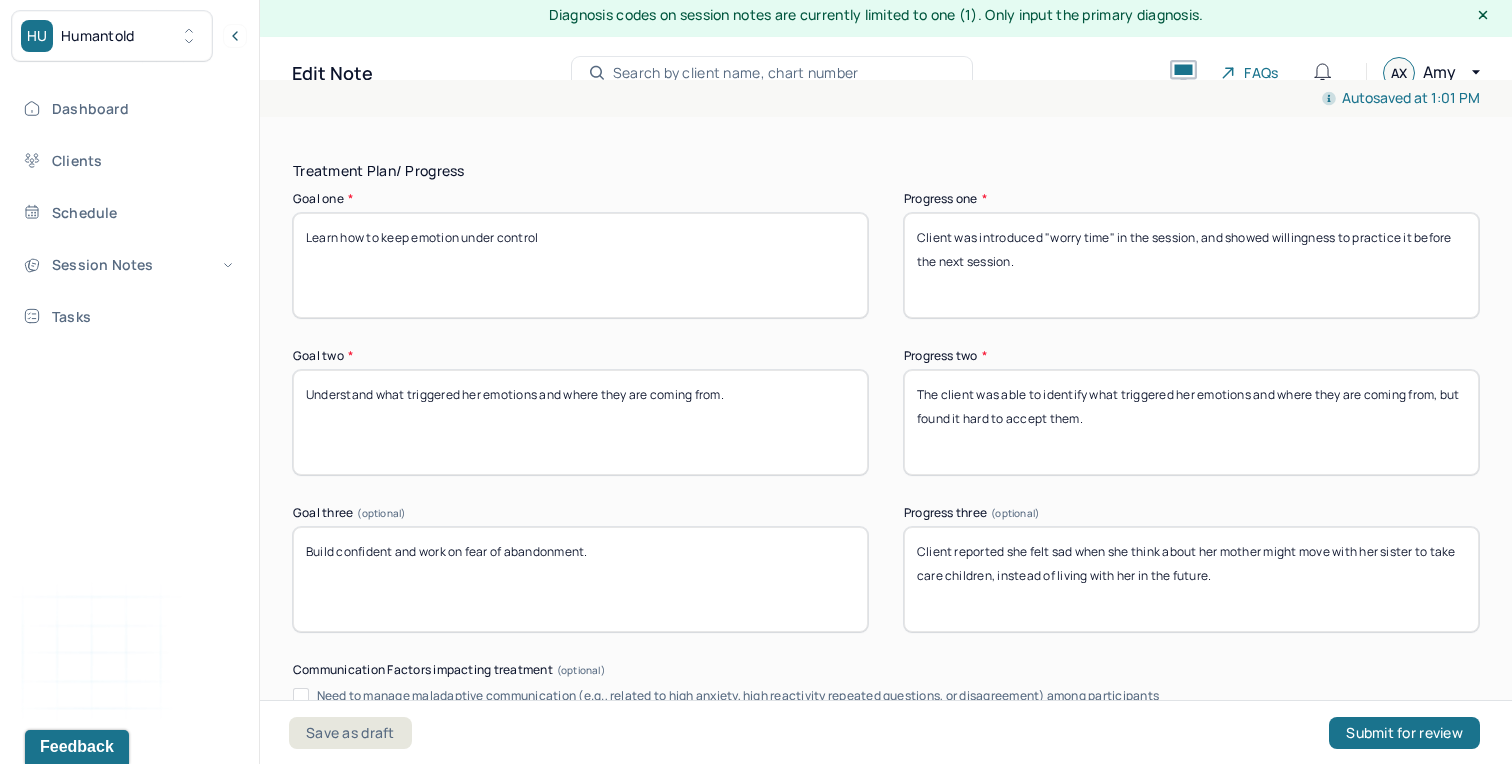 type on "The client was reflective, engaged, and willing to practice skills." 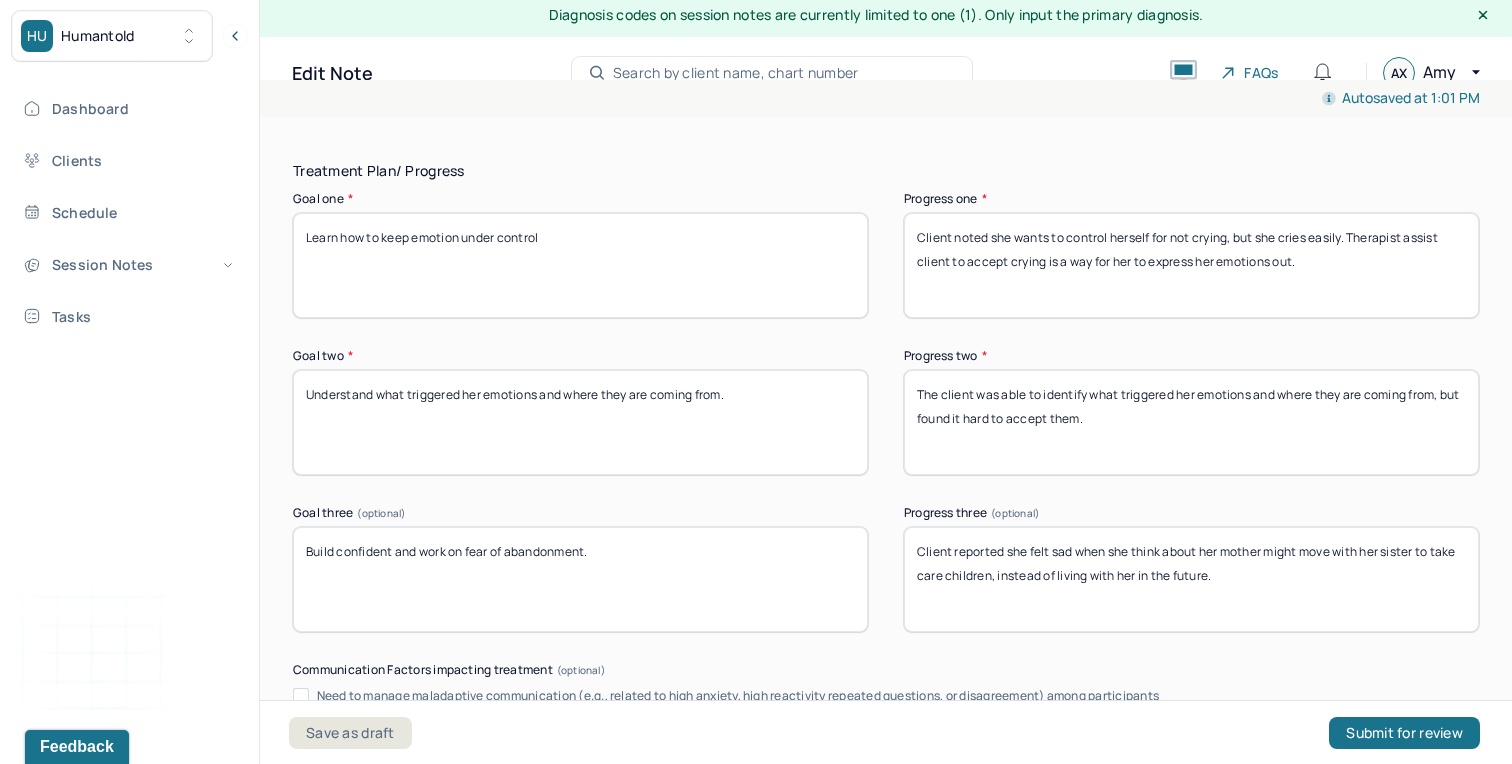 scroll, scrollTop: 3392, scrollLeft: 0, axis: vertical 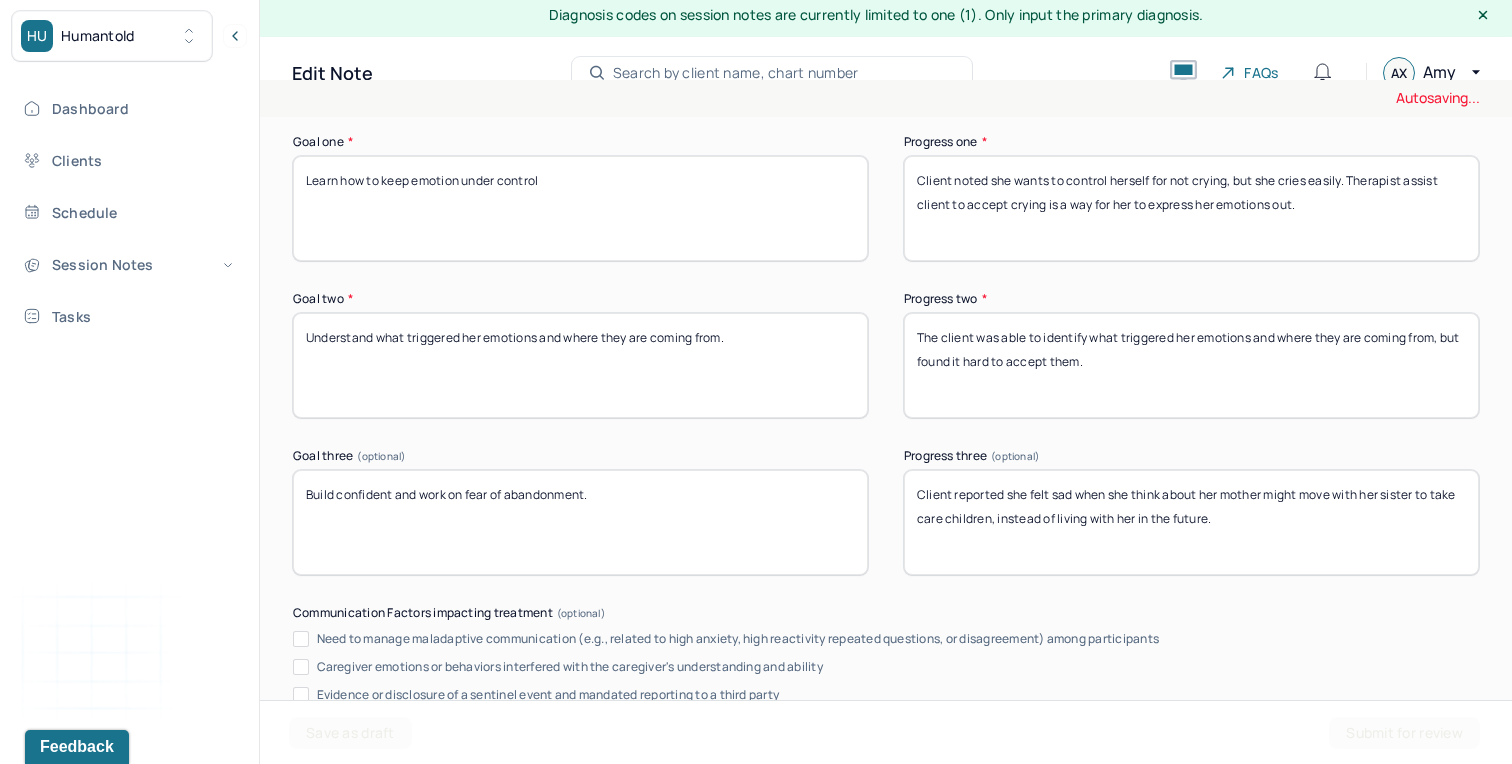 type on "Client noted she wants to control herself for not crying, but she cries easily. Therapist assist client to accept crying is a way for her to express her emotions out." 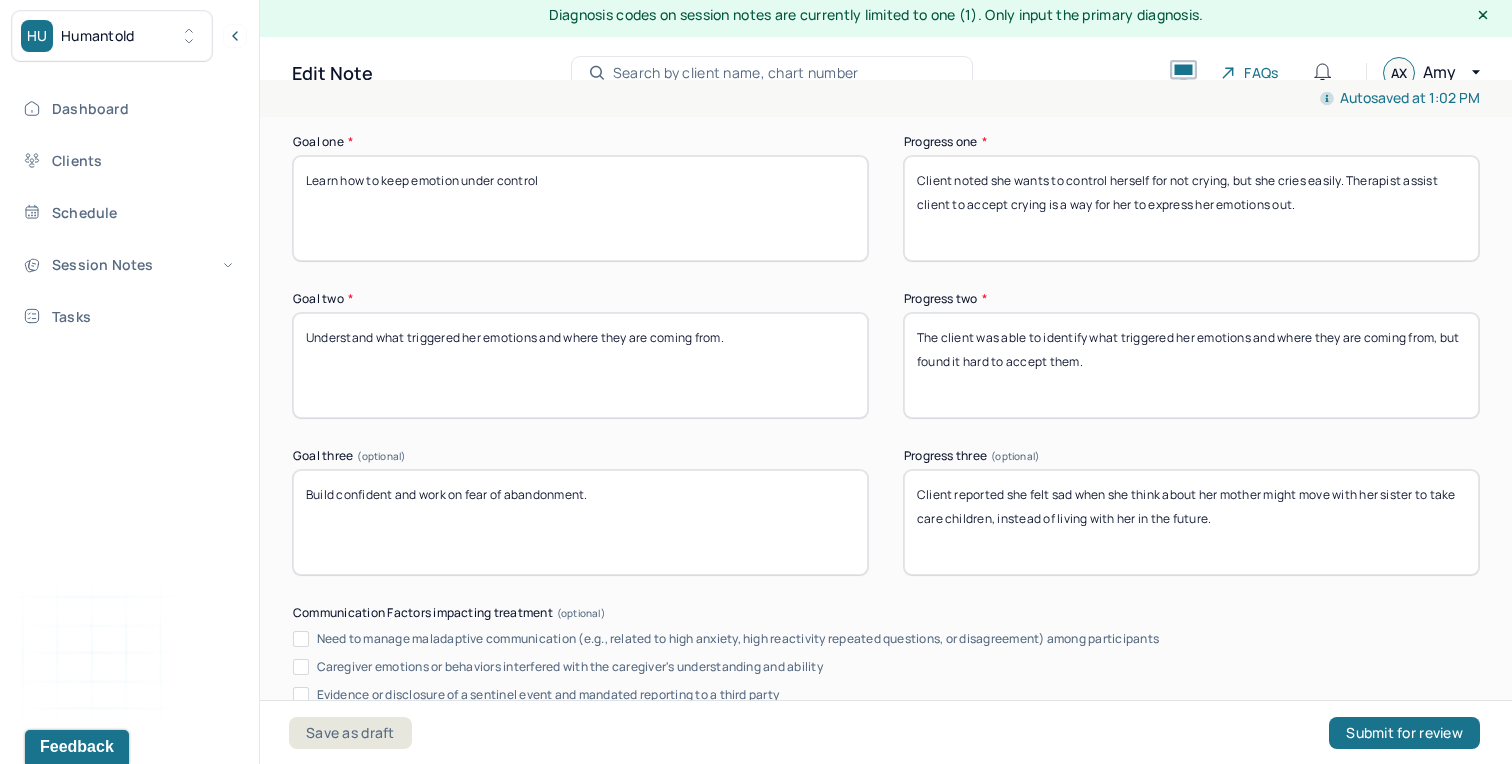 drag, startPoint x: 1097, startPoint y: 361, endPoint x: 977, endPoint y: 329, distance: 124.1934 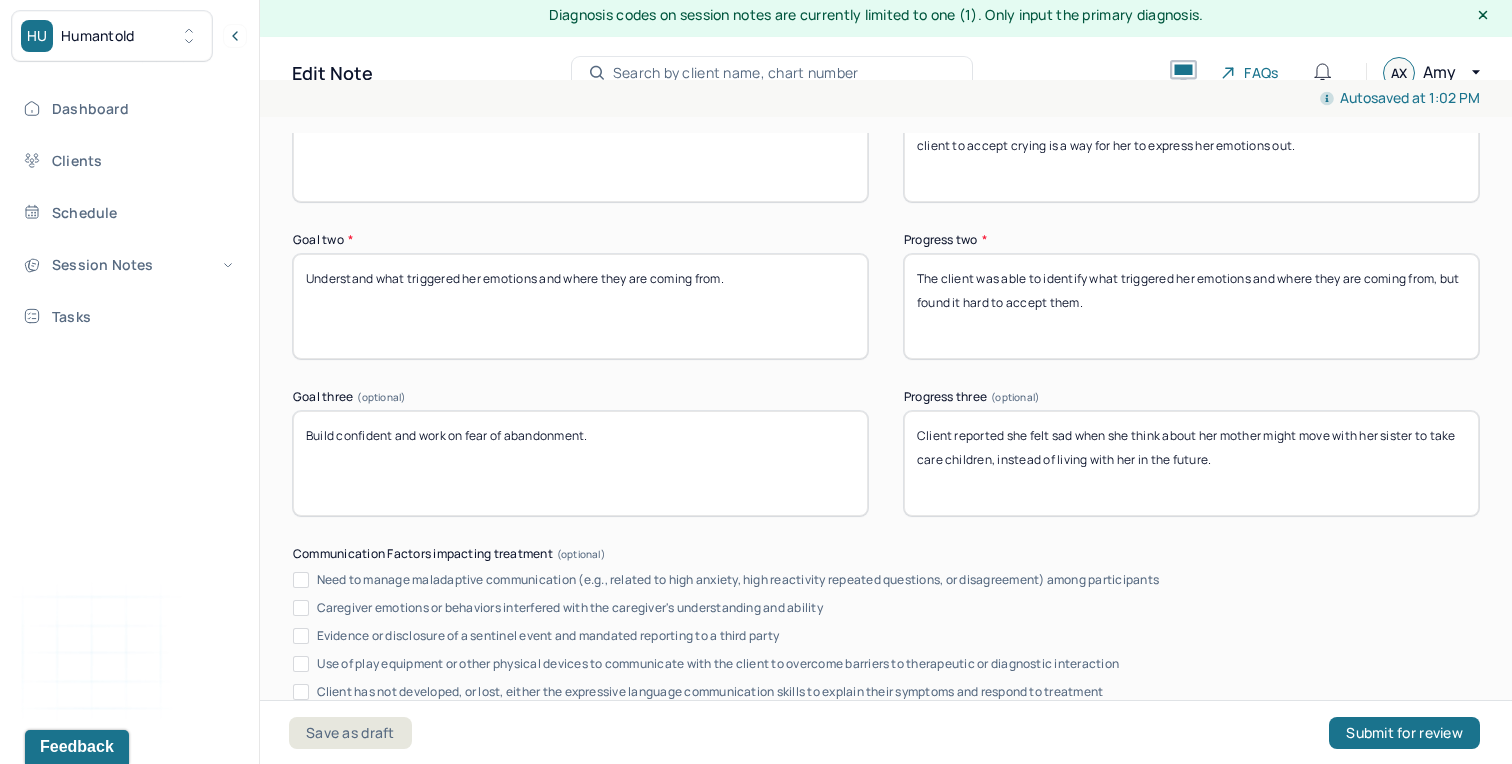 scroll, scrollTop: 3457, scrollLeft: 0, axis: vertical 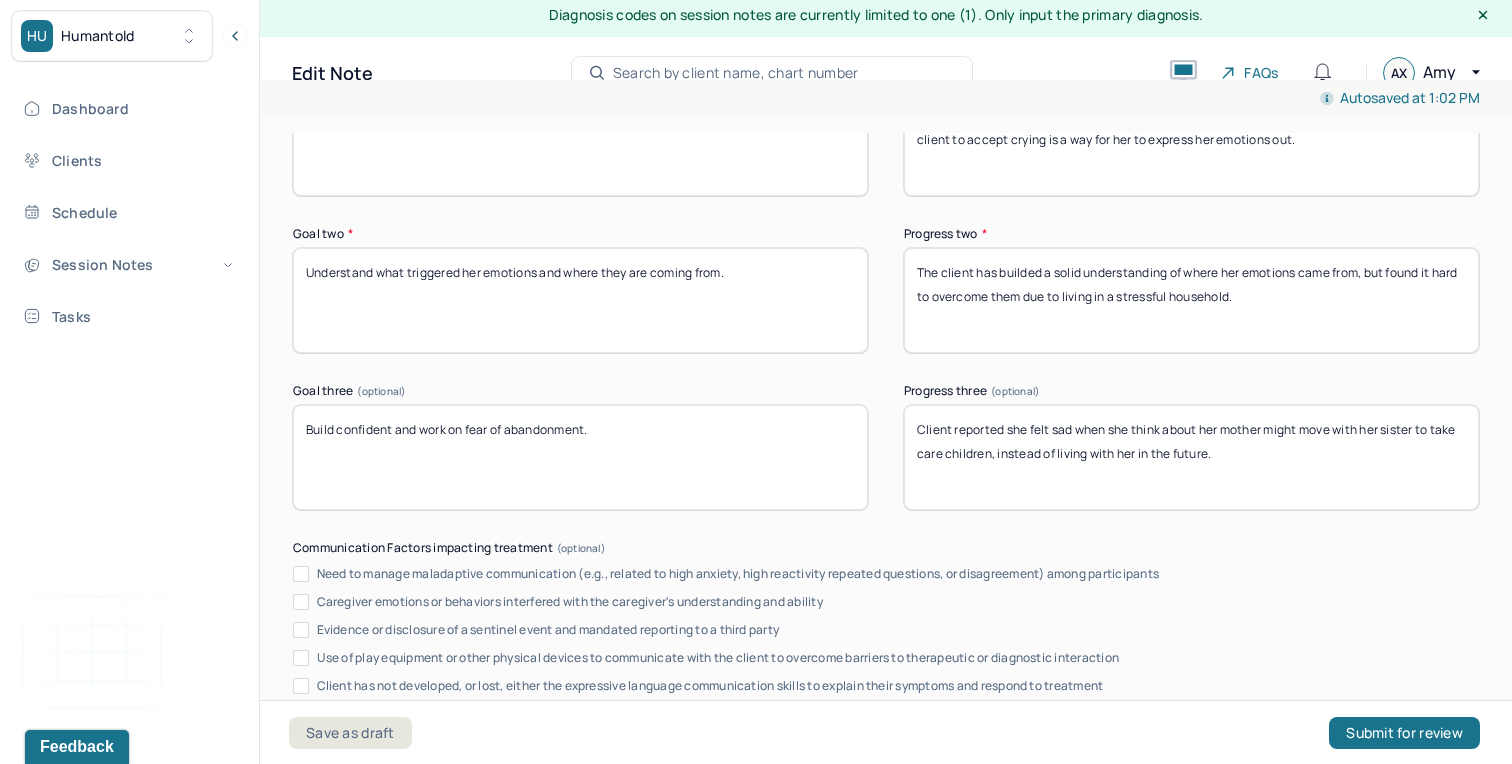 click on "The client has builded a solid understanding of where her emotions came from, but found it hard to overcome them beasue" at bounding box center (1191, 300) 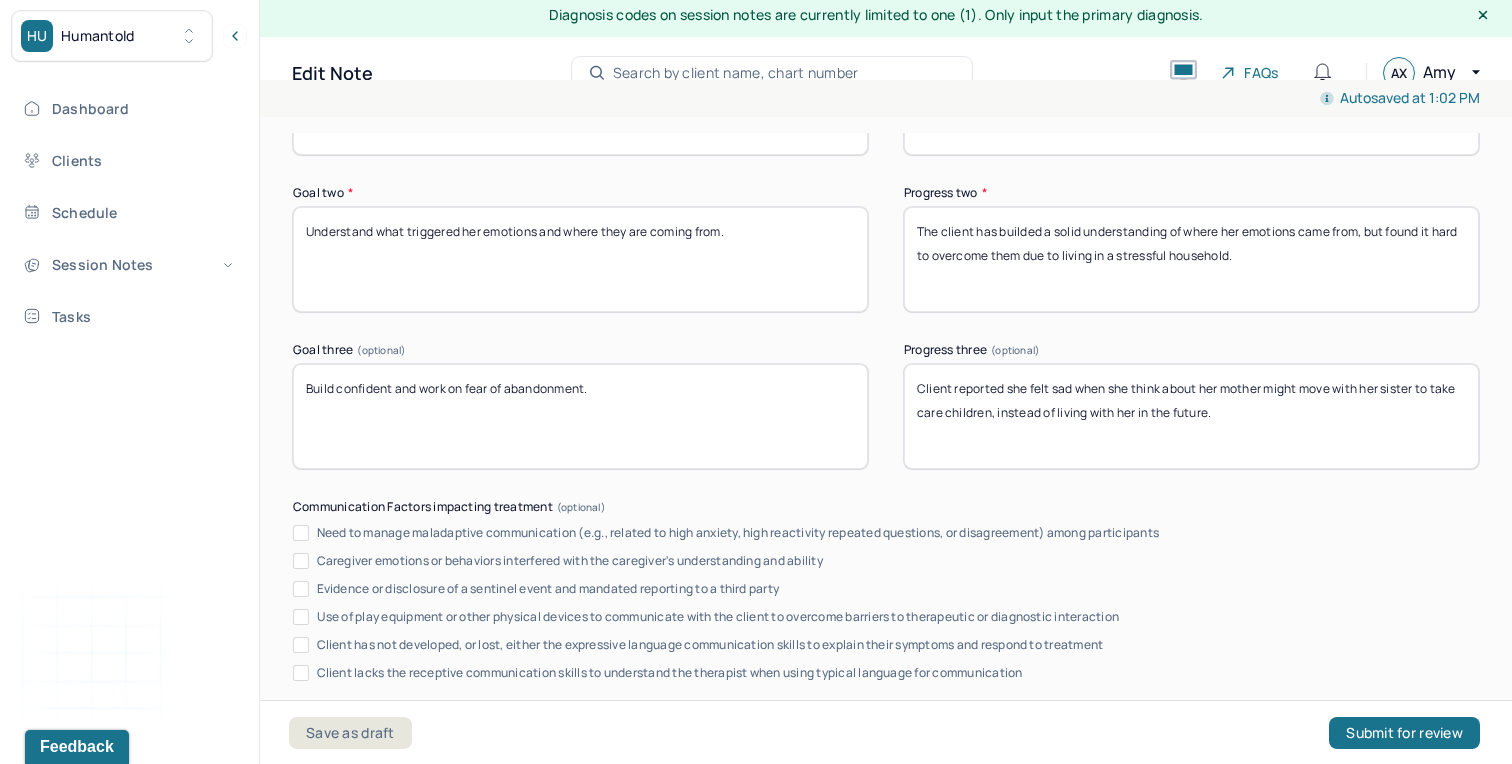 scroll, scrollTop: 3501, scrollLeft: 0, axis: vertical 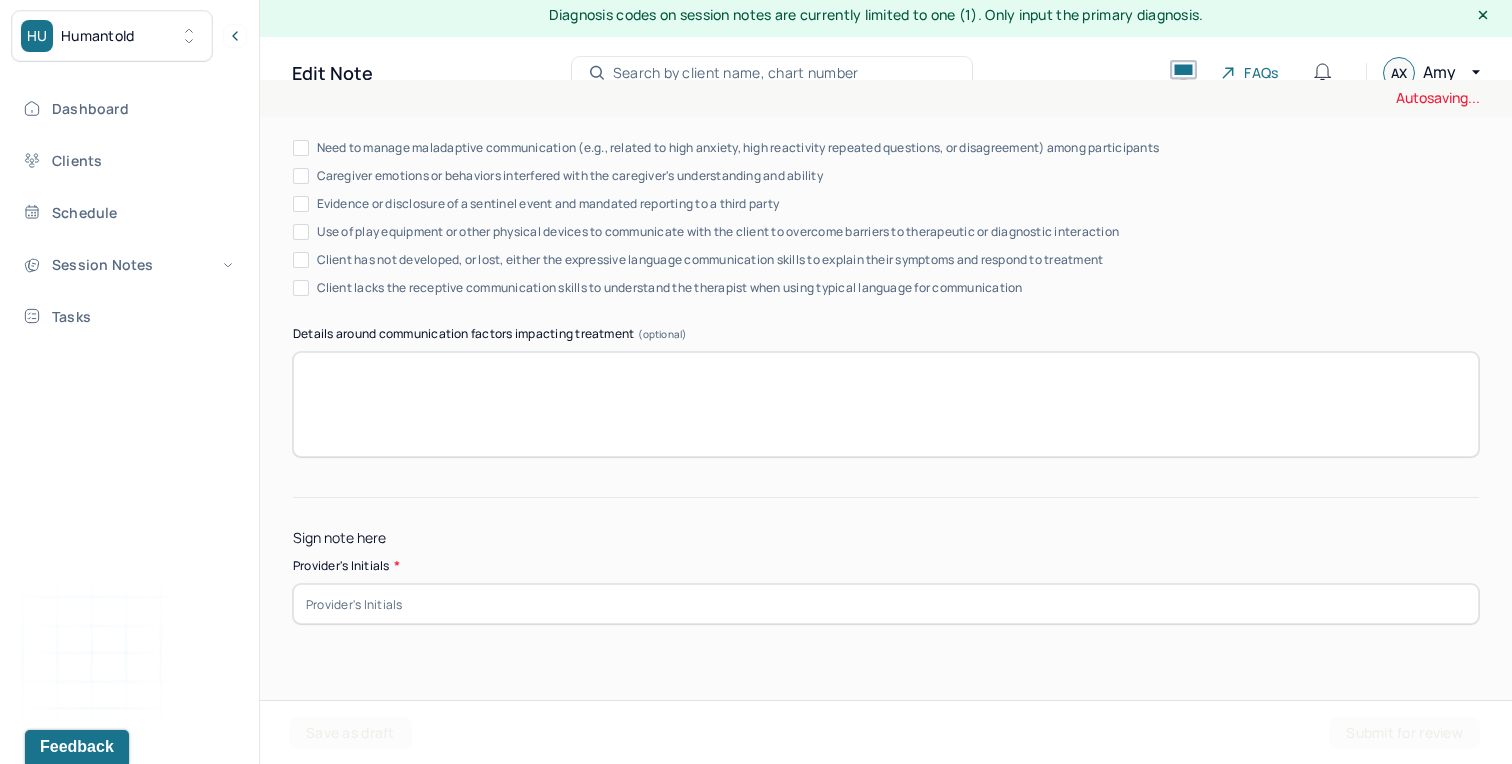 type on "Client shared there will be a high chance for her mother to move out with her and her boyfriend, and she is happy about that." 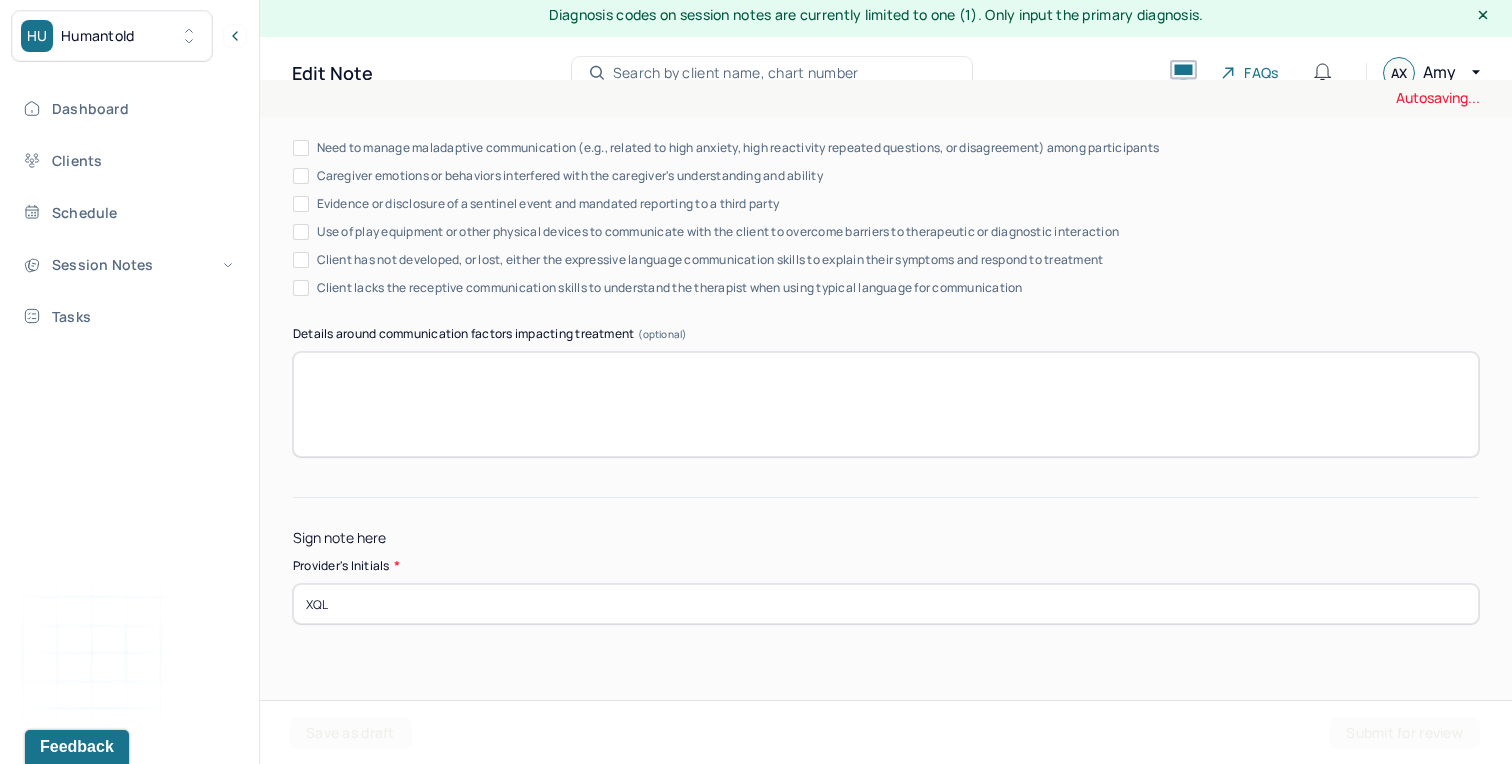 type on "XQL" 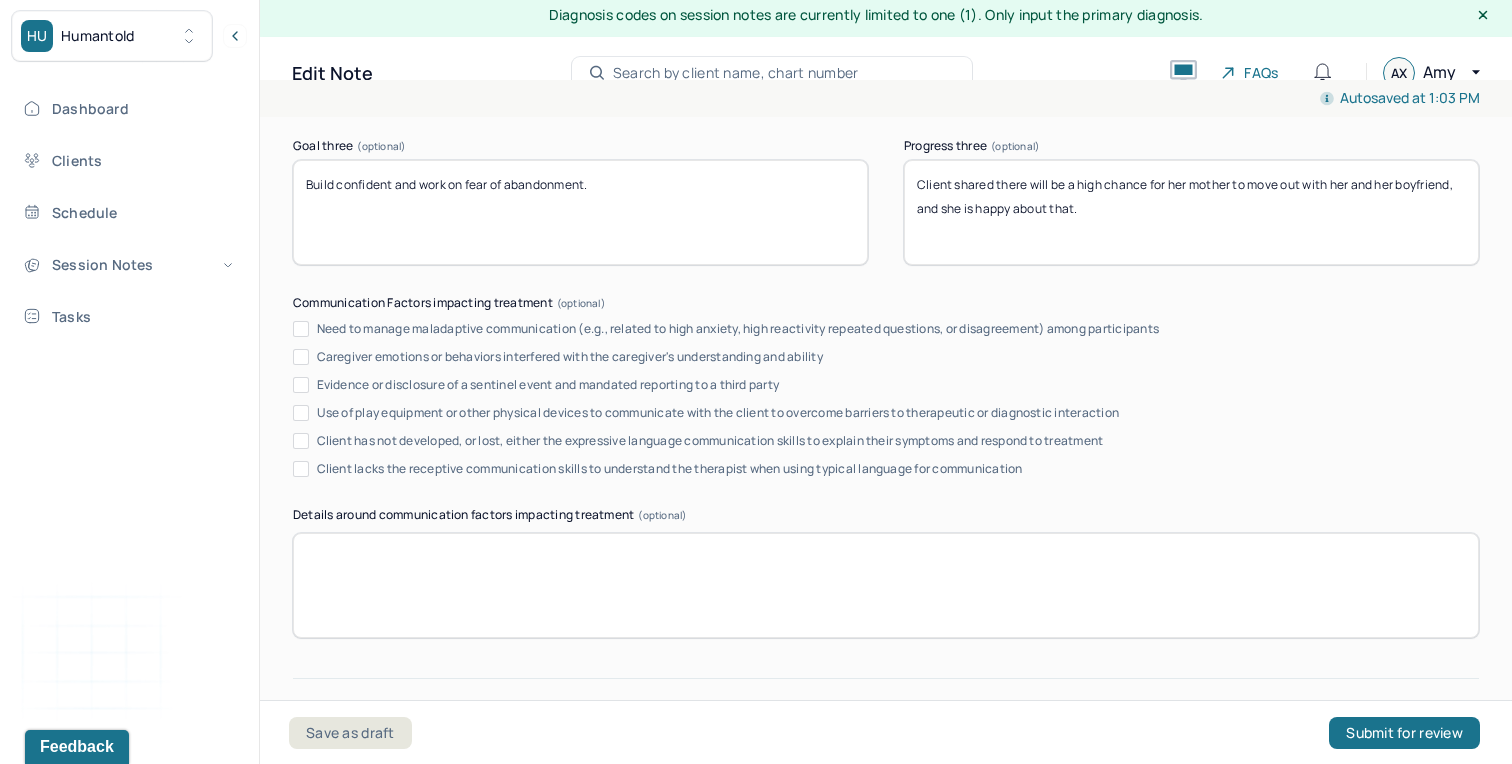 scroll, scrollTop: 3668, scrollLeft: 0, axis: vertical 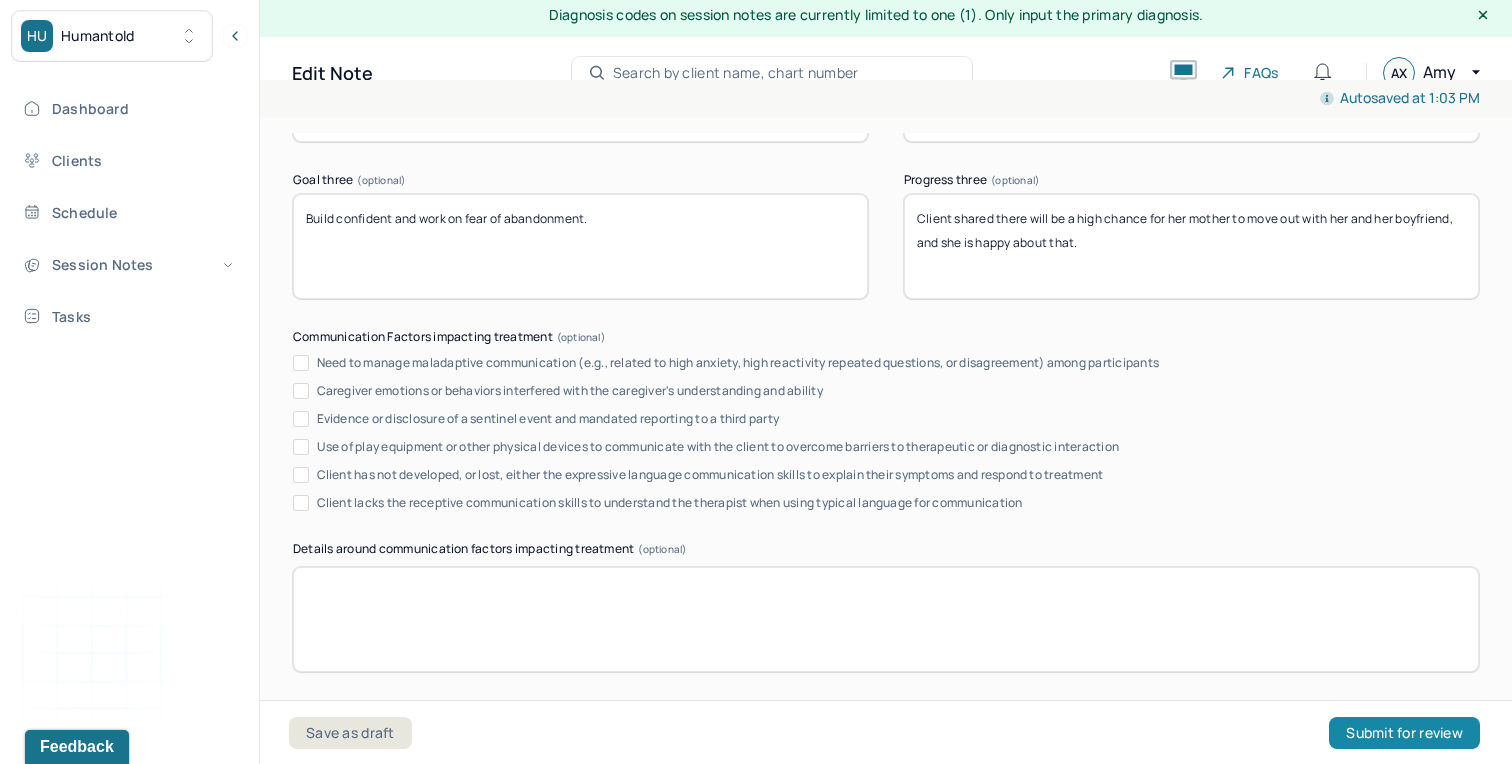click on "Submit for review" at bounding box center (1404, 733) 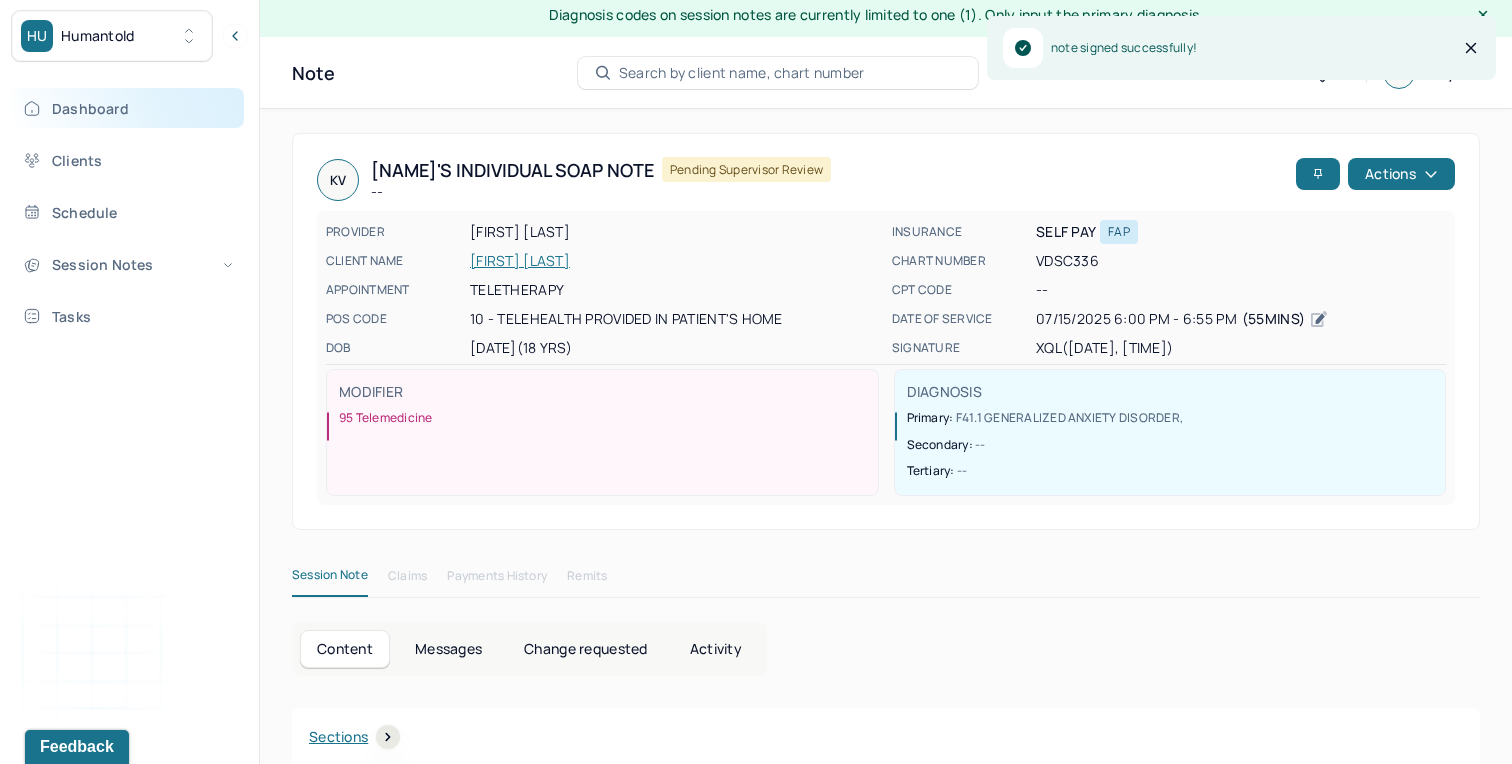 click on "Dashboard" at bounding box center (128, 108) 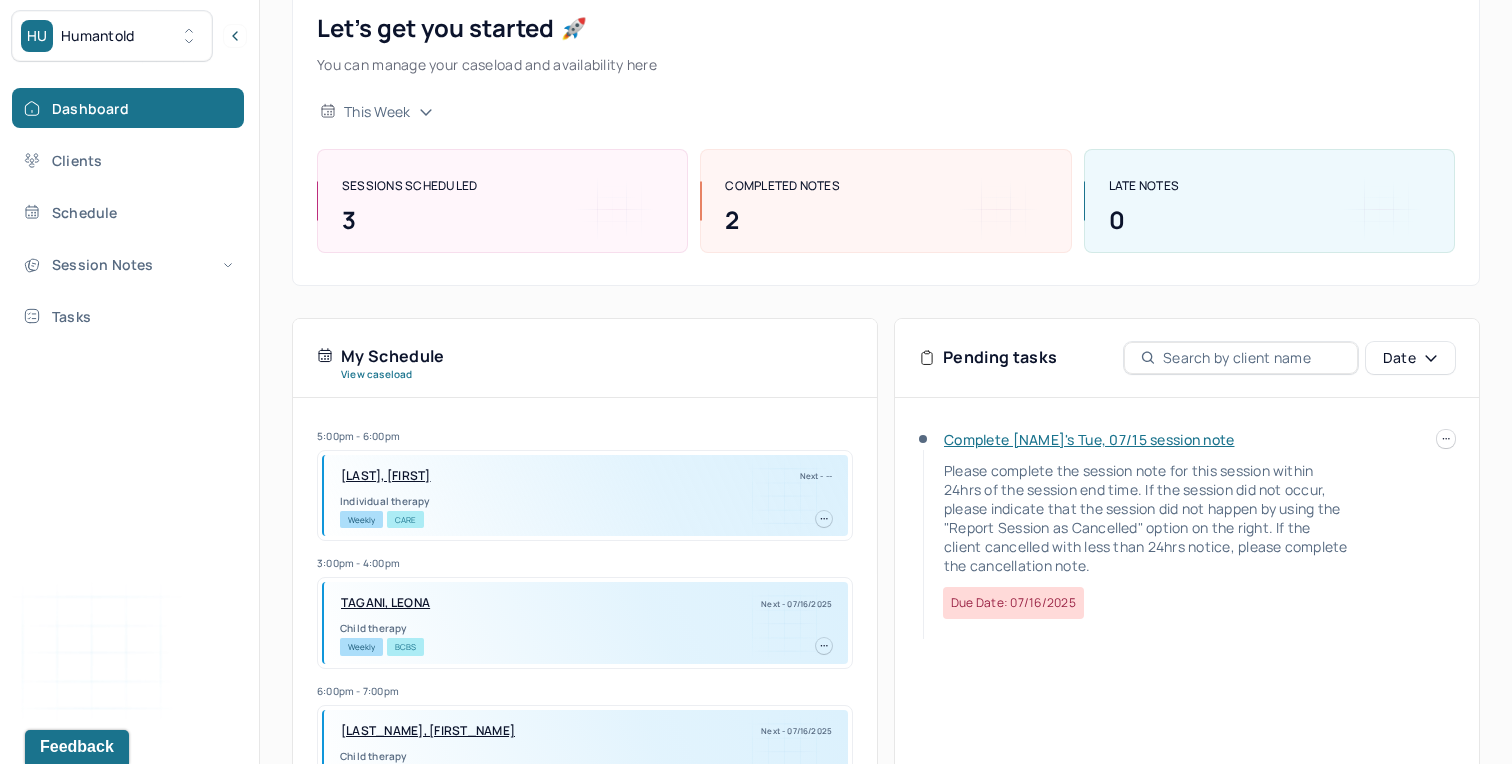 scroll, scrollTop: 148, scrollLeft: 0, axis: vertical 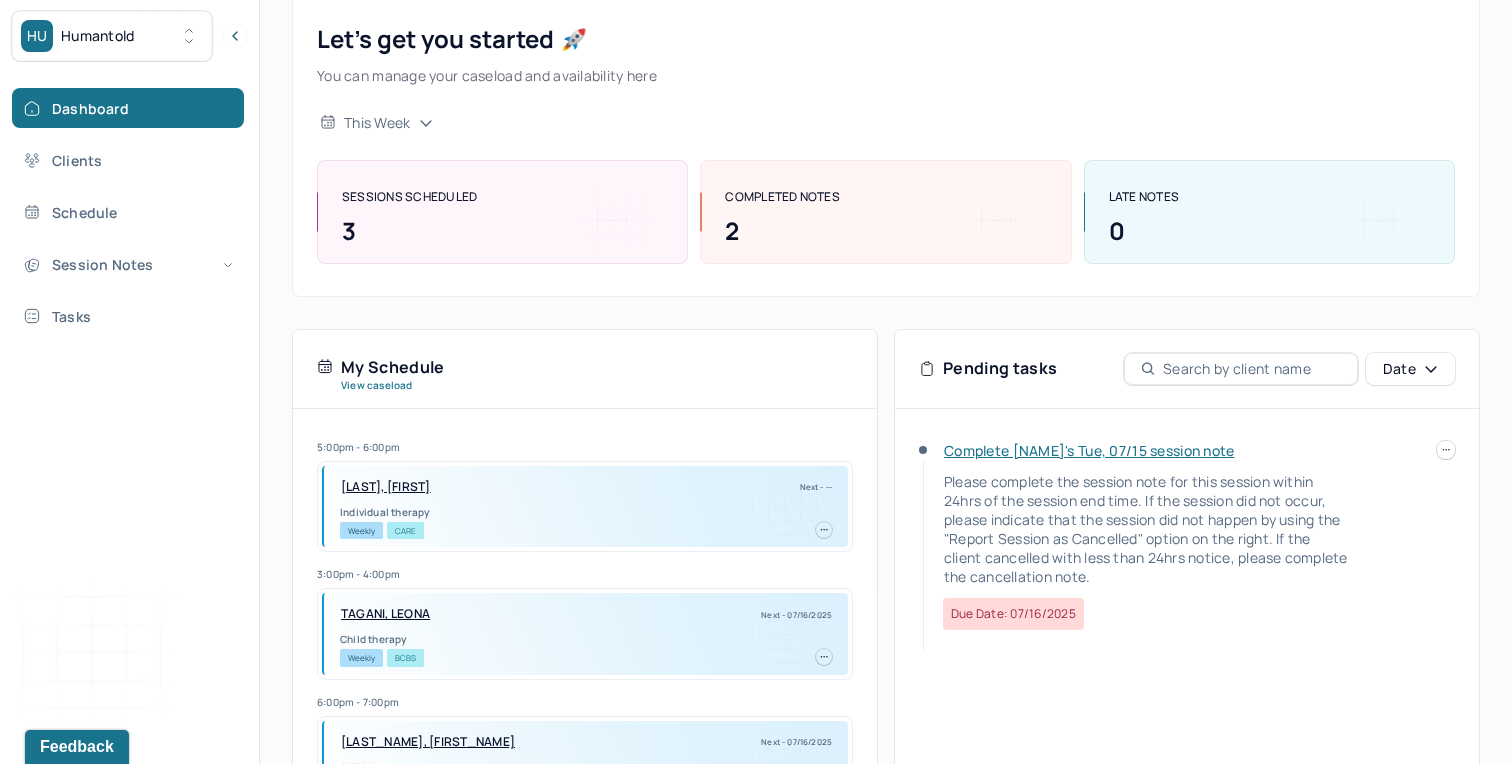 click on "Complete [NAME]'s Tue, 07/15 session note" at bounding box center [1089, 450] 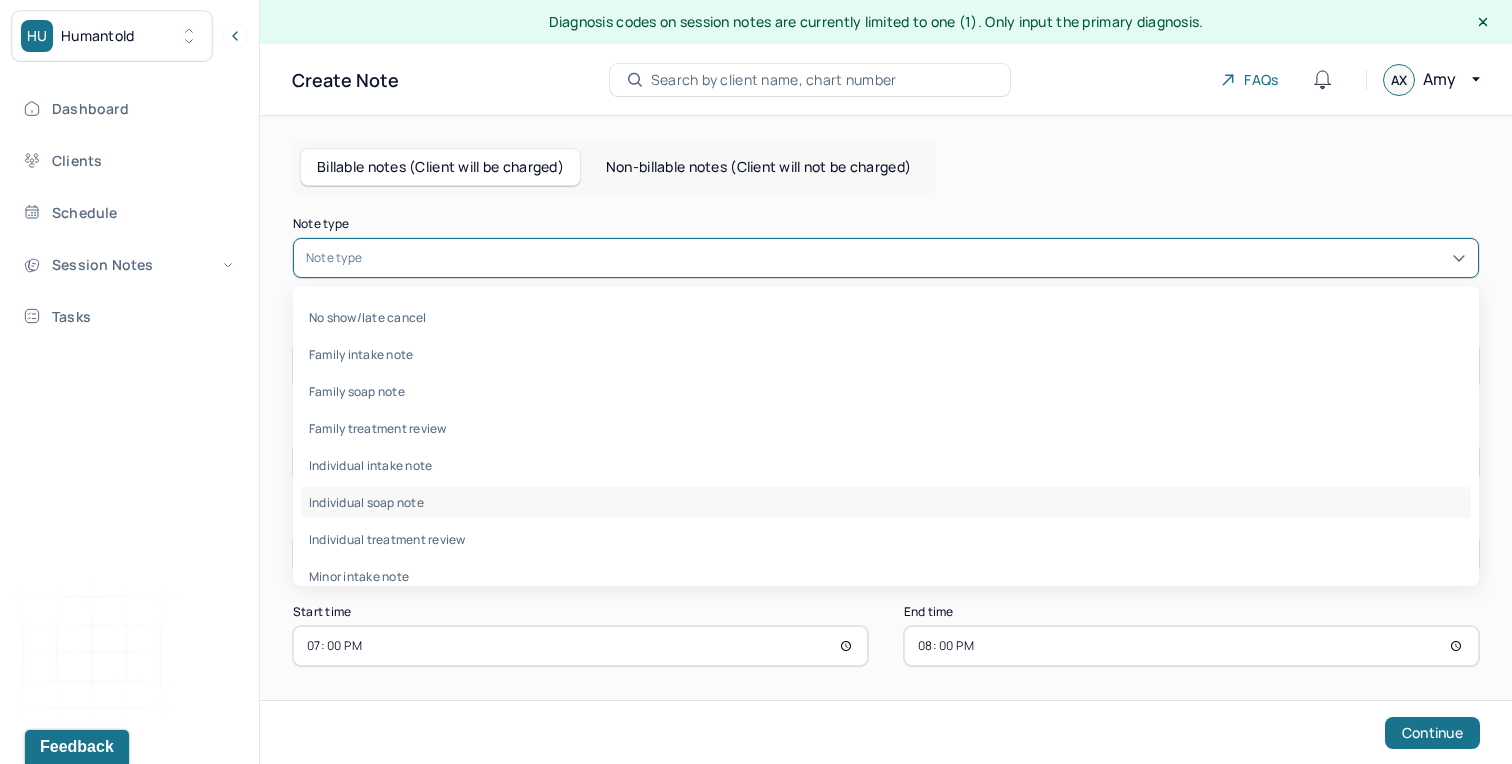 click on "Individual soap note" at bounding box center (886, 502) 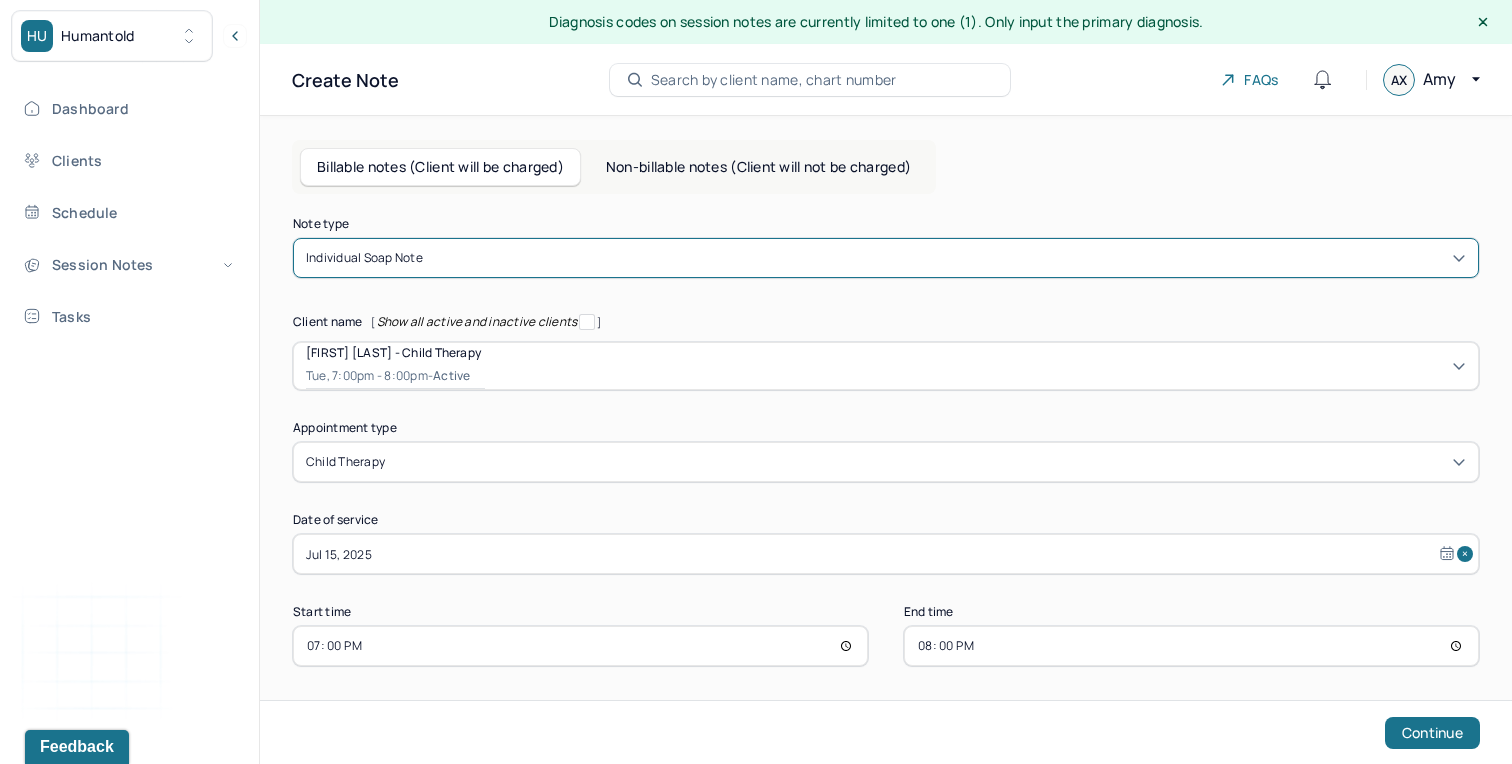 scroll, scrollTop: 7, scrollLeft: 0, axis: vertical 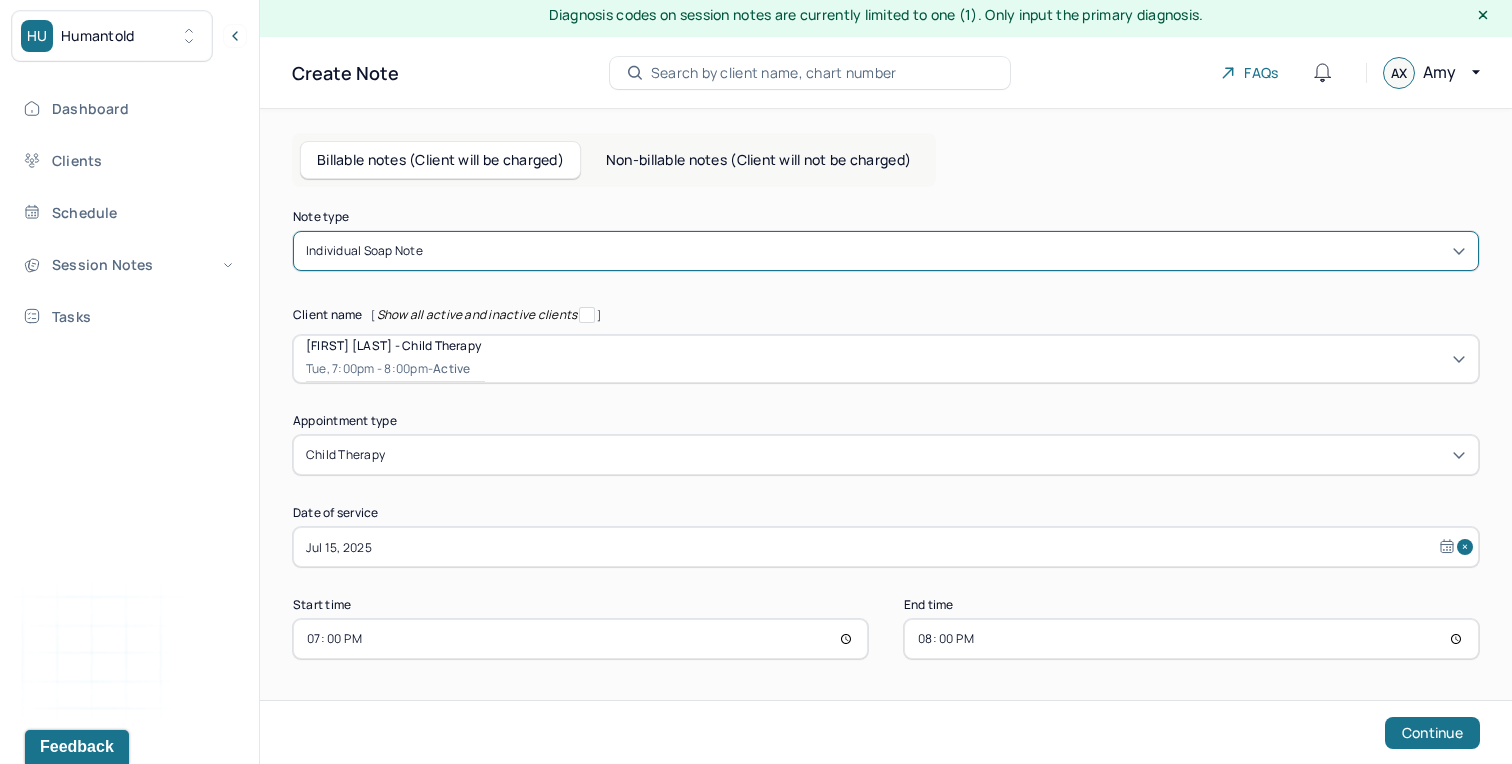click on "20:00" at bounding box center (1191, 639) 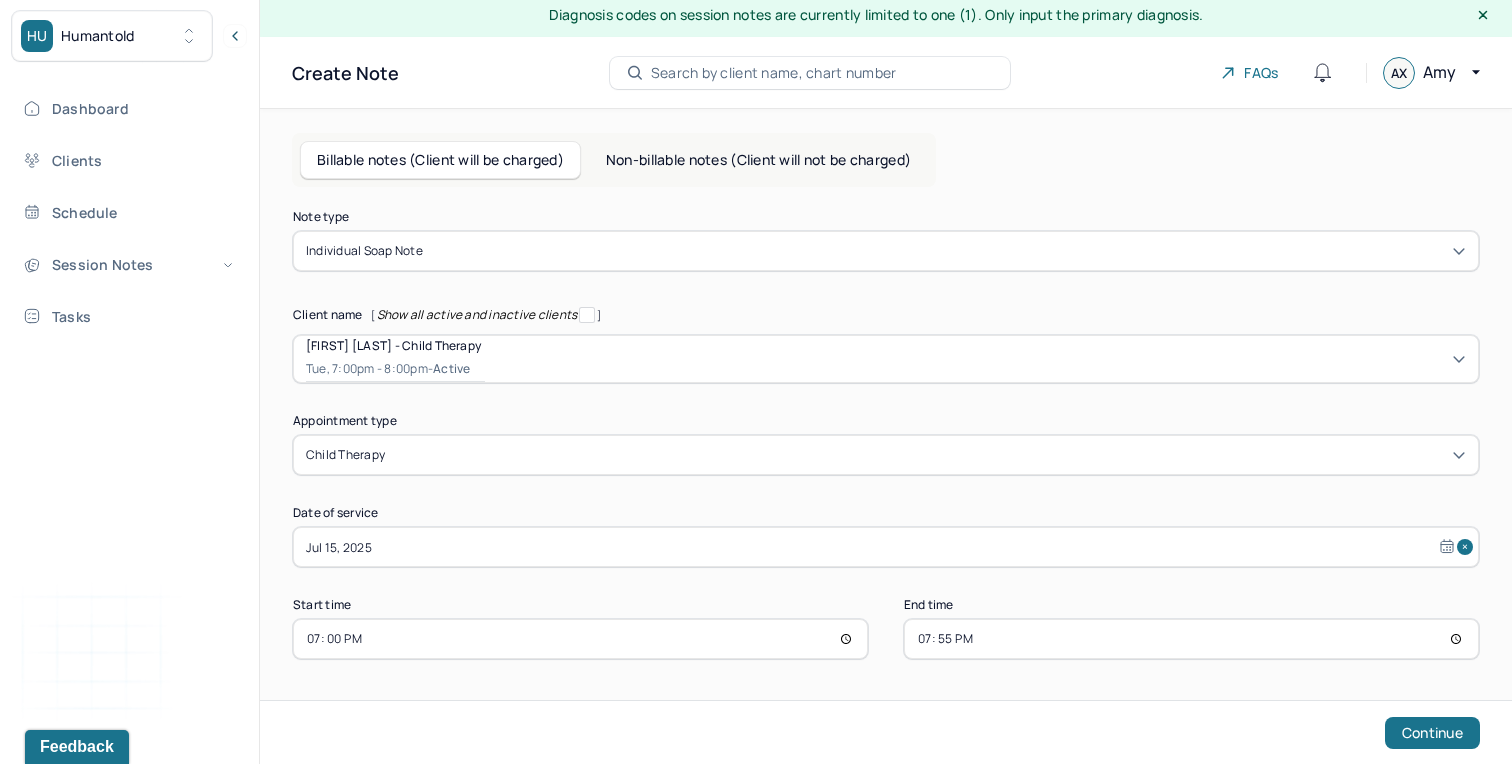 type on "19:55" 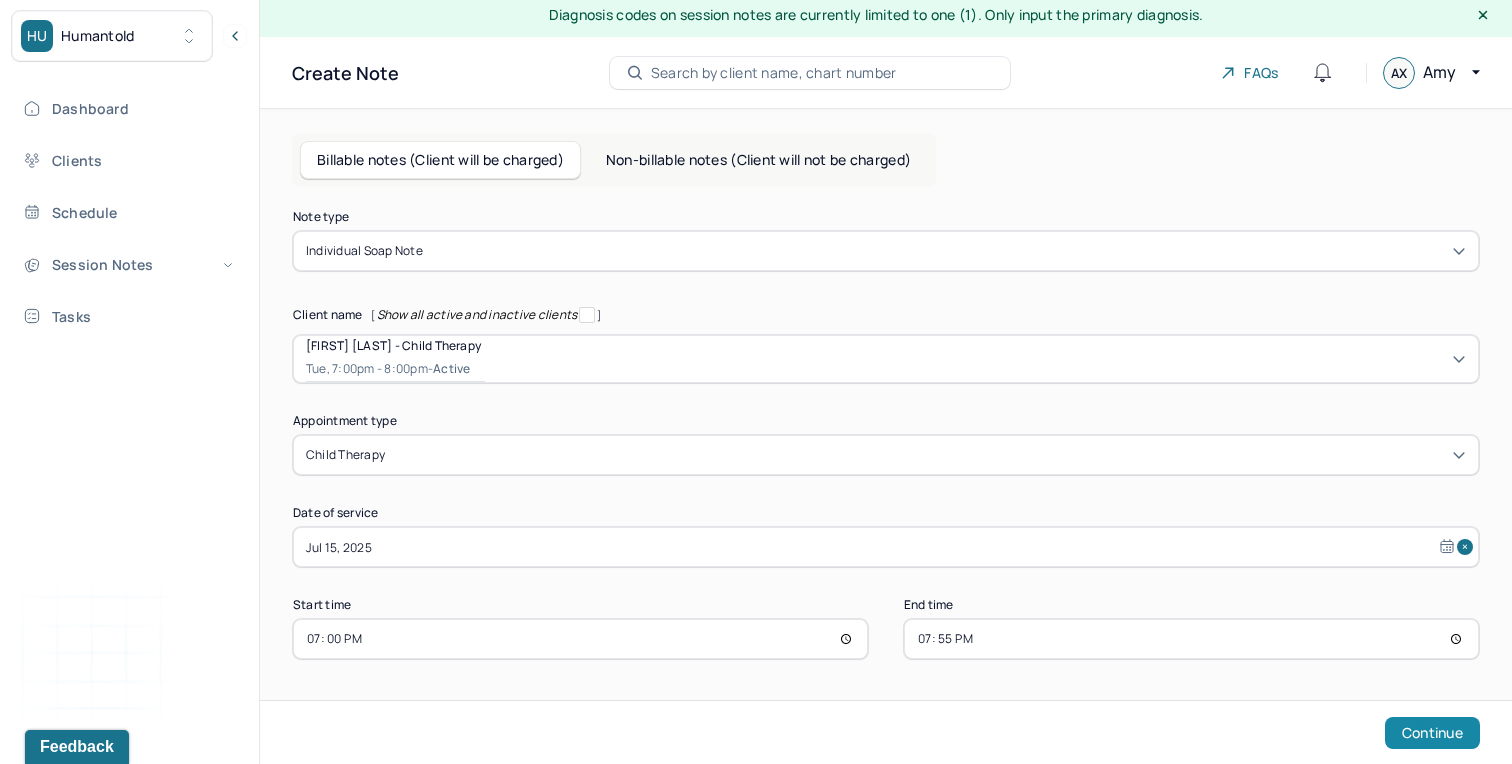 click on "Continue" at bounding box center (1432, 733) 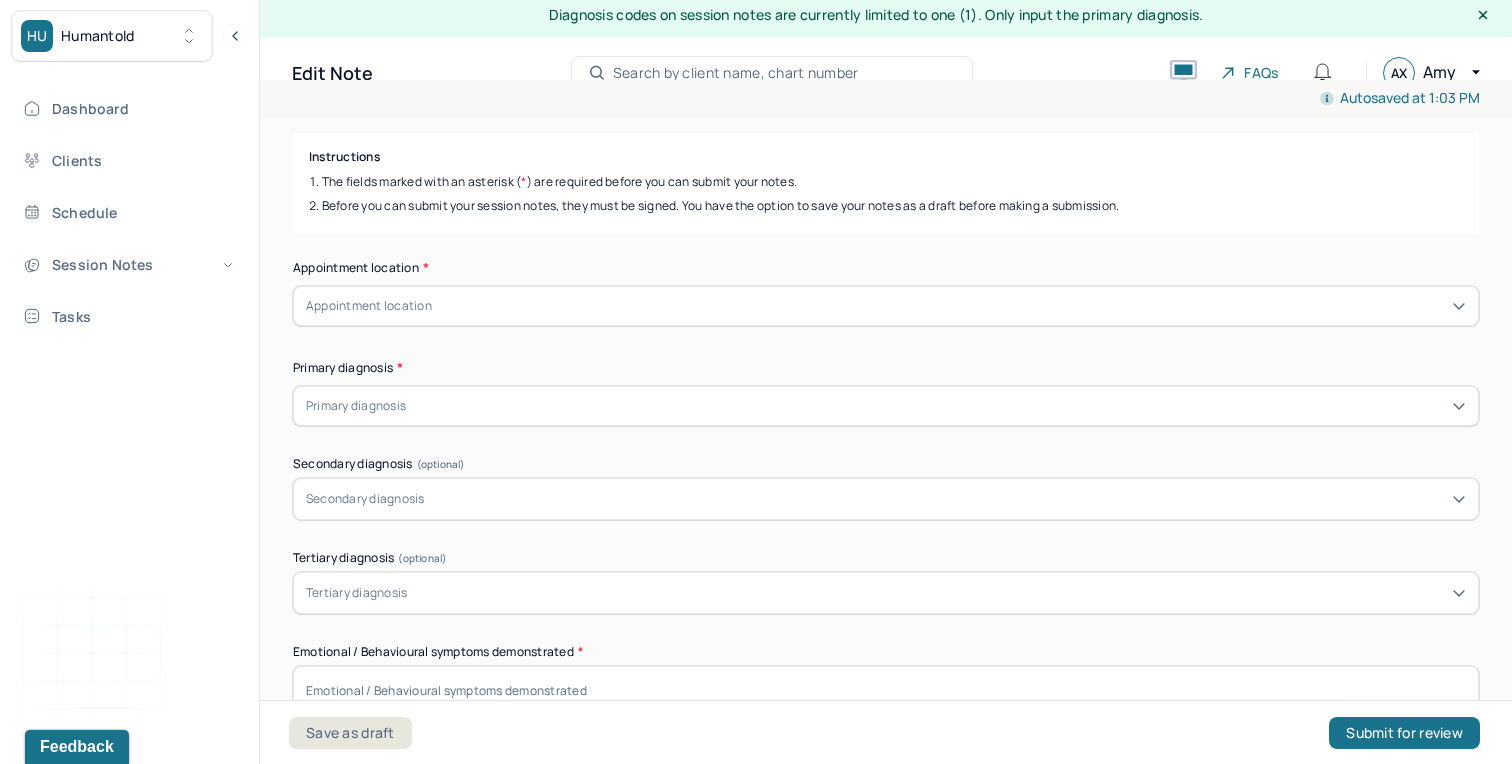 scroll, scrollTop: 266, scrollLeft: 0, axis: vertical 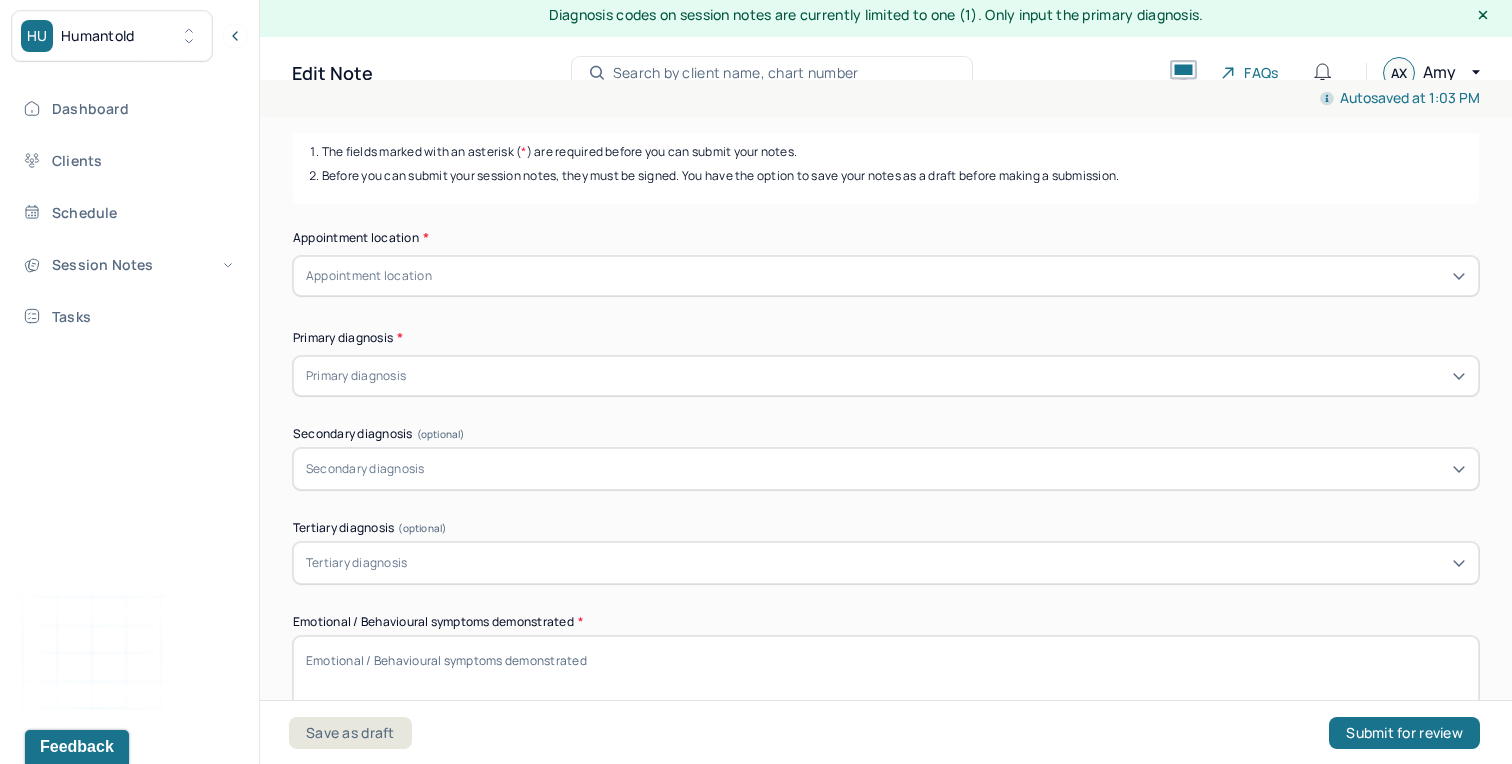 click on "Appointment location" at bounding box center (886, 276) 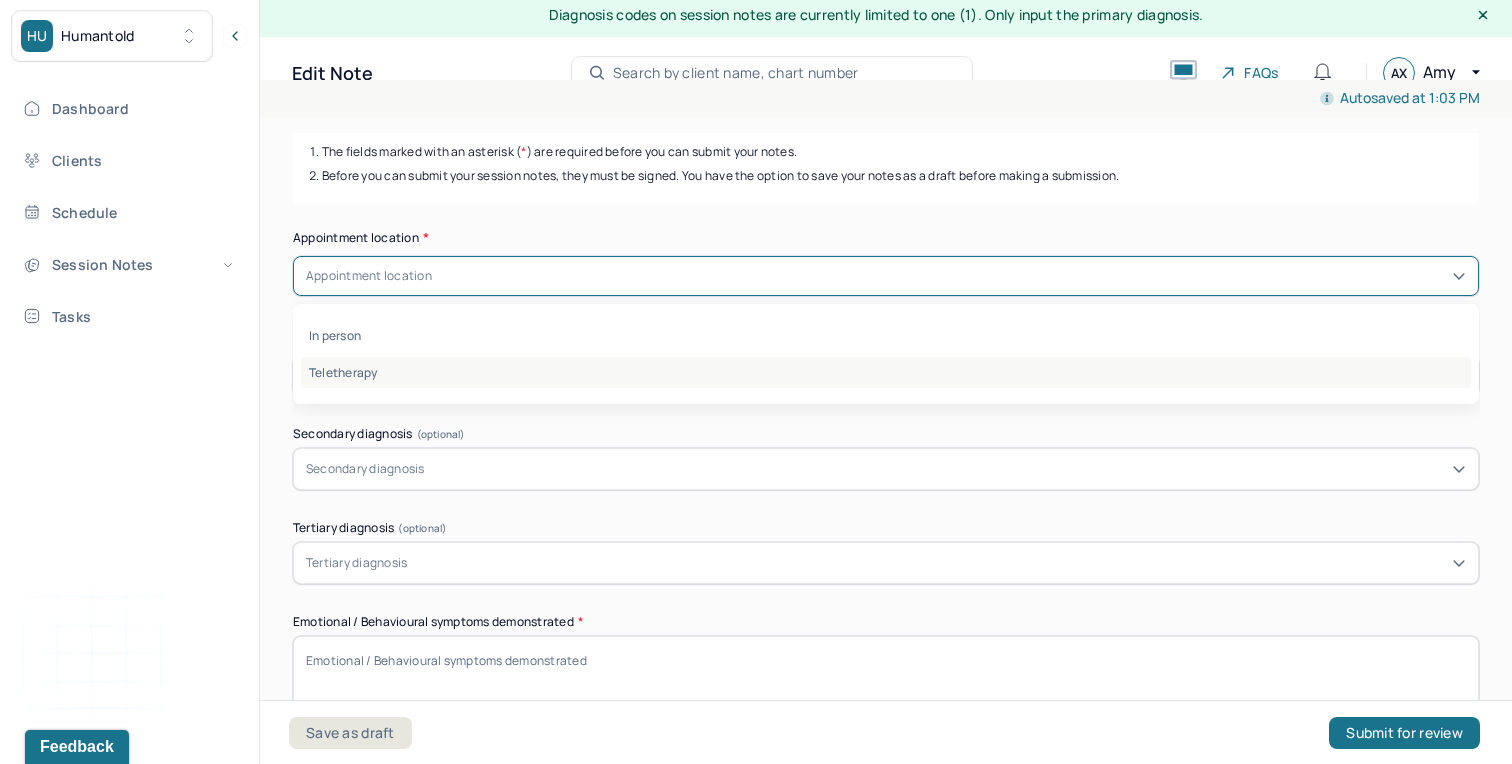click on "Teletherapy" at bounding box center [886, 372] 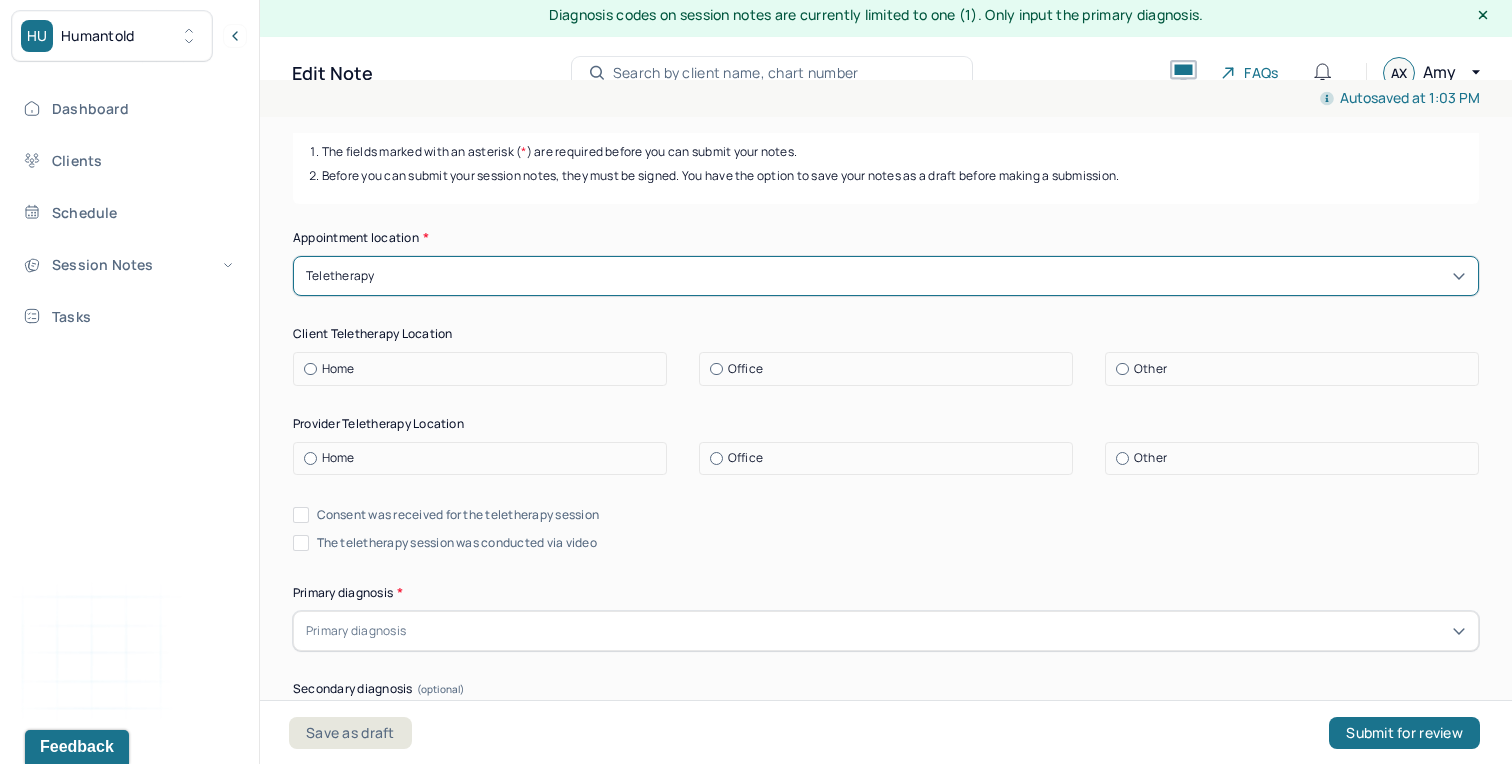 click on "Home" at bounding box center (338, 369) 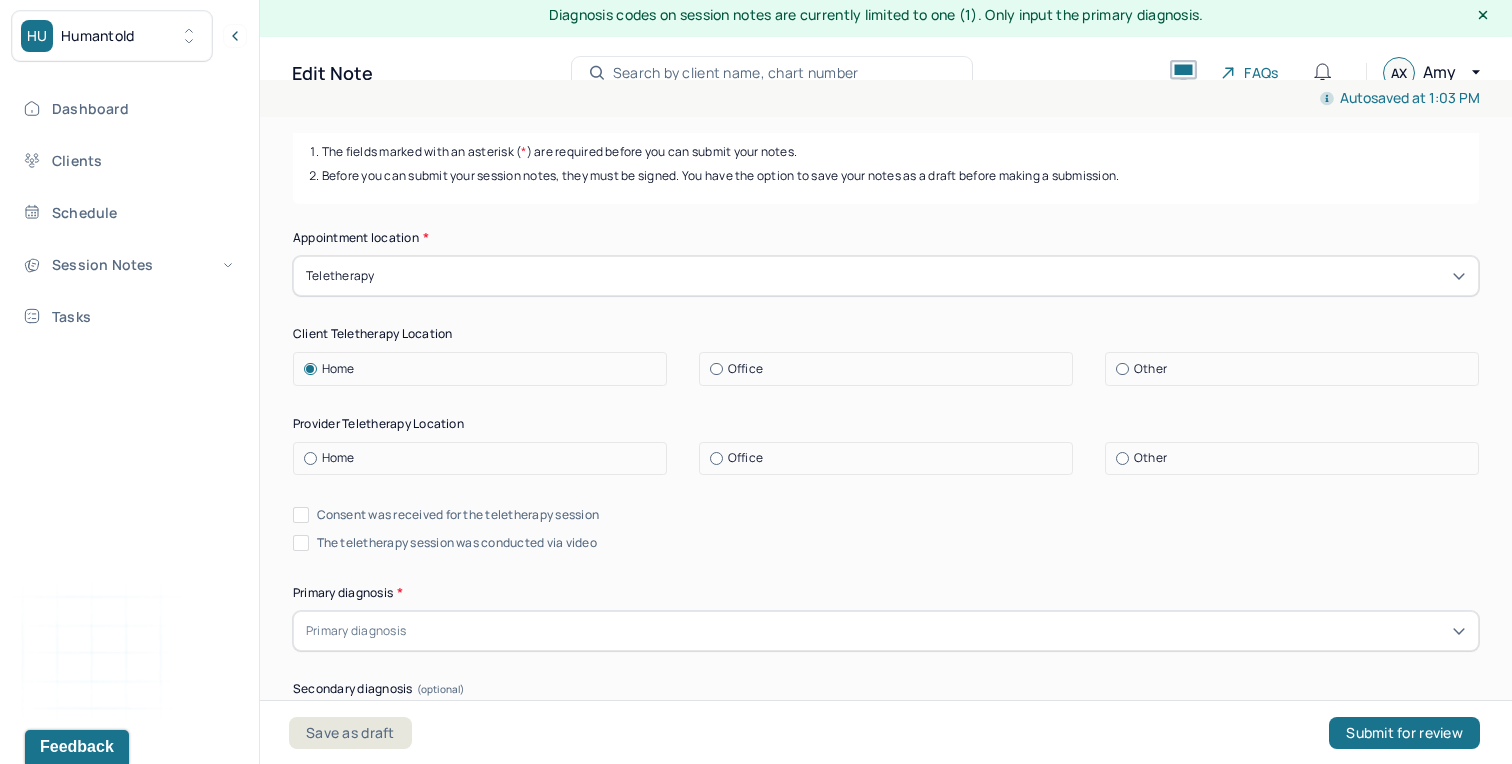 click on "Home" at bounding box center [338, 458] 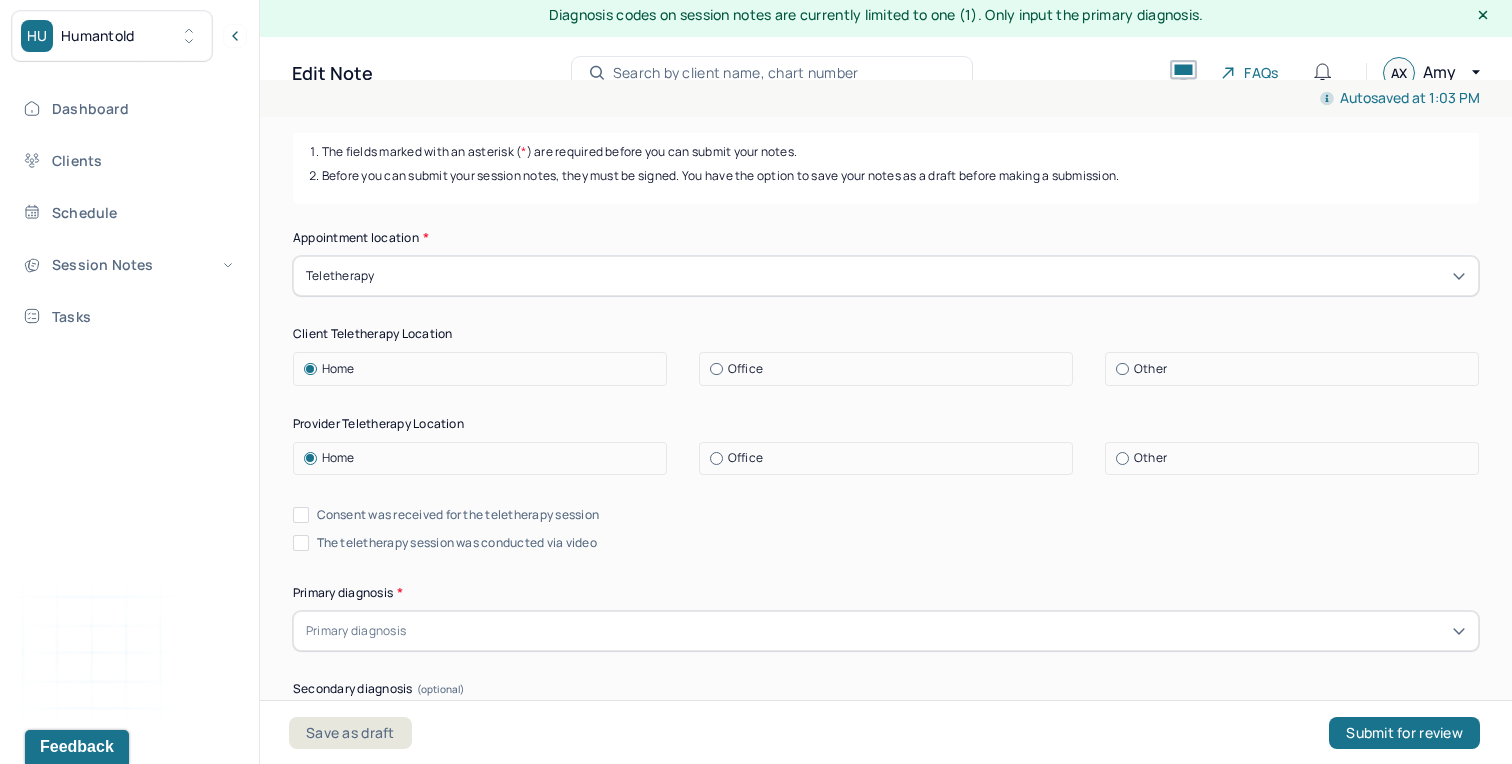 click on "Consent was received for the teletherapy session" at bounding box center [458, 515] 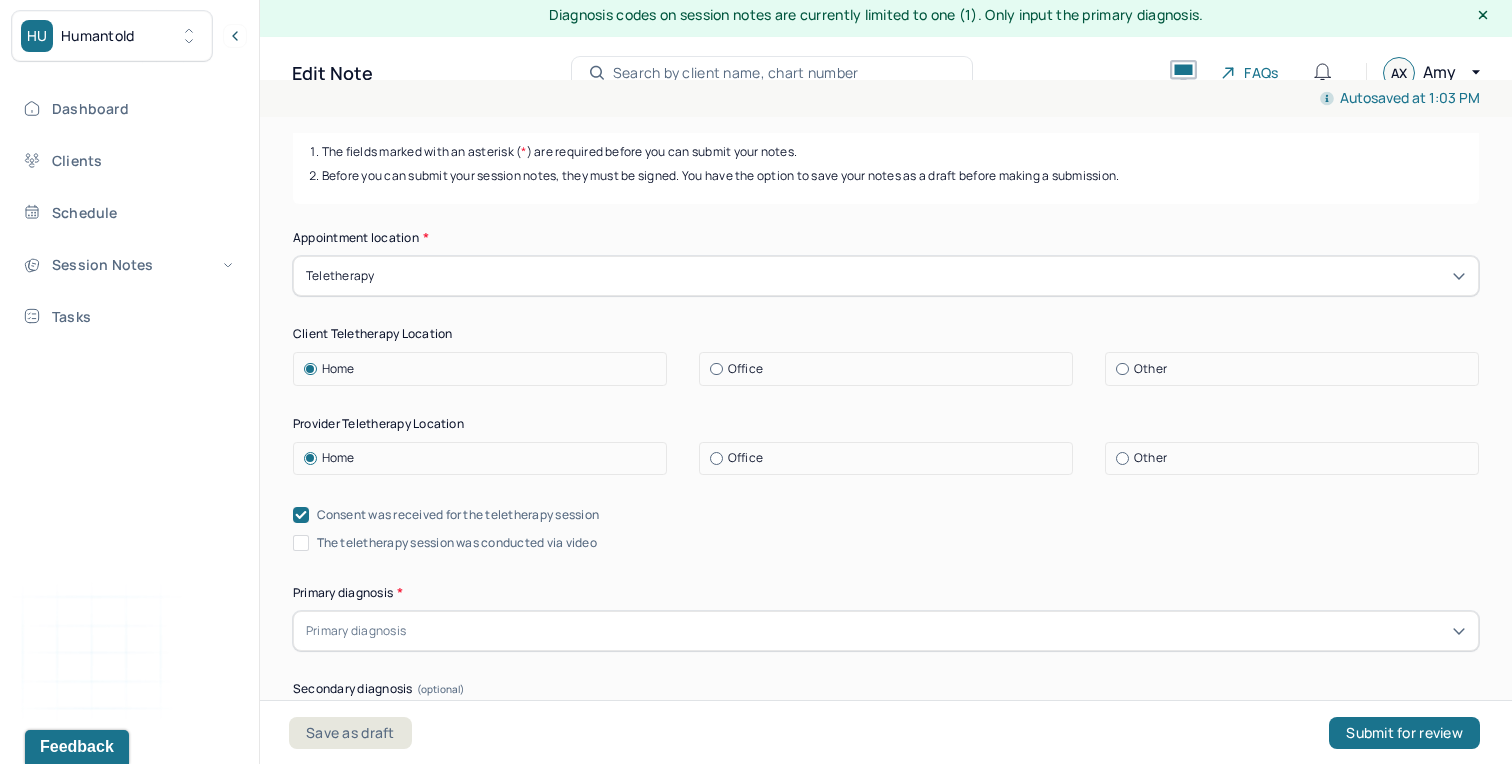 click on "The teletherapy session was conducted via video" at bounding box center [457, 543] 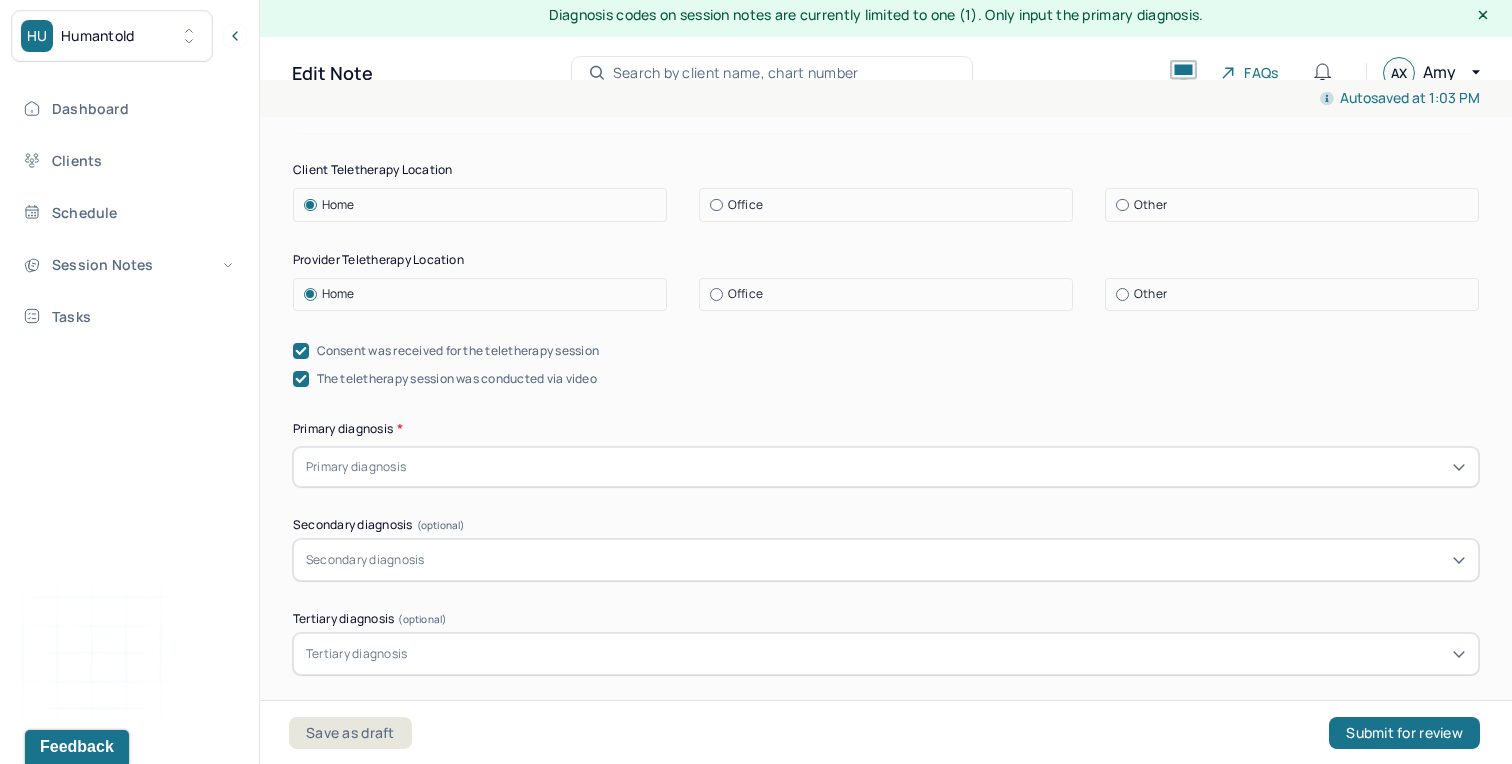 scroll, scrollTop: 448, scrollLeft: 0, axis: vertical 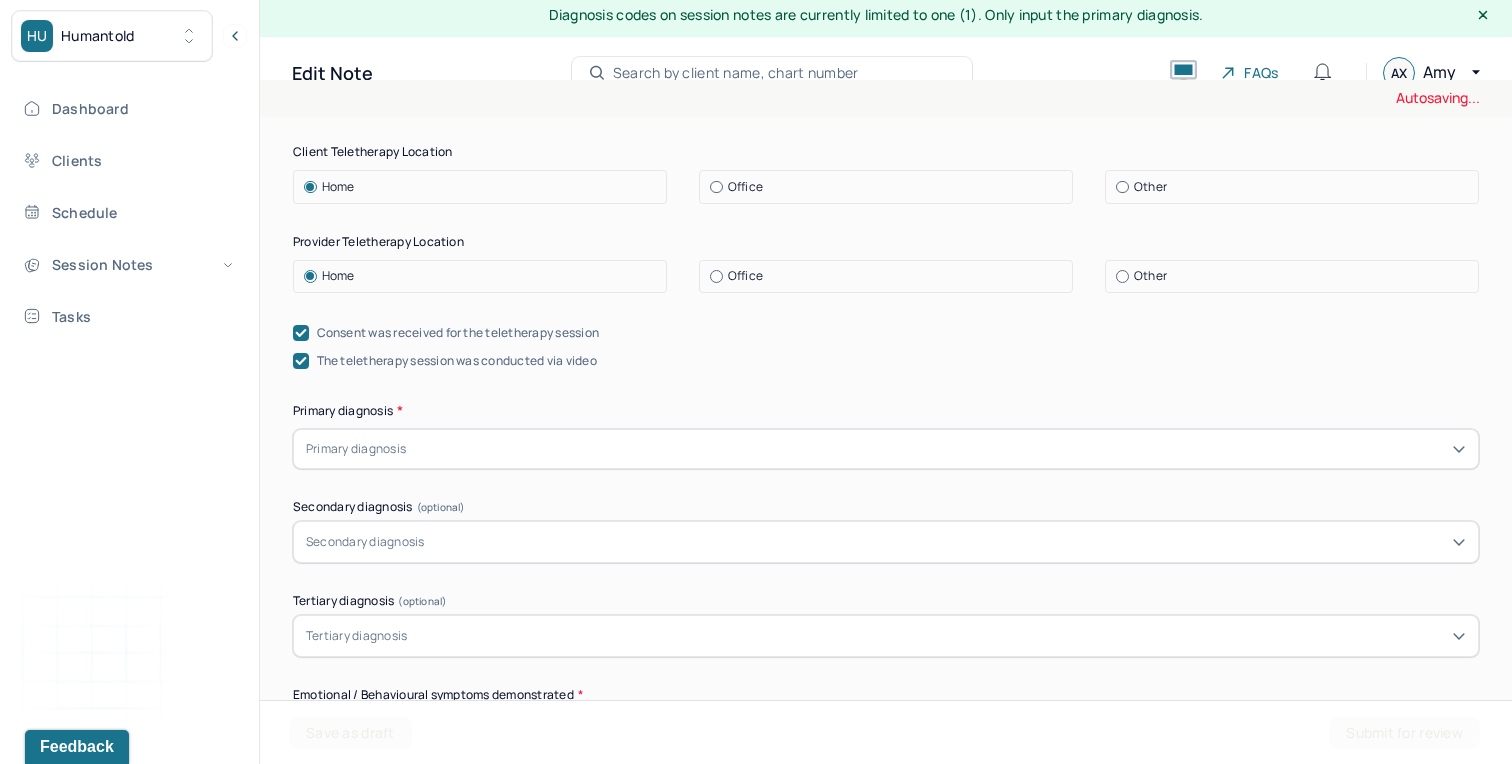 click at bounding box center (938, 449) 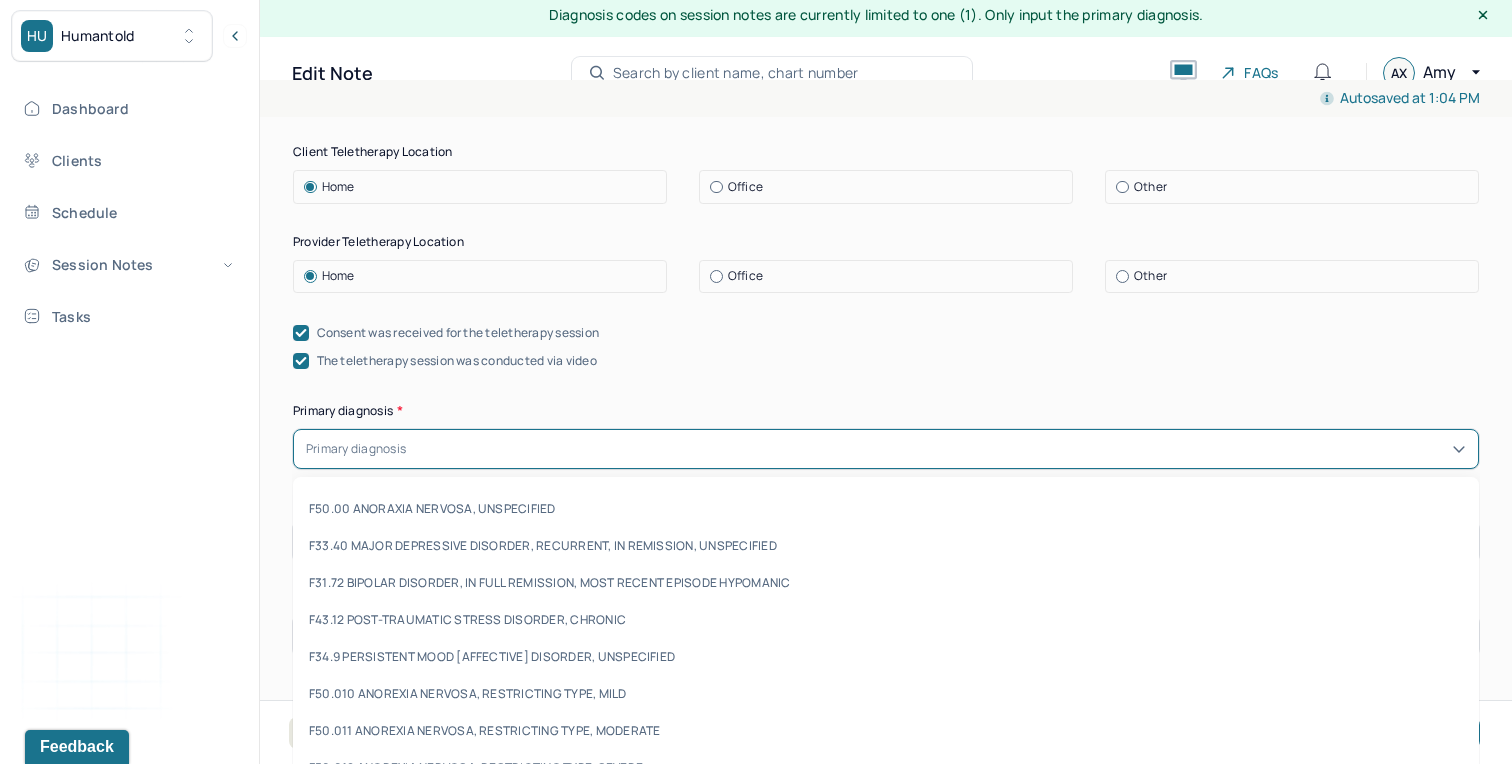 type on "F43.22 ADJUSTMENT DISORDER, WITH ANXIETY" 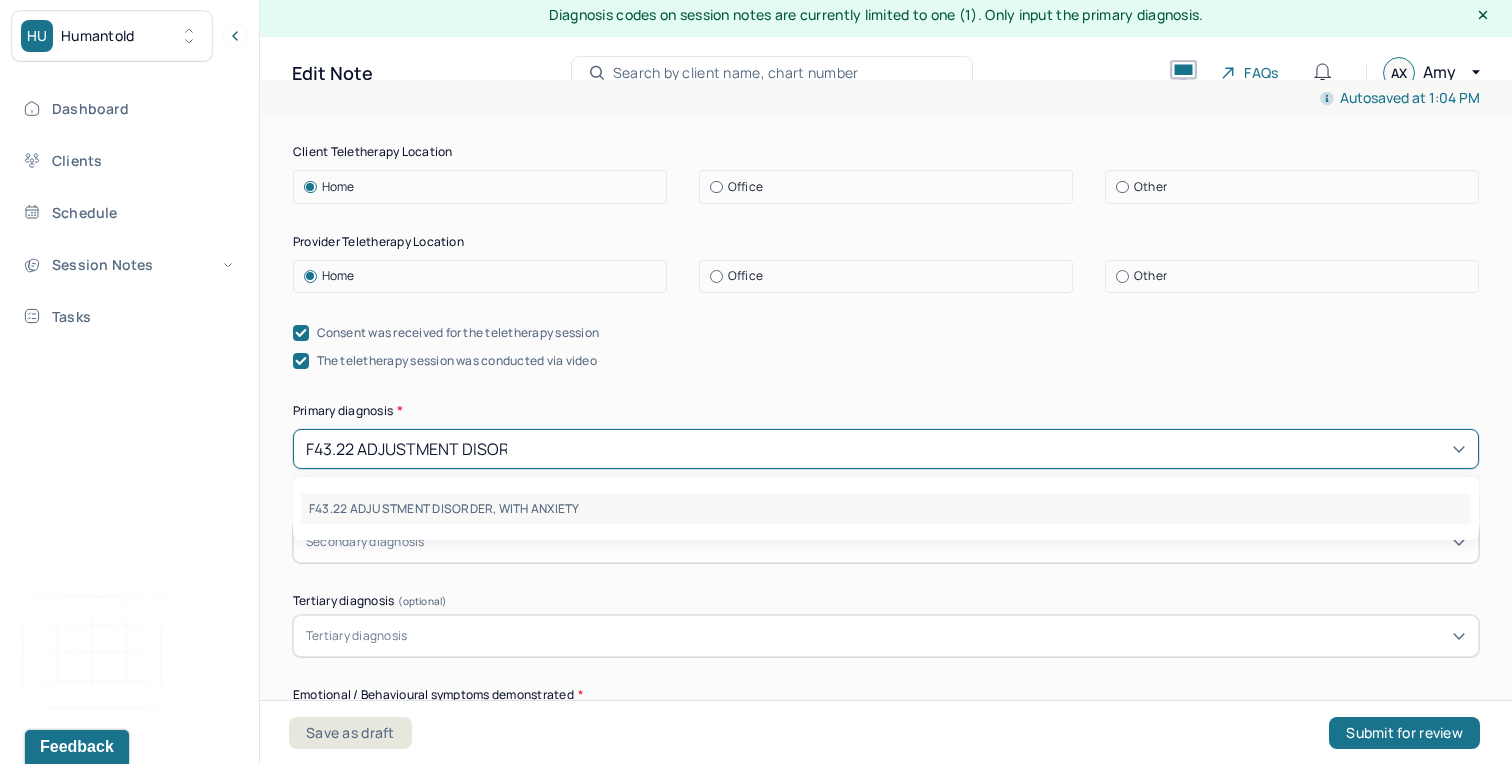click on "F43.22 ADJUSTMENT DISORDER, WITH ANXIETY" at bounding box center [886, 508] 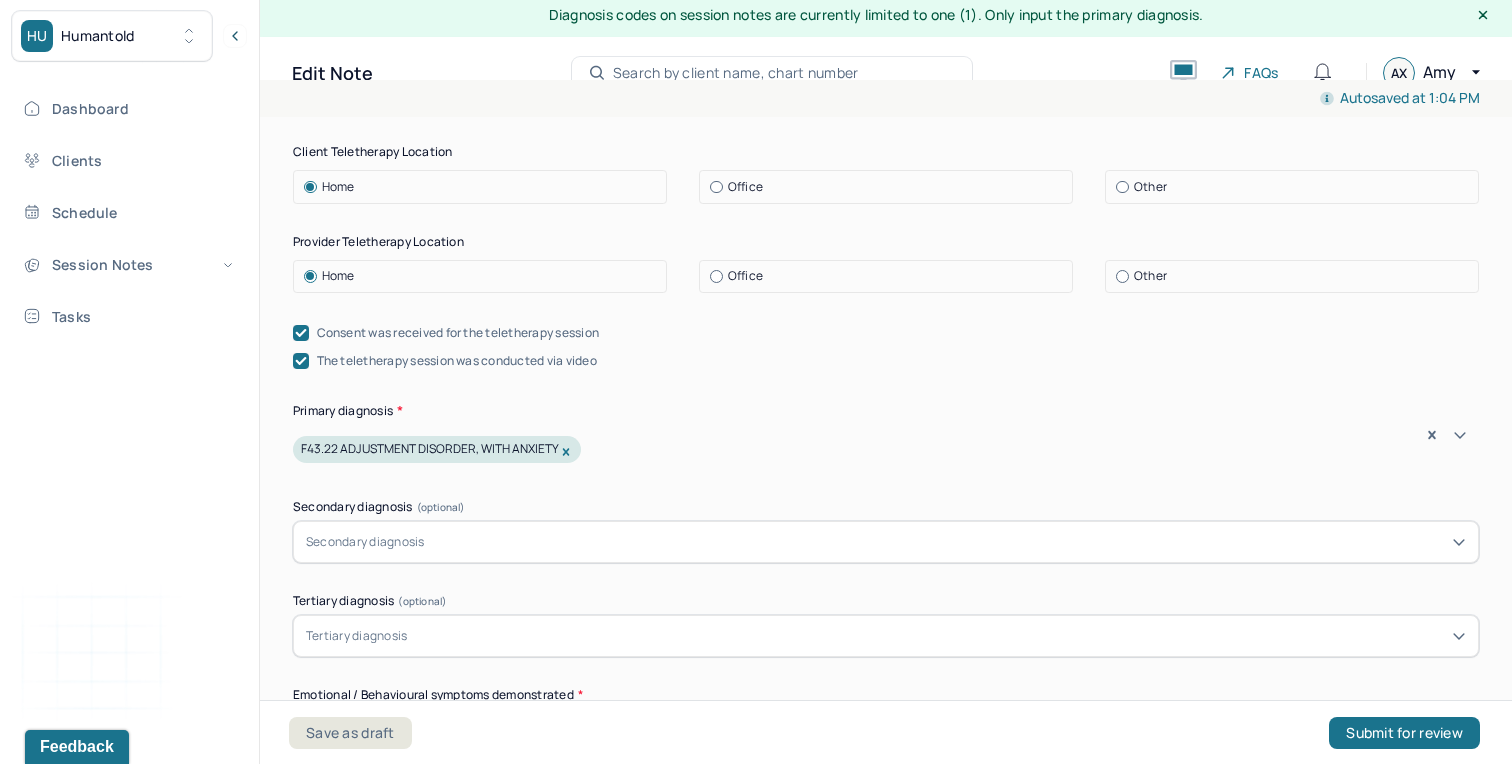 click on "Primary diagnosis *" at bounding box center (886, 411) 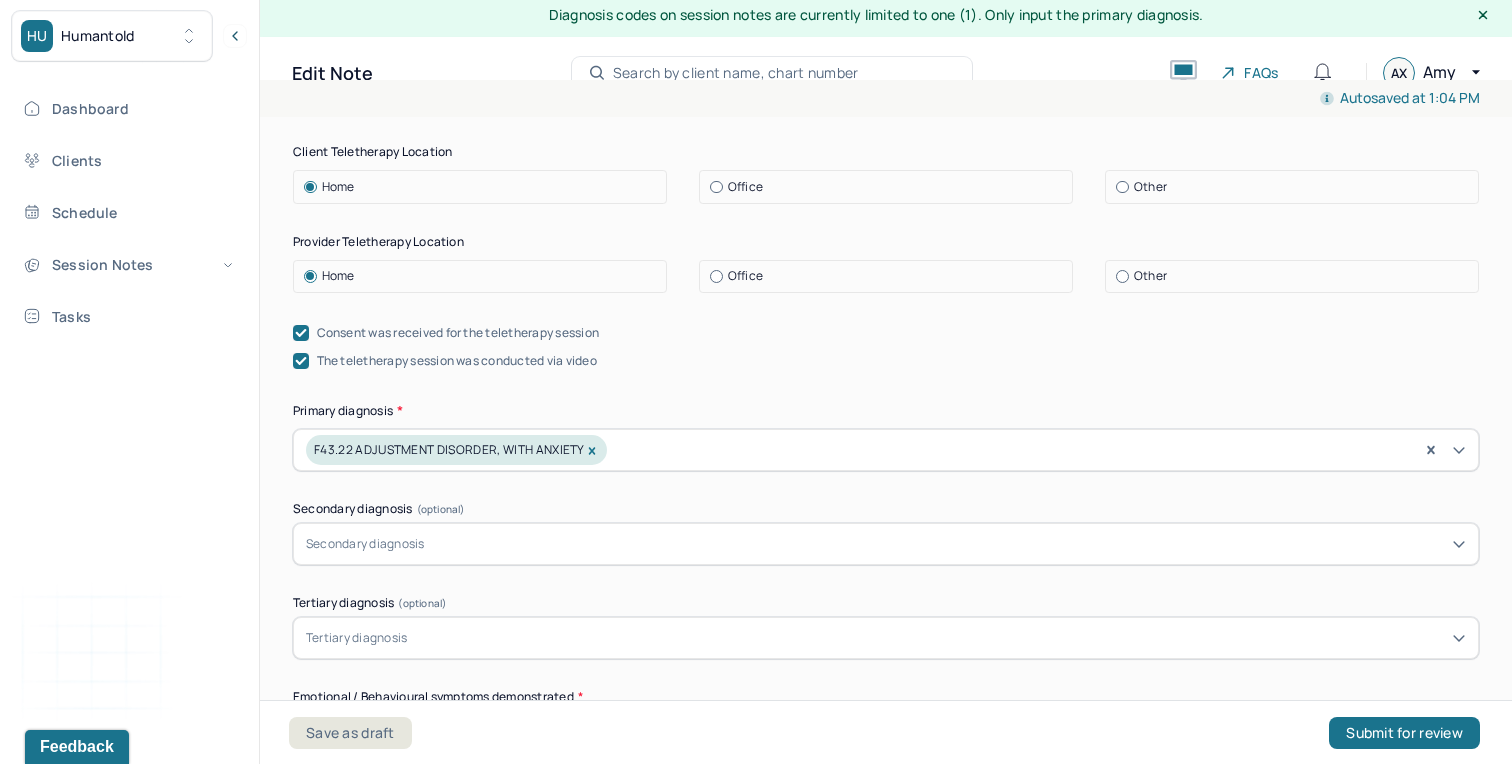 click on "Primary diagnosis *" at bounding box center [886, 411] 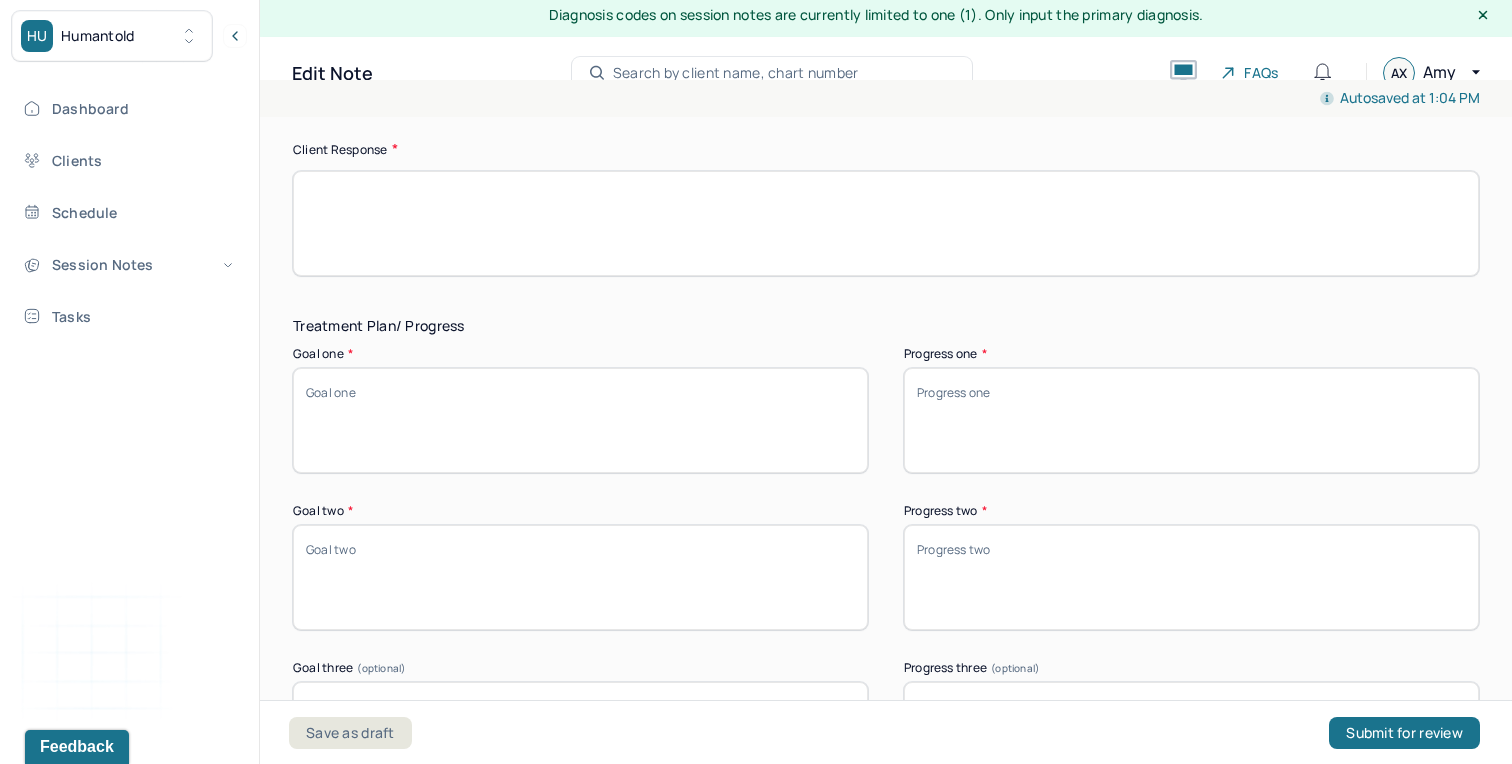 scroll, scrollTop: 3081, scrollLeft: 0, axis: vertical 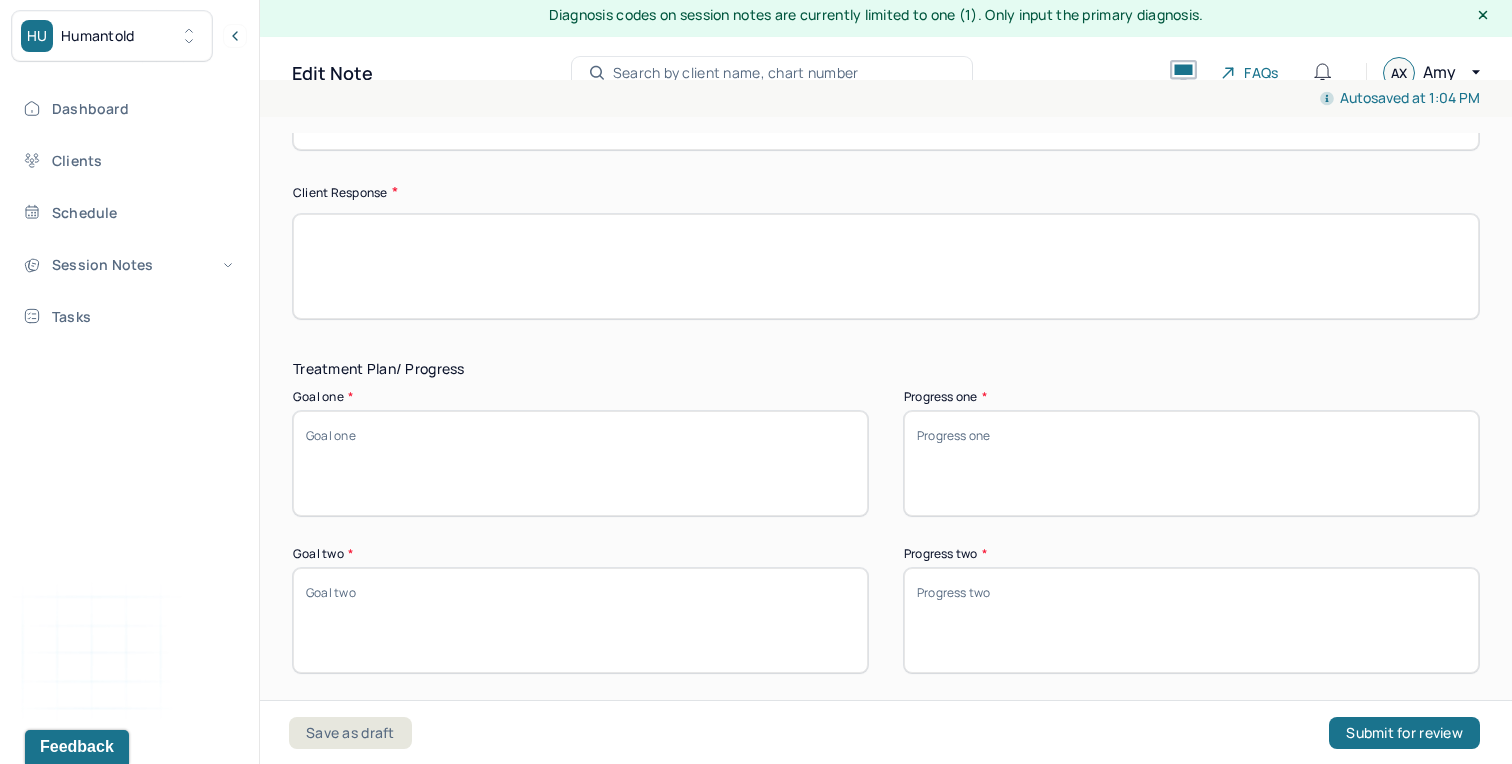 click on "Goal one *" at bounding box center [580, 463] 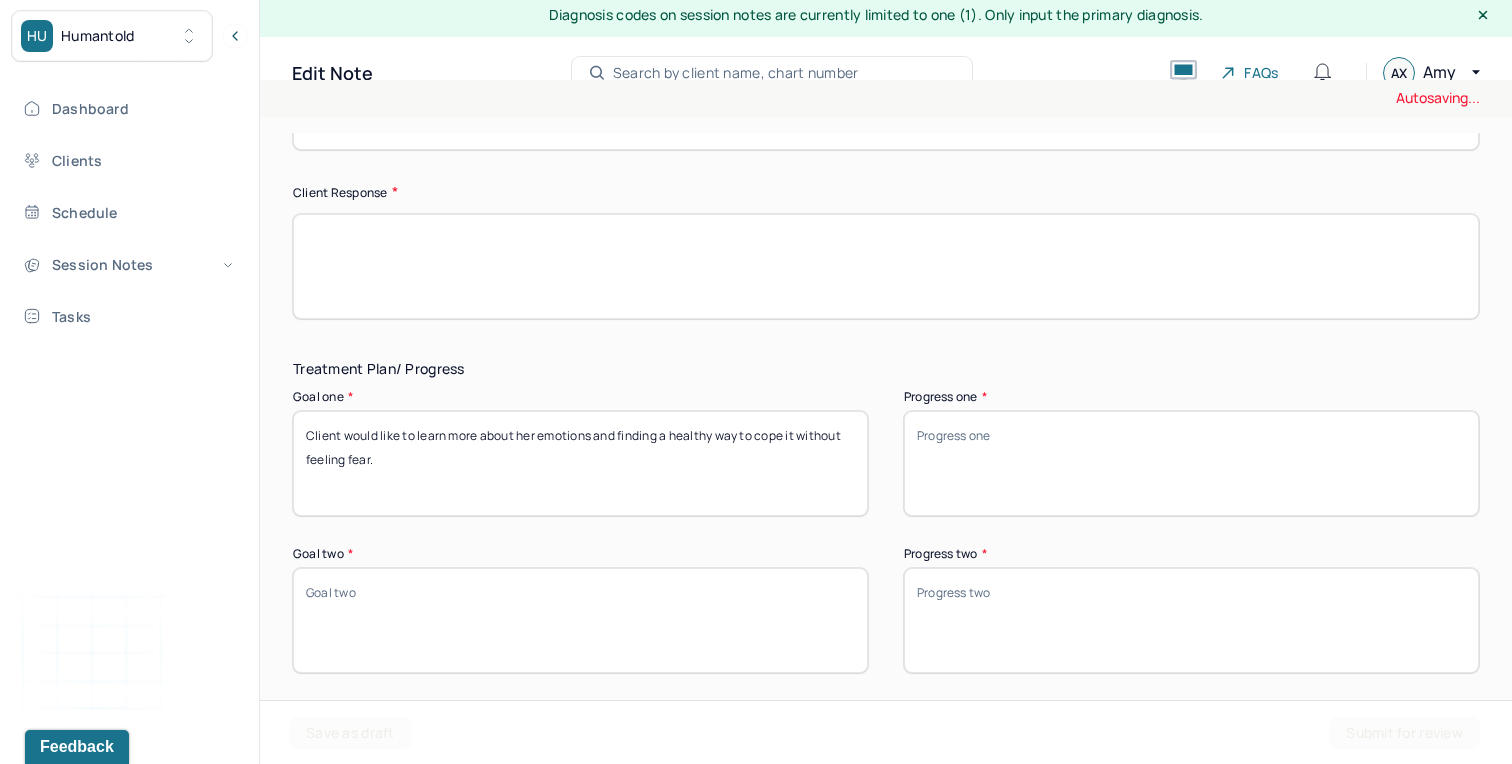 type on "Client would like to learn more about her emotions and finding a healthy way to cope it without feeling fear." 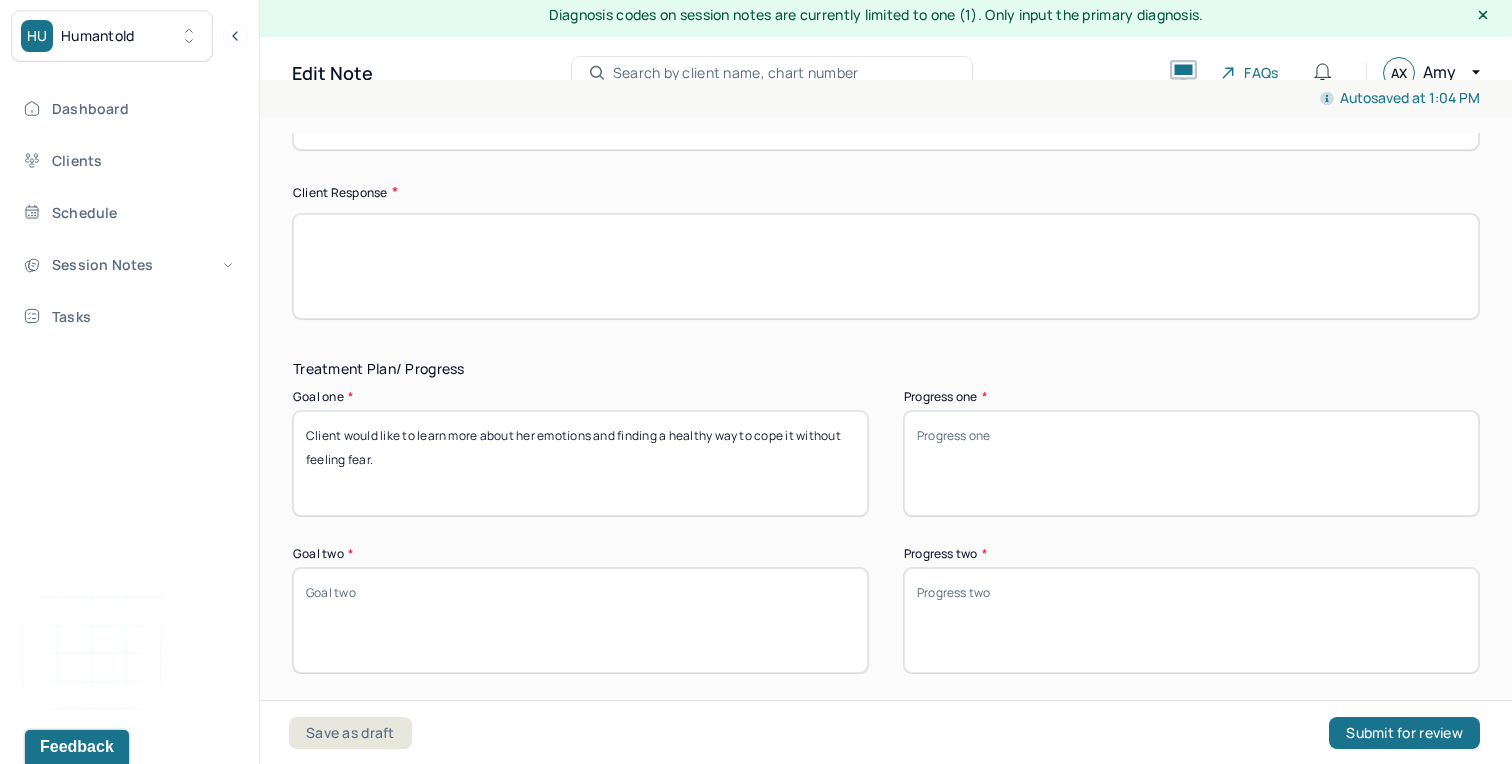 click on "Goal two *" at bounding box center [580, 620] 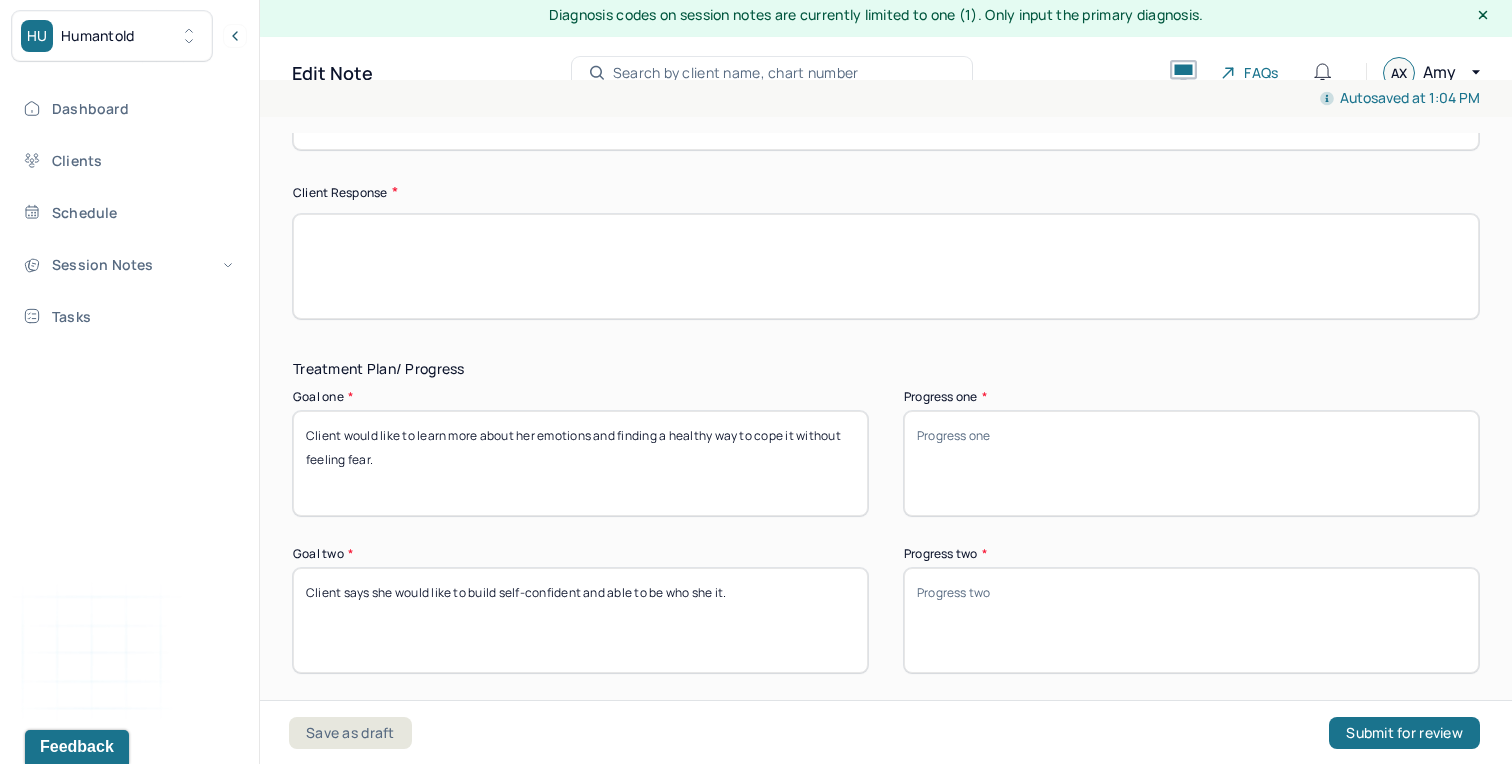 type on "Client says she would like to build self-confident and able to be who she it." 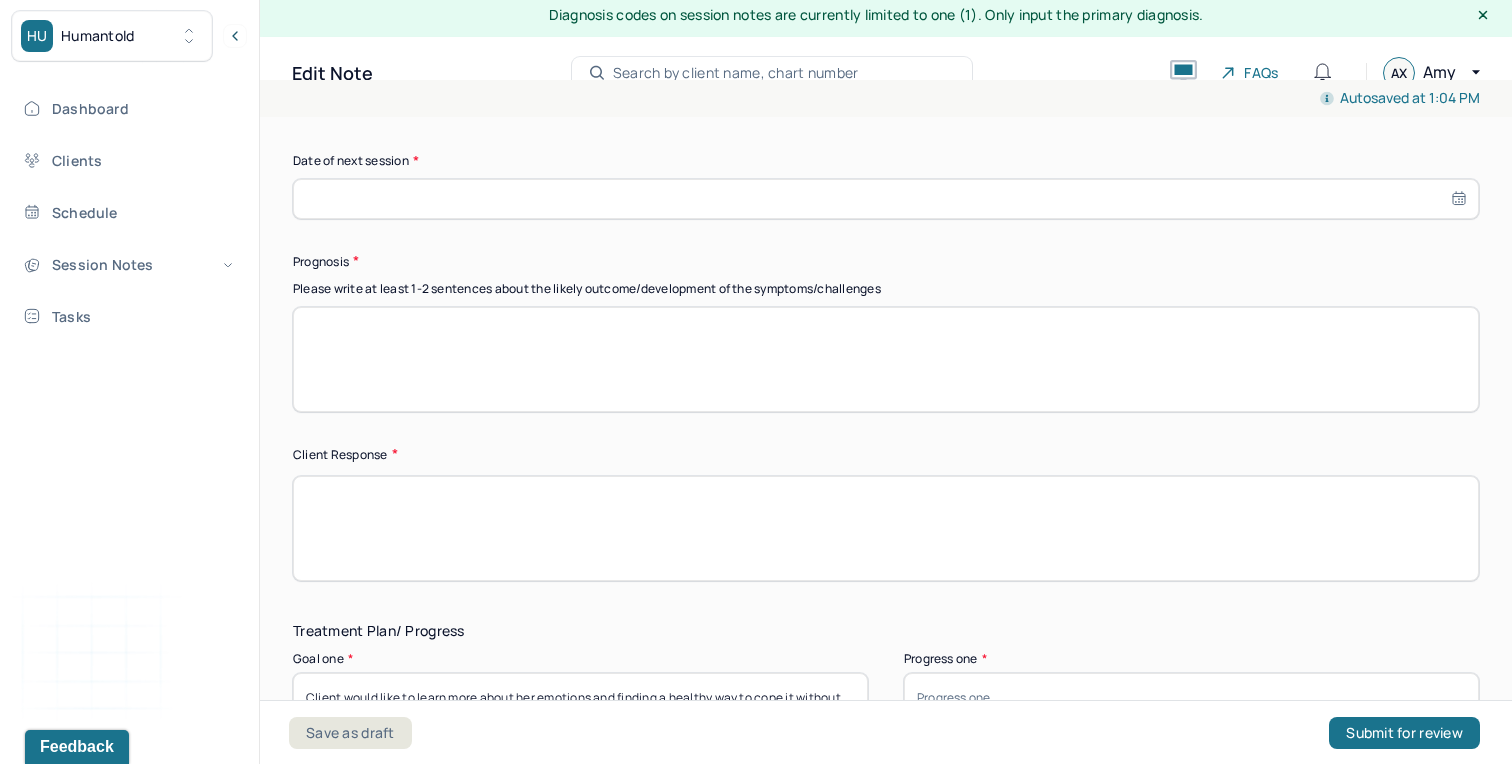 scroll, scrollTop: 2806, scrollLeft: 0, axis: vertical 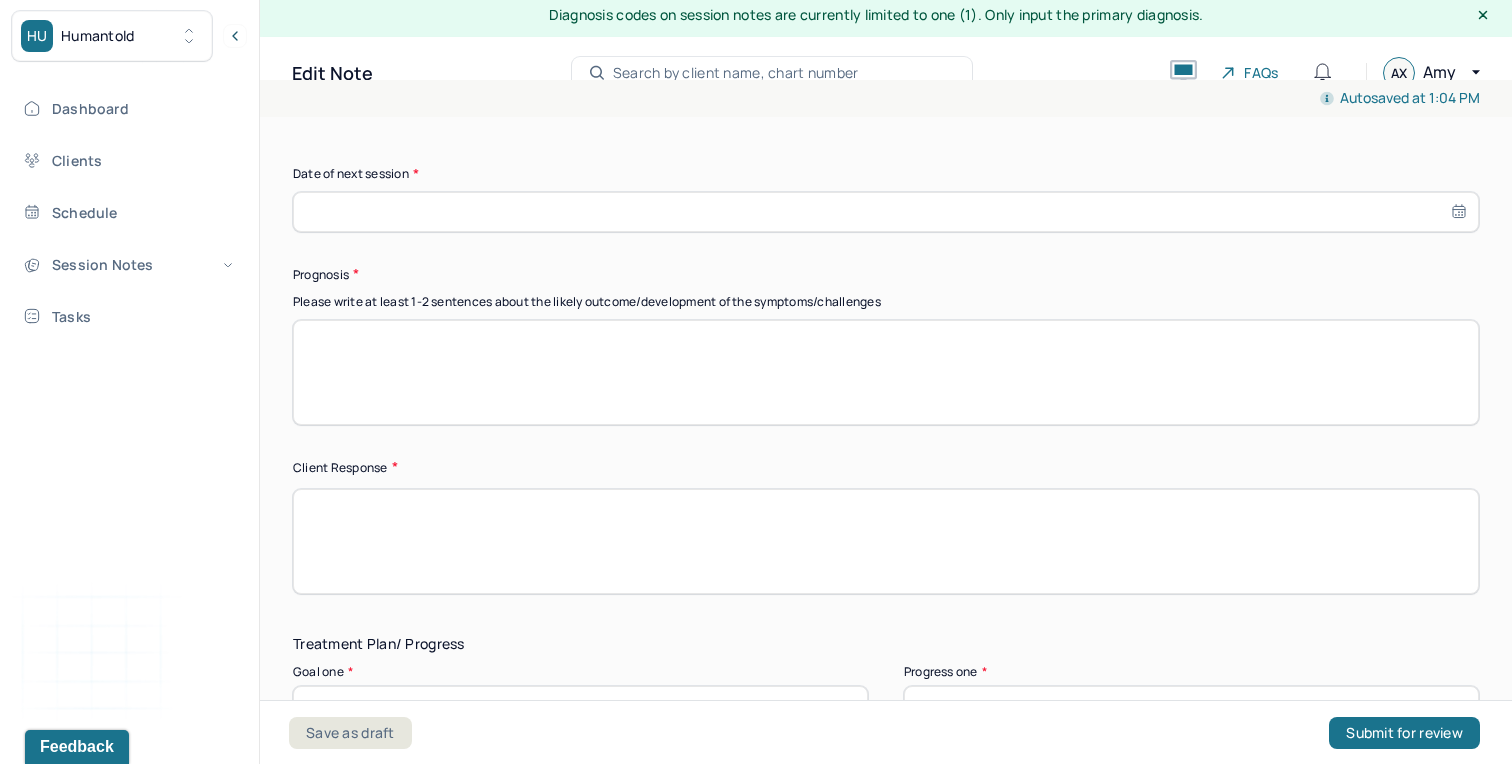 click at bounding box center (886, 372) 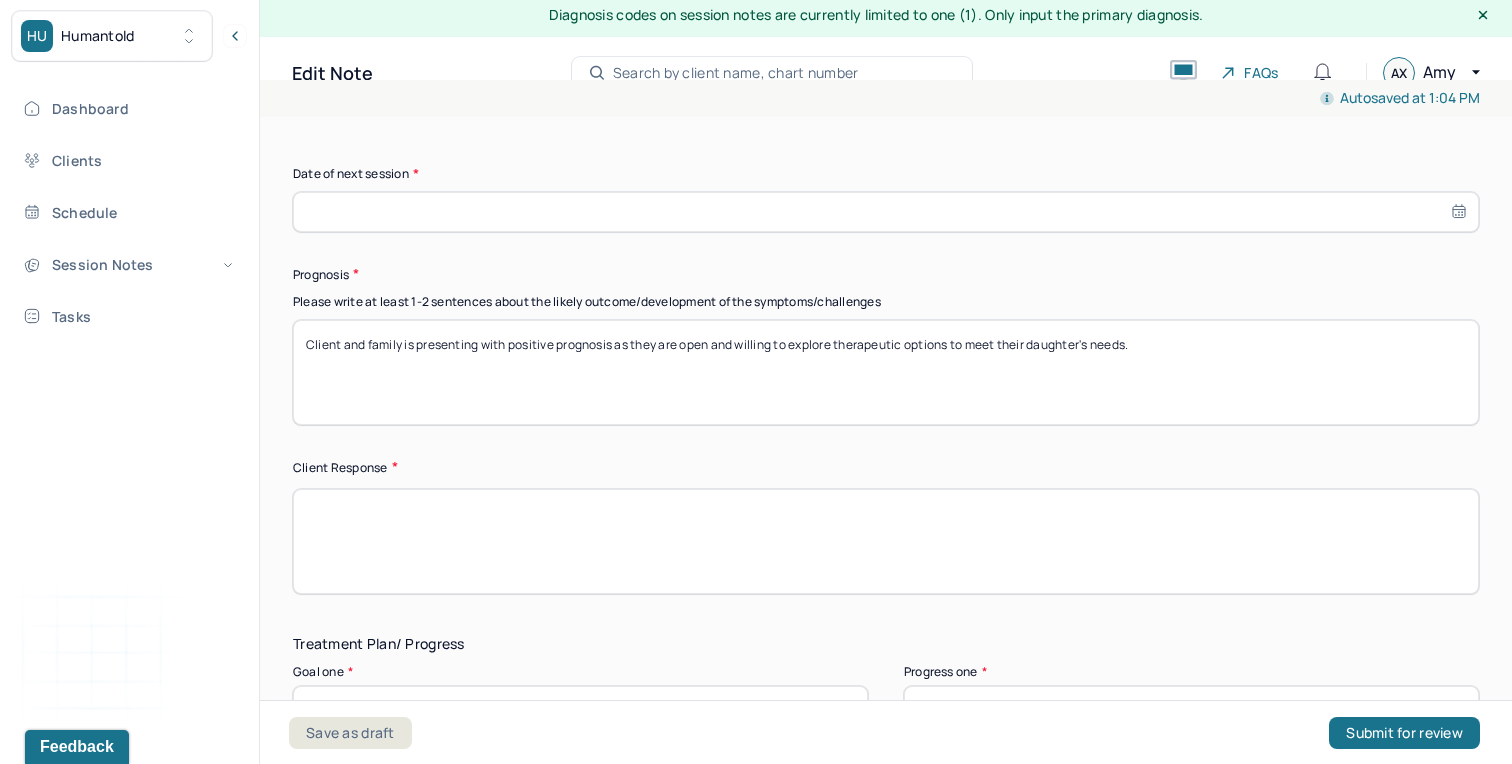 type on "Client and family is presenting with positive prognosis as they are open and willing to explore therapeutic options to meet their daughter's needs." 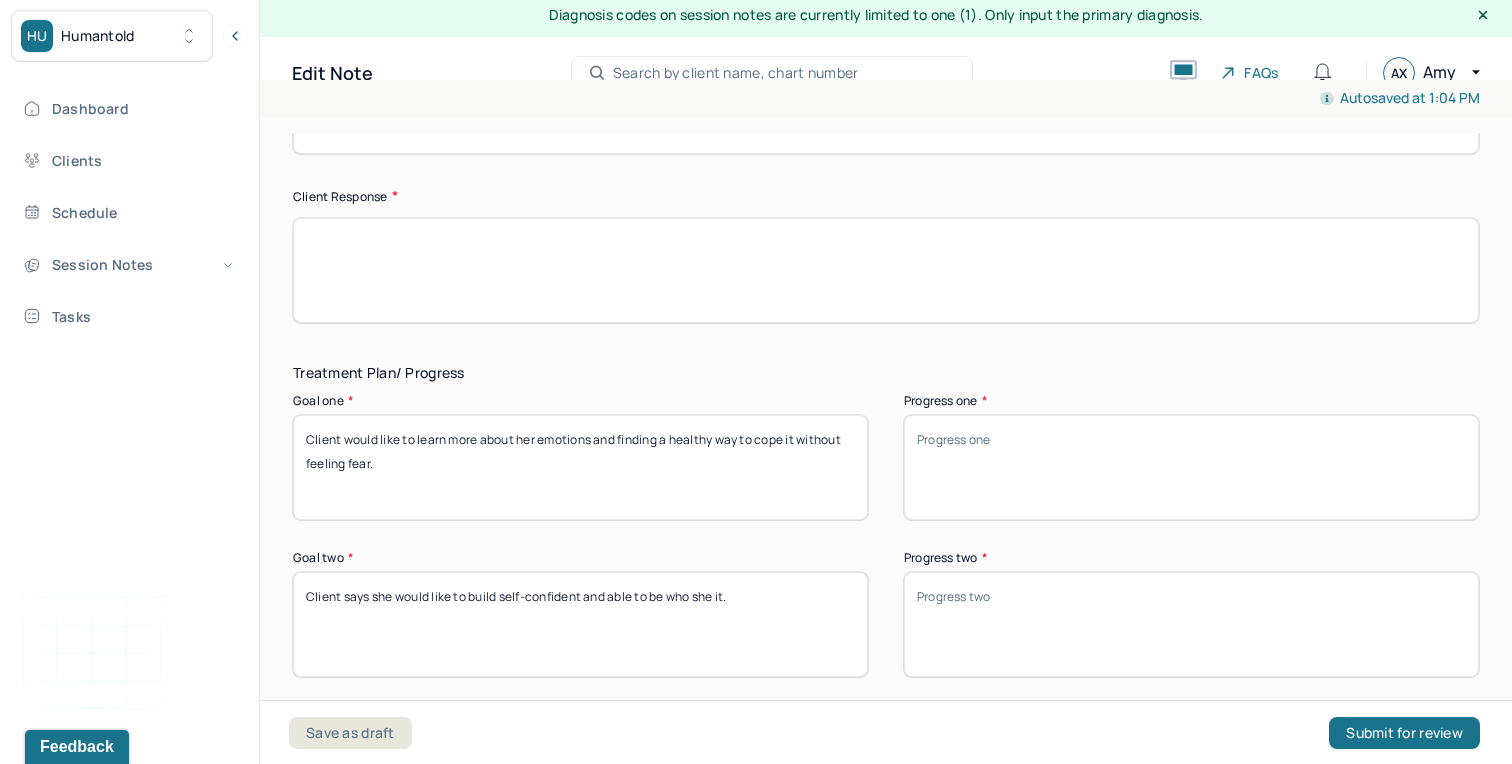 scroll, scrollTop: 3070, scrollLeft: 0, axis: vertical 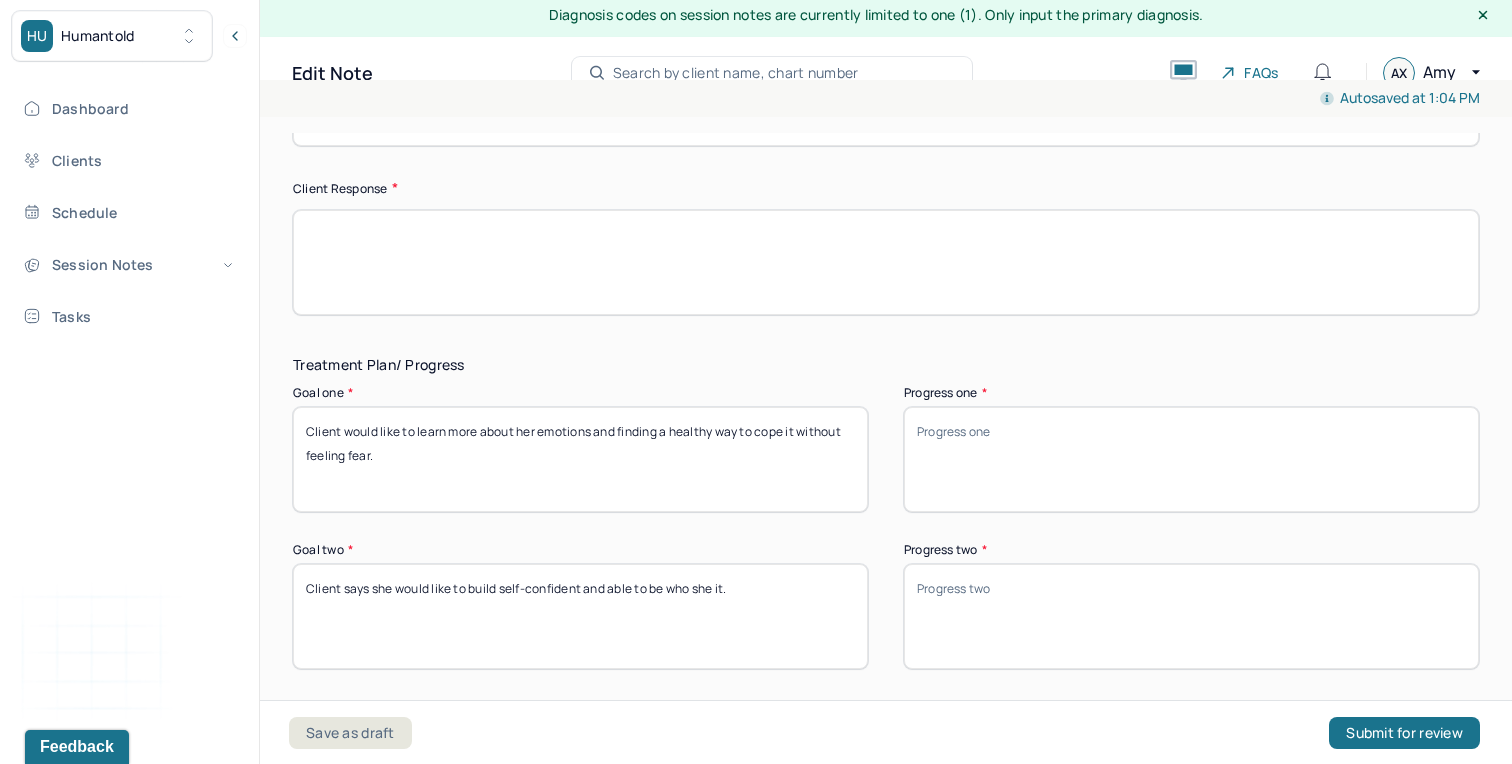 click on "Progress two *" at bounding box center [1191, 616] 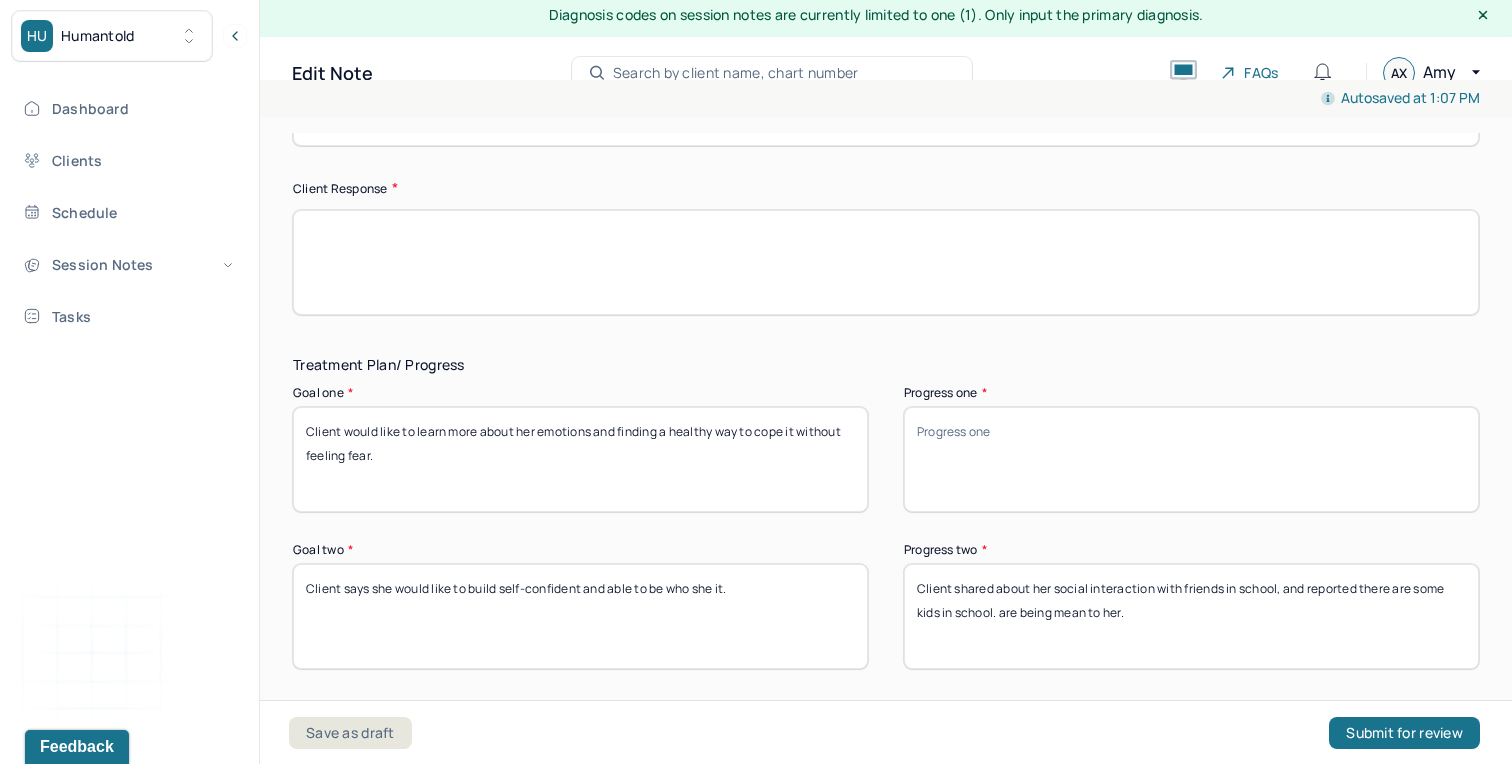 type on "Client shared about her social interaction with friends in school, and reported there are some kids in school. are being mean to her." 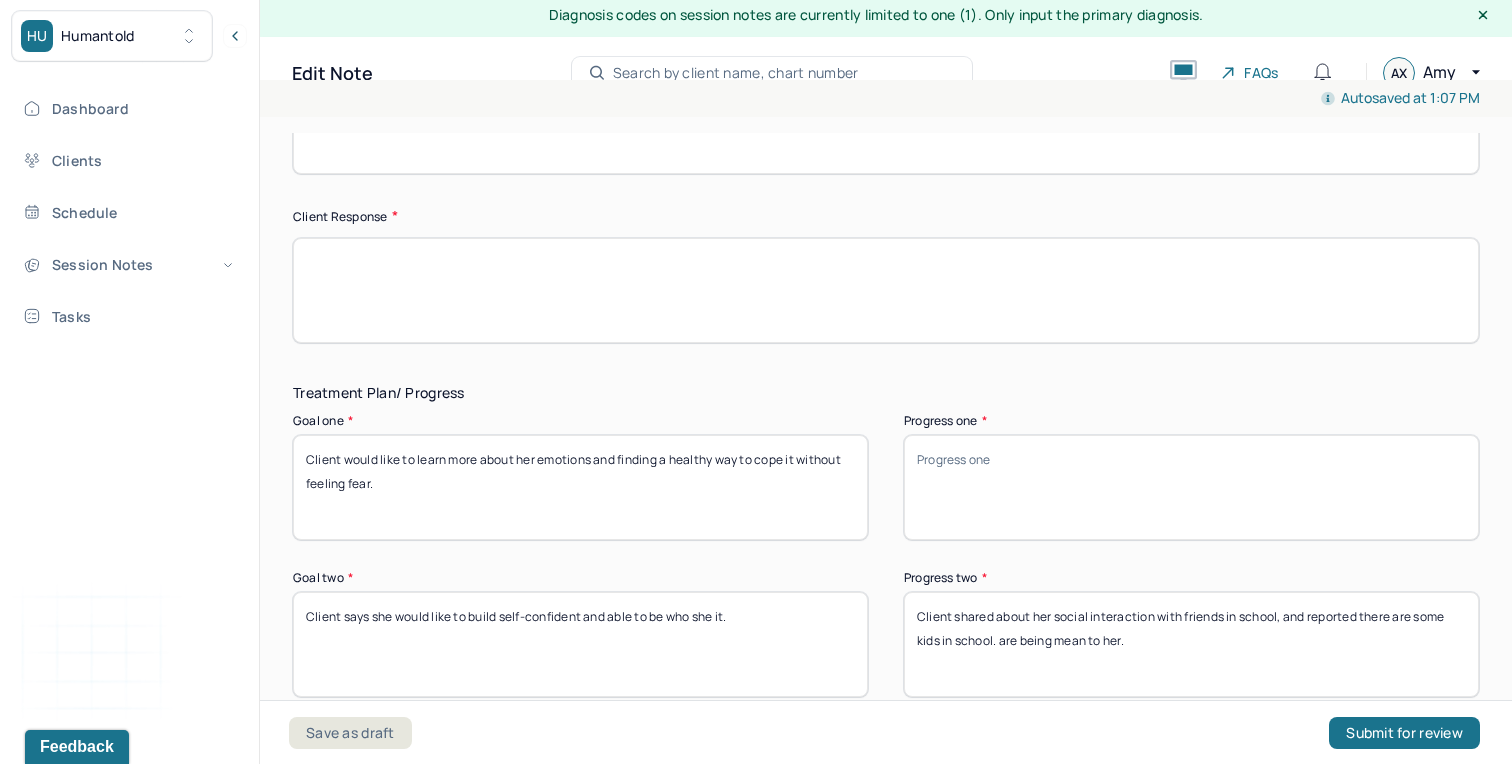 scroll, scrollTop: 3070, scrollLeft: 0, axis: vertical 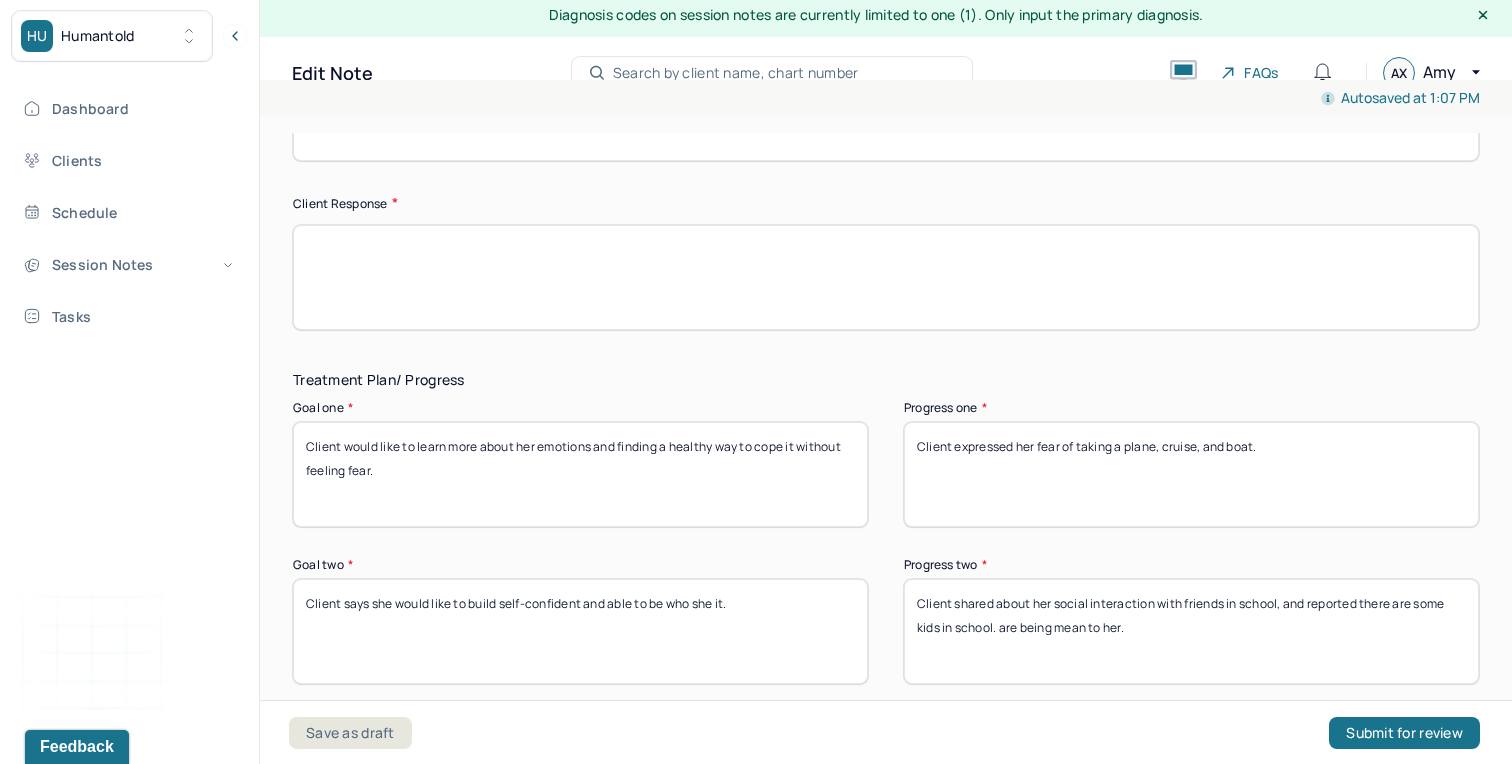 click on "Client expressed her fear of taking a plane, cruise, and boat." at bounding box center (1191, 474) 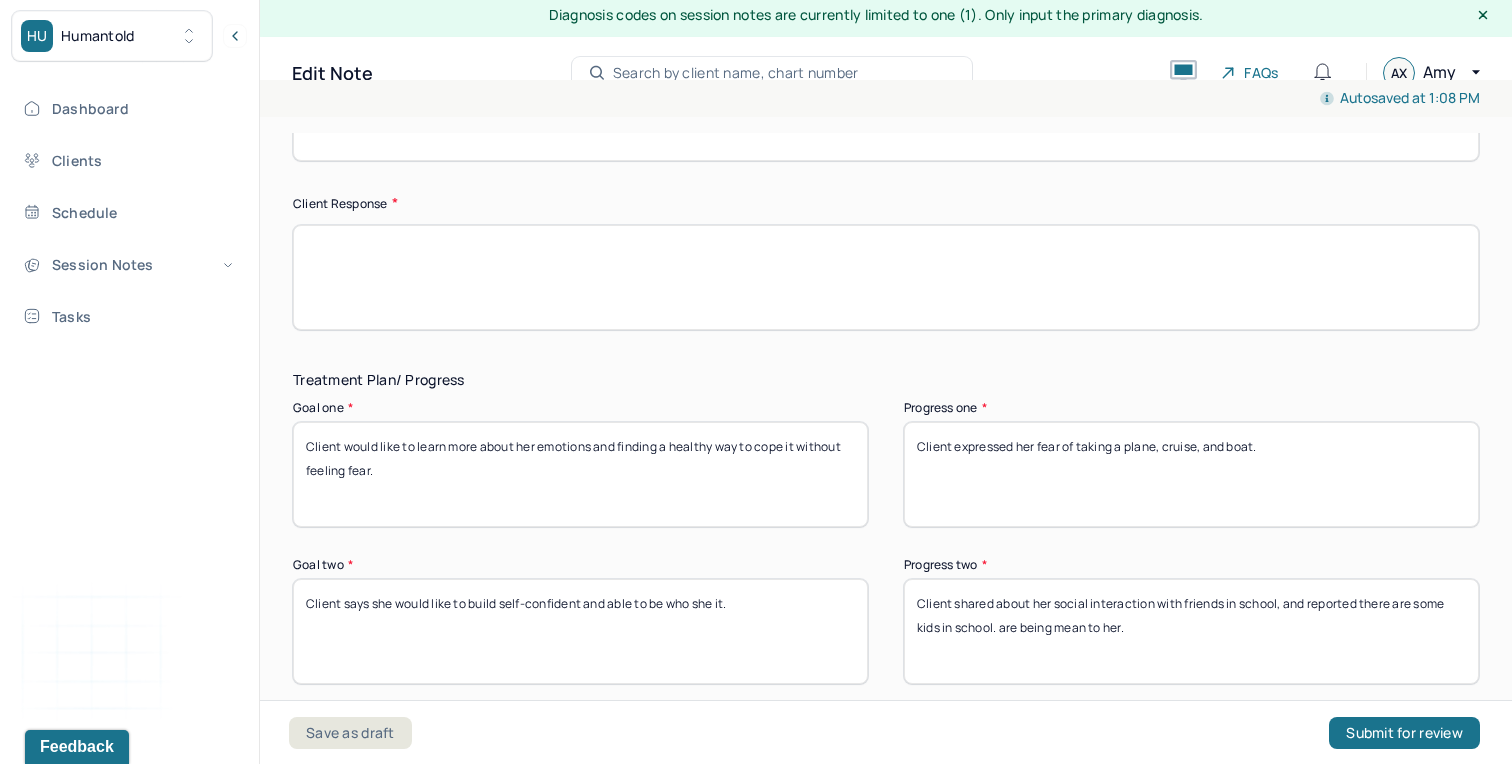 click on "Client expressed her fear of taking a plane, cruise, and boat." at bounding box center (1191, 474) 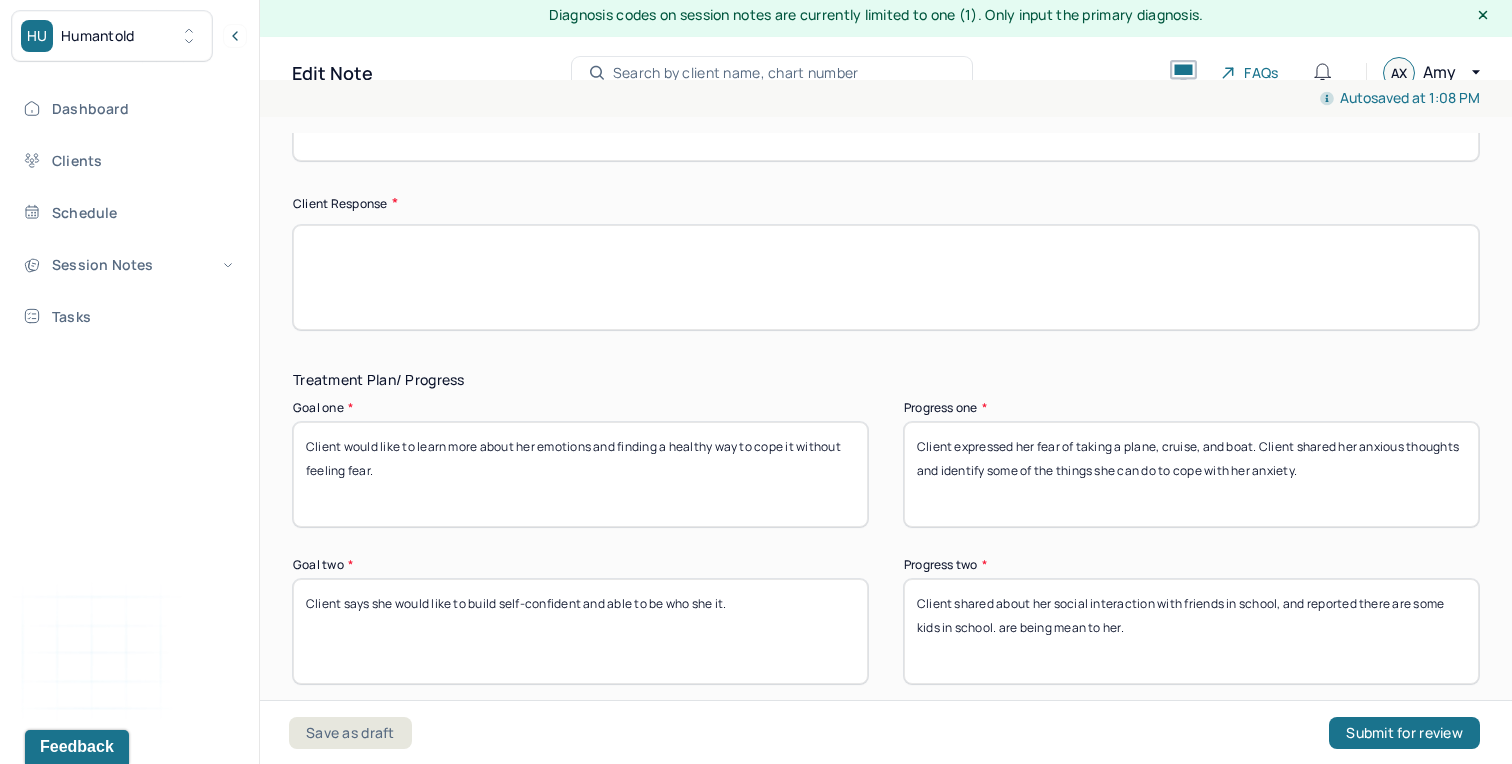 type on "Client expressed her fear of taking a plane, cruise, and boat. Client shared her anxious thoughts and identify some of the things she can do to cope with her anxiety." 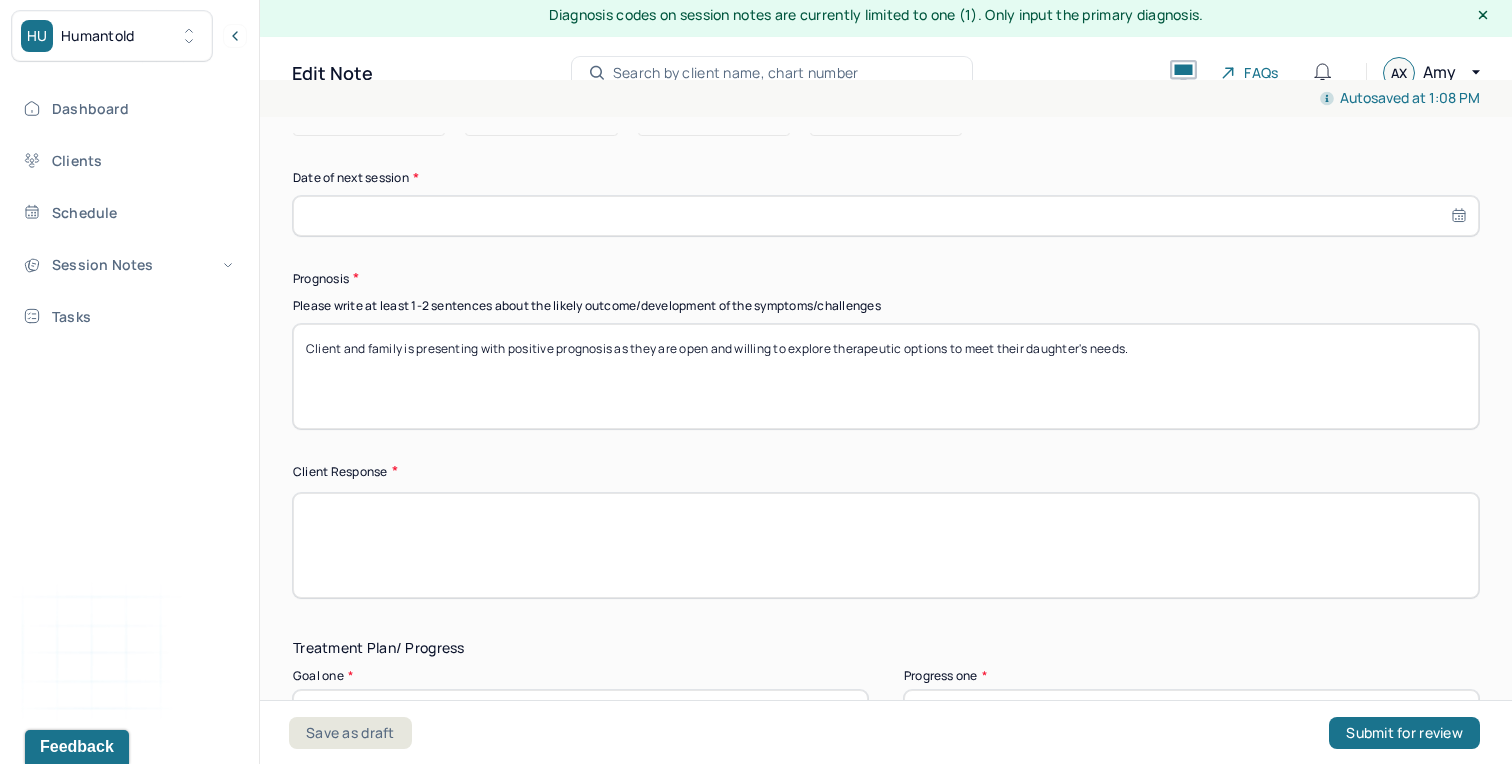 scroll, scrollTop: 2800, scrollLeft: 0, axis: vertical 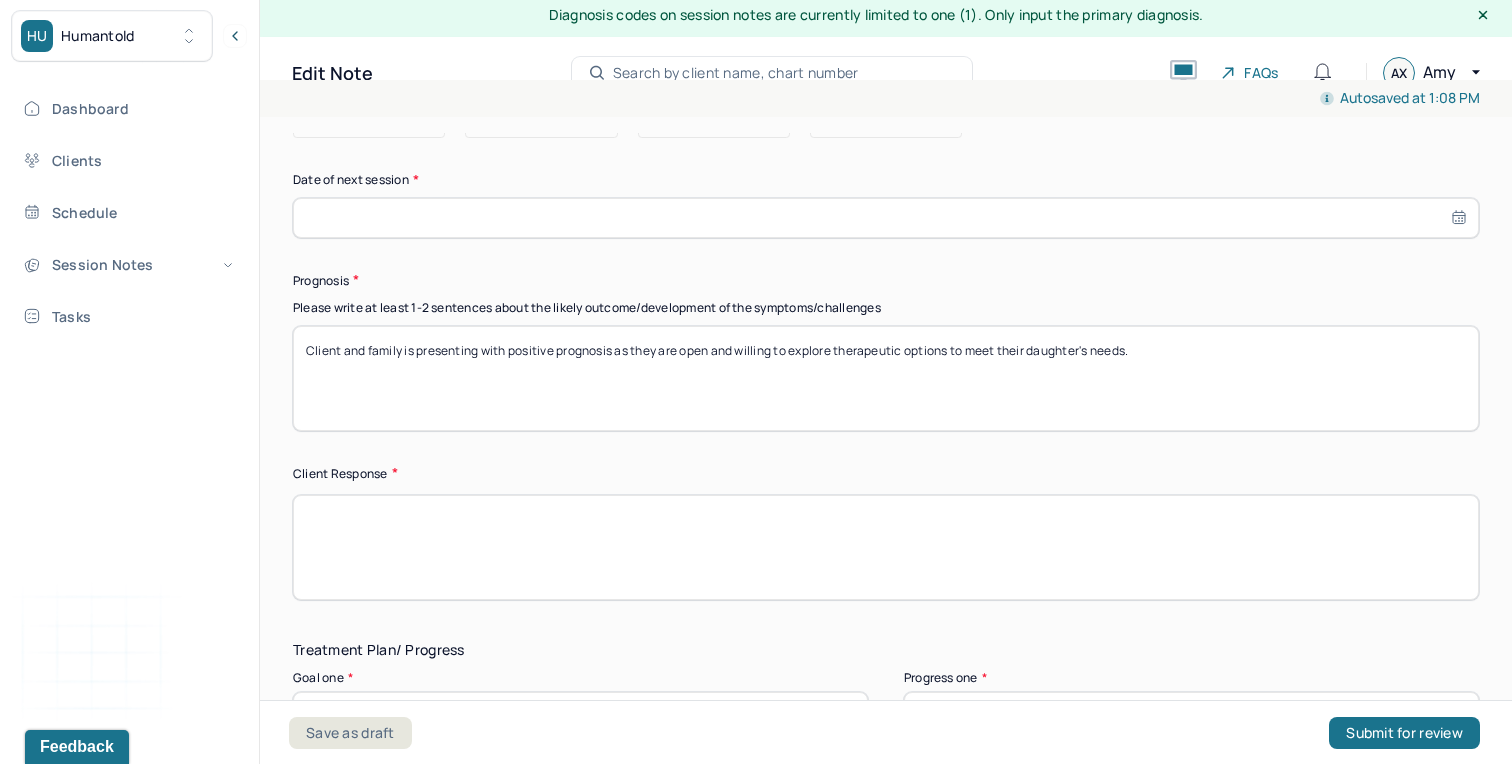 drag, startPoint x: 411, startPoint y: 345, endPoint x: 343, endPoint y: 348, distance: 68.06615 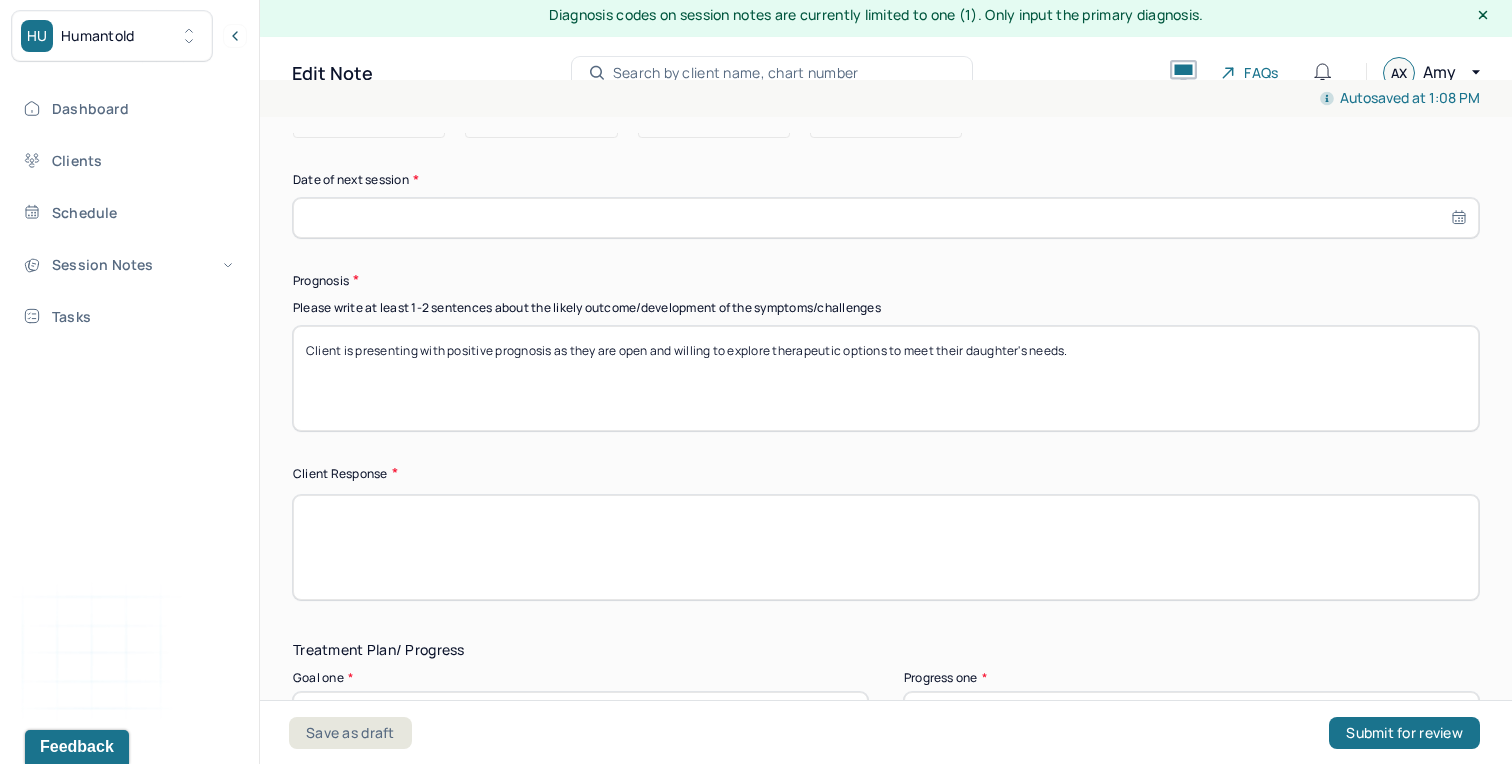 click on "Client is presenting with positive prognosis as they are open and willing to explore therapeutic options to meet their daughter's needs." at bounding box center (886, 378) 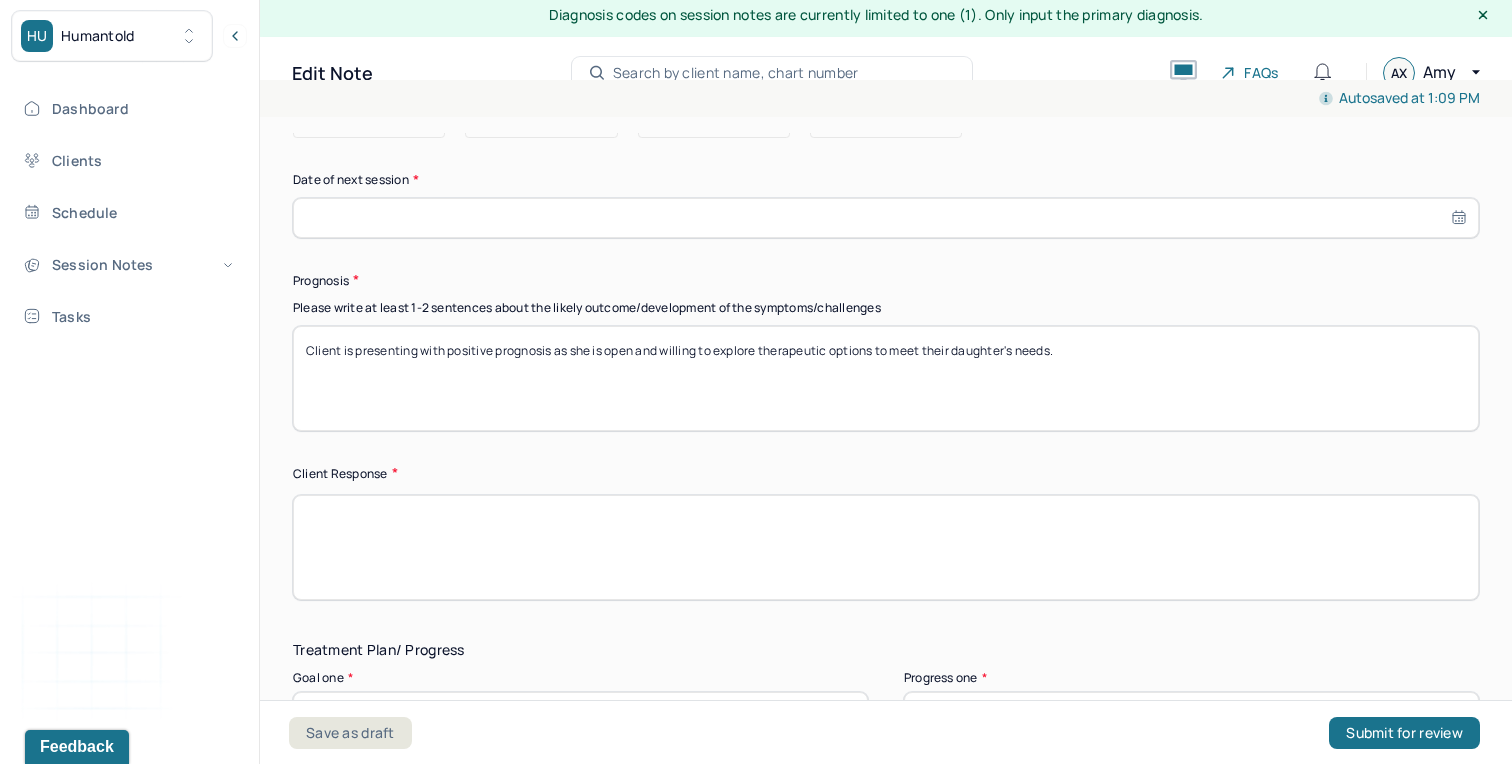 click on "Client is presenting with positive prognosis as she is open and willing to explore therapeutic options to meet their daughter's needs." at bounding box center [886, 378] 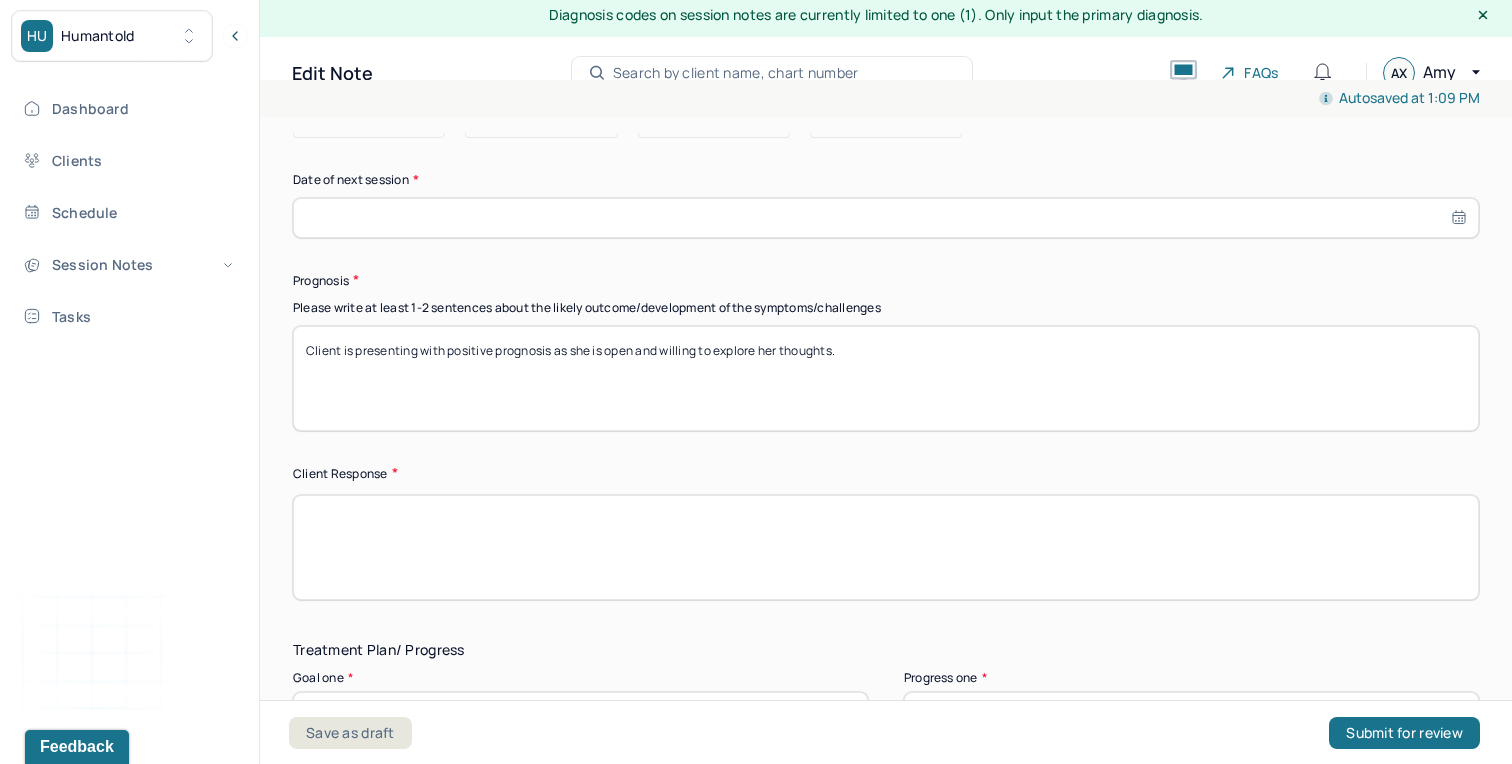 type on "Client is presenting with positive prognosis as she is open and willing to explore her thoughts." 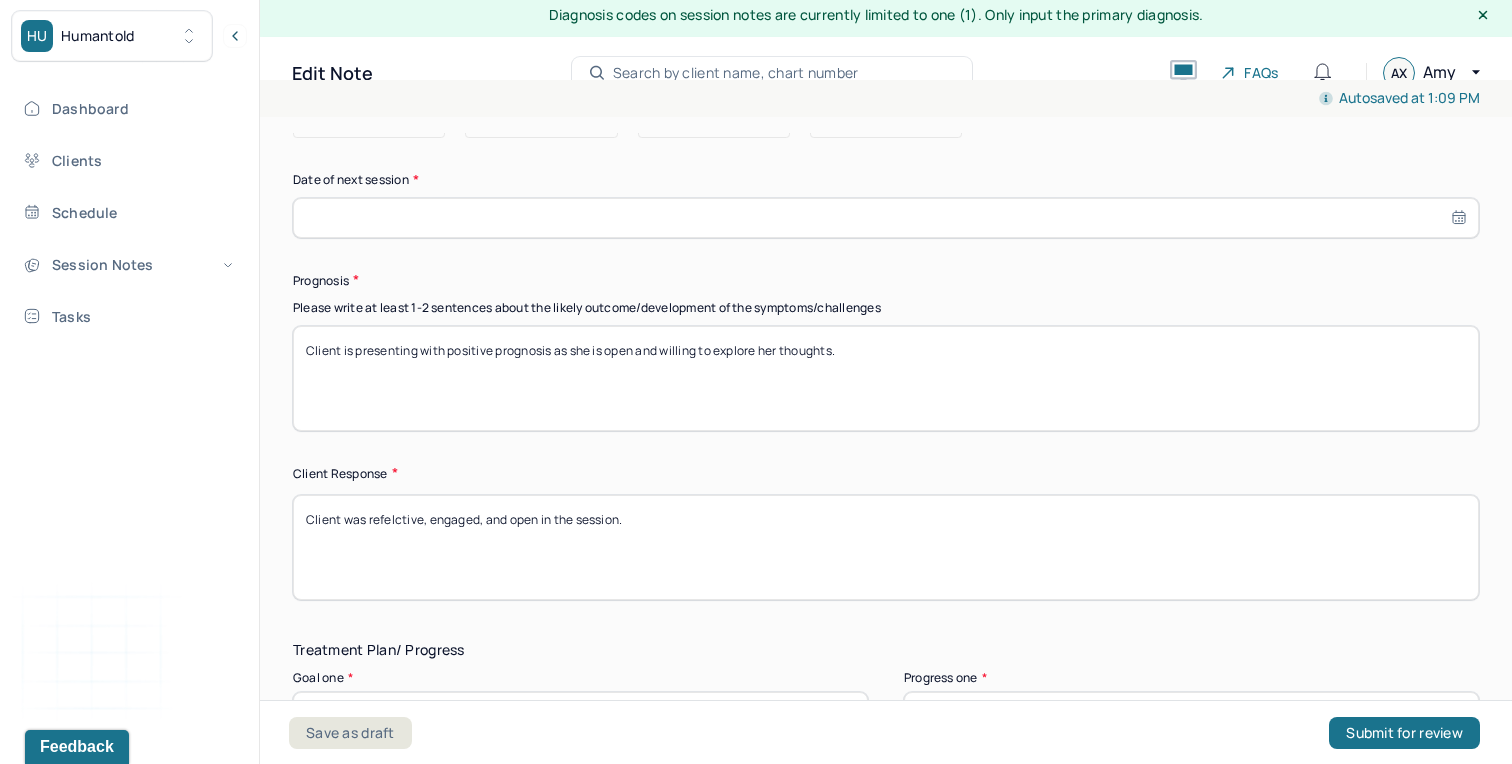 click on "Client was refelctive, engaged, and open in the session." at bounding box center (886, 547) 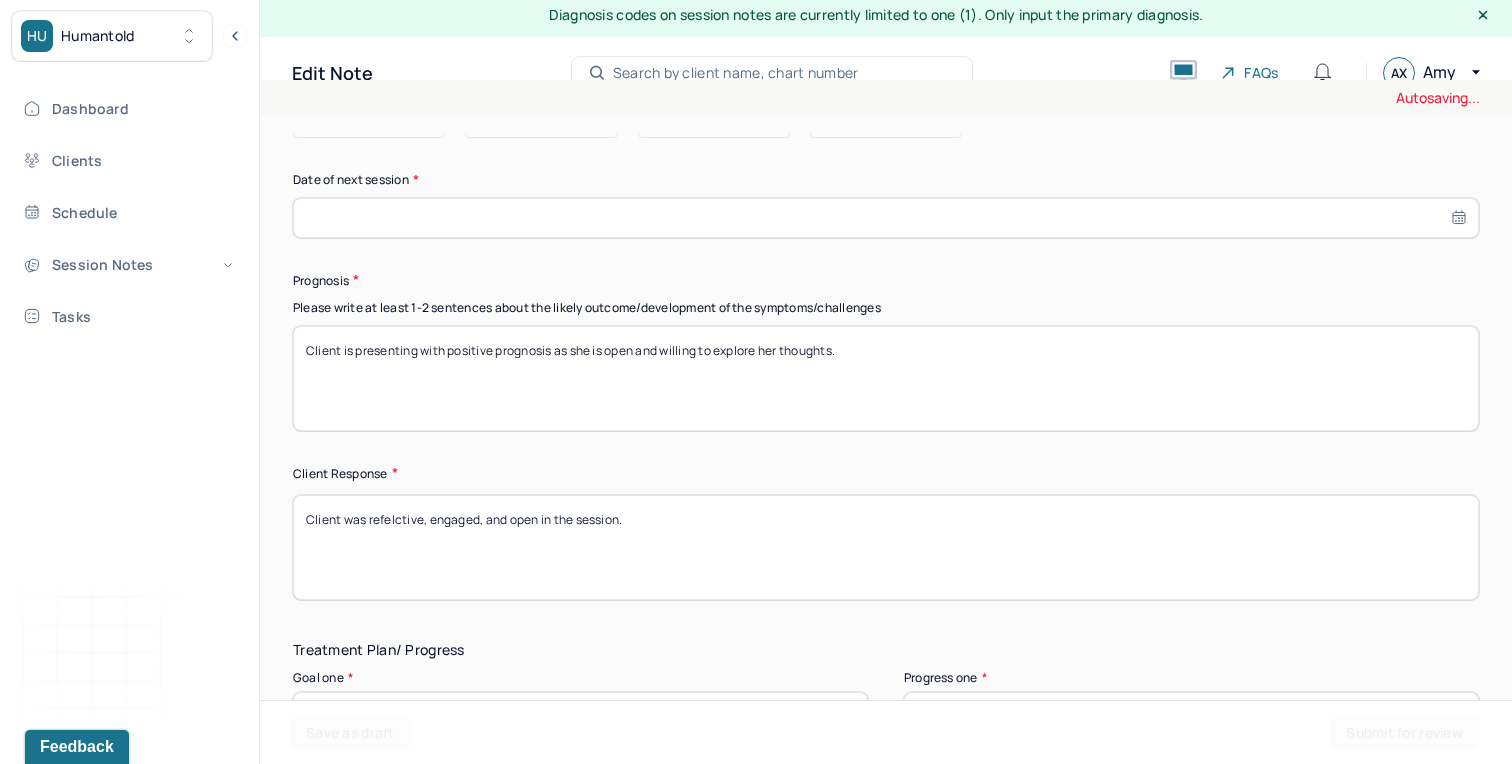 click on "Client was refelctive, engaged, and open in the session." at bounding box center (886, 547) 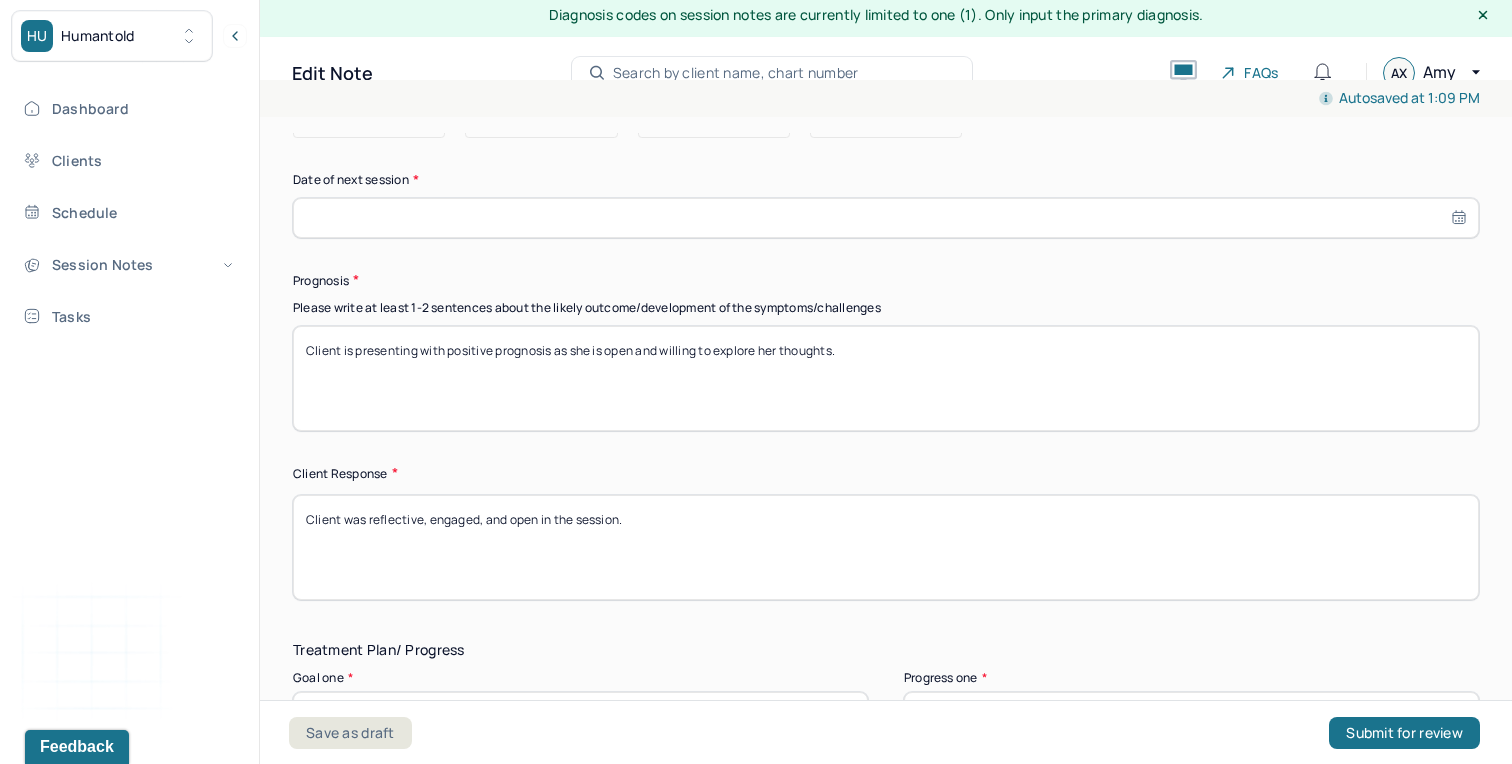 click on "Client was refelctive, engaged, and open in the session." at bounding box center (886, 547) 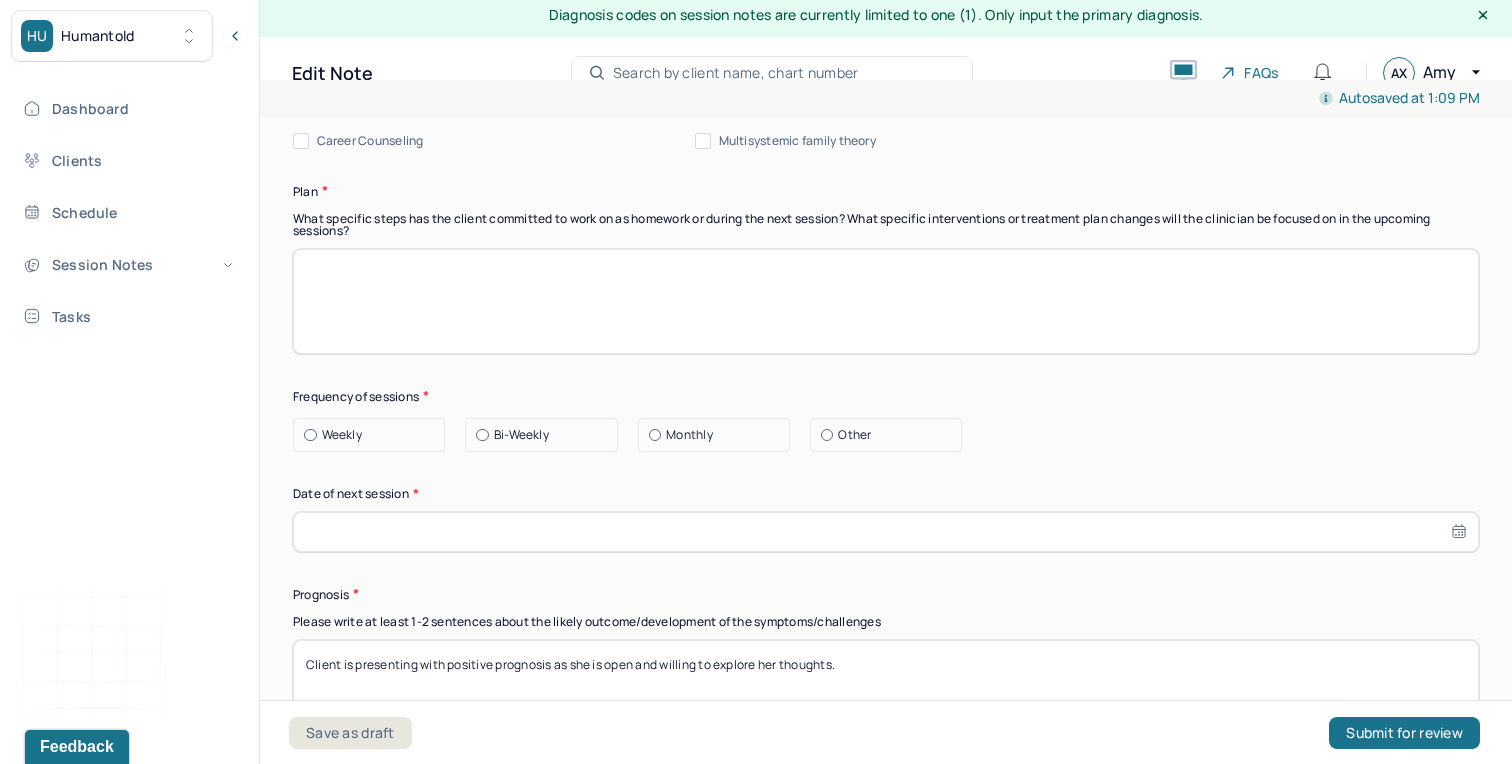 scroll, scrollTop: 2469, scrollLeft: 0, axis: vertical 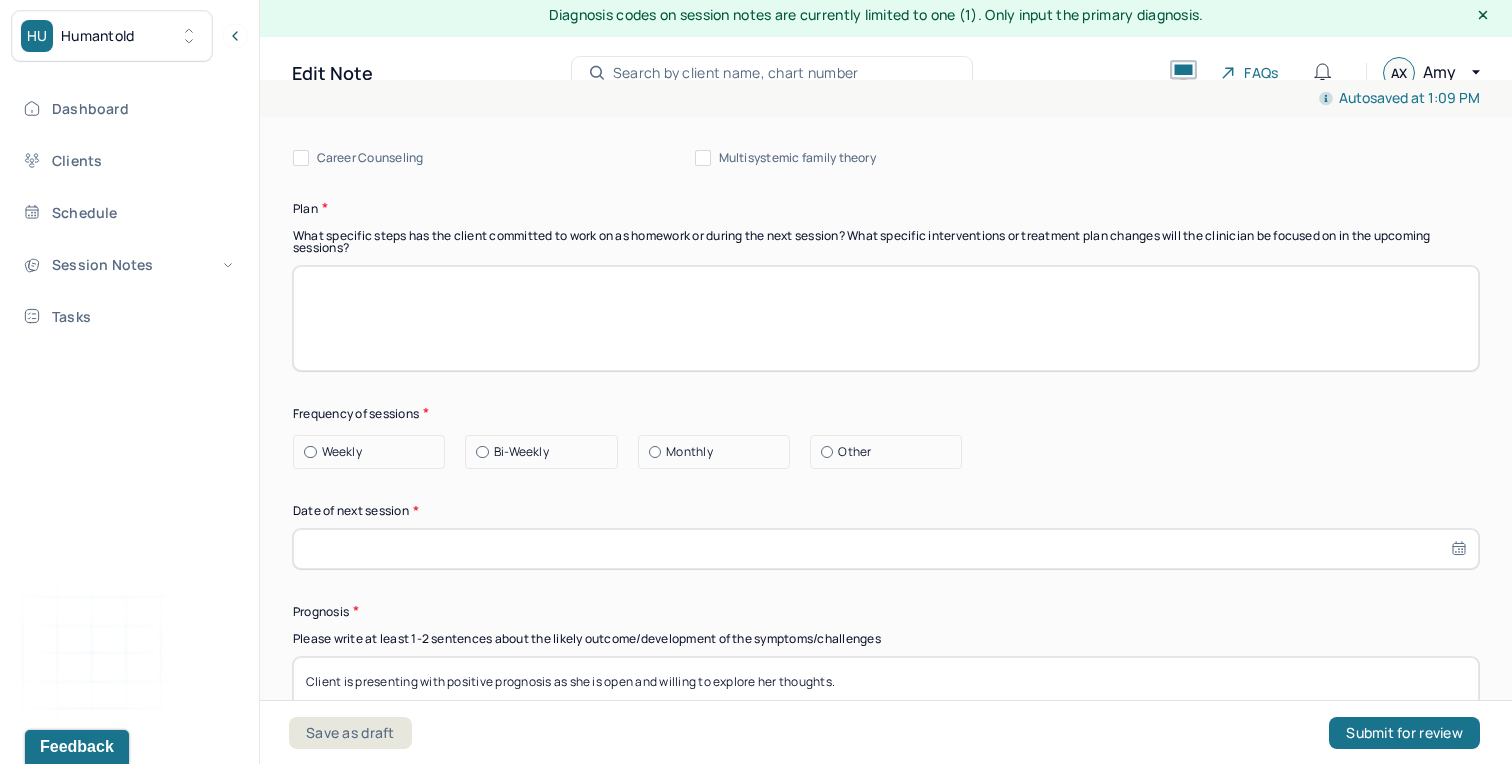 type on "Client was reflective, engaged, and open in the session." 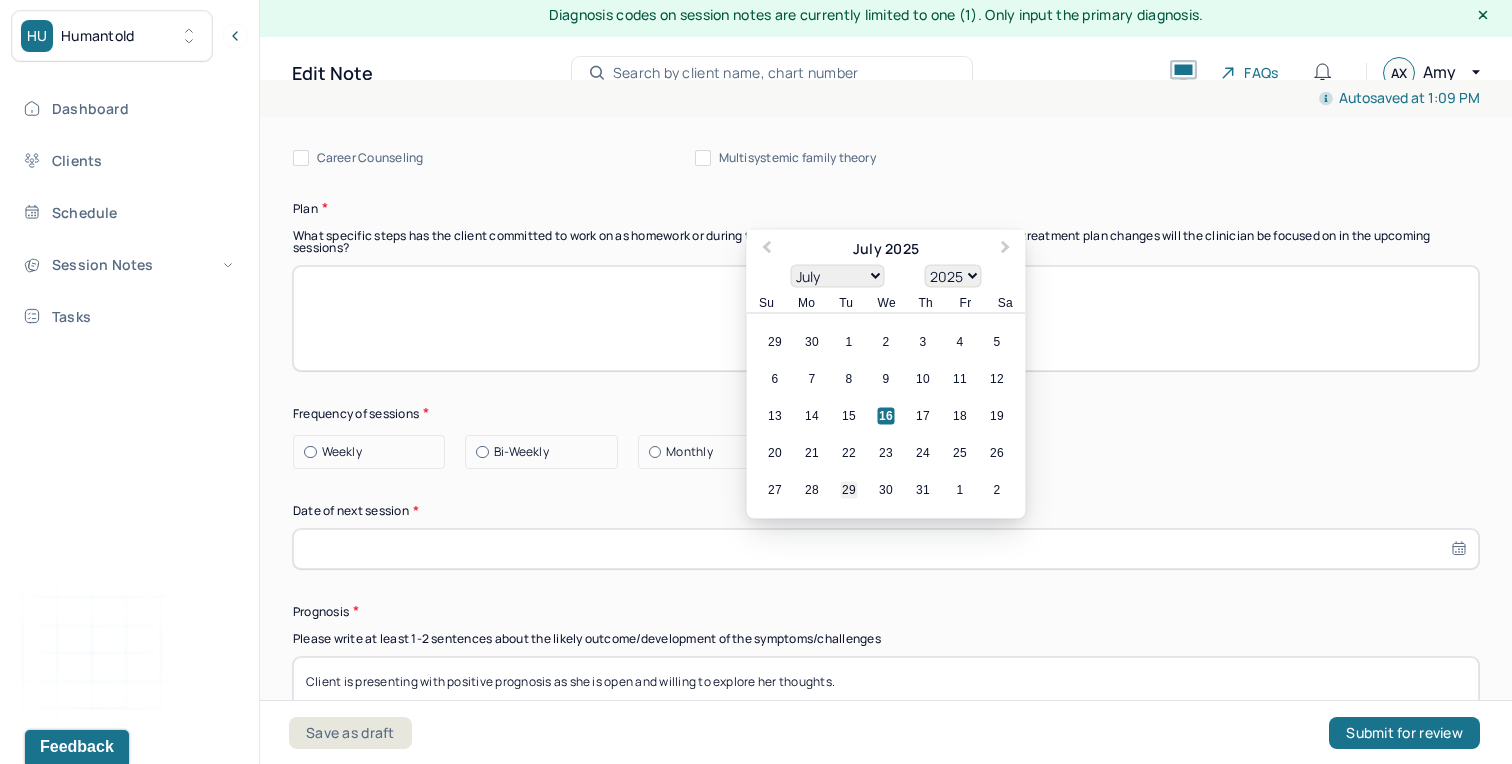 click on "29" at bounding box center (849, 489) 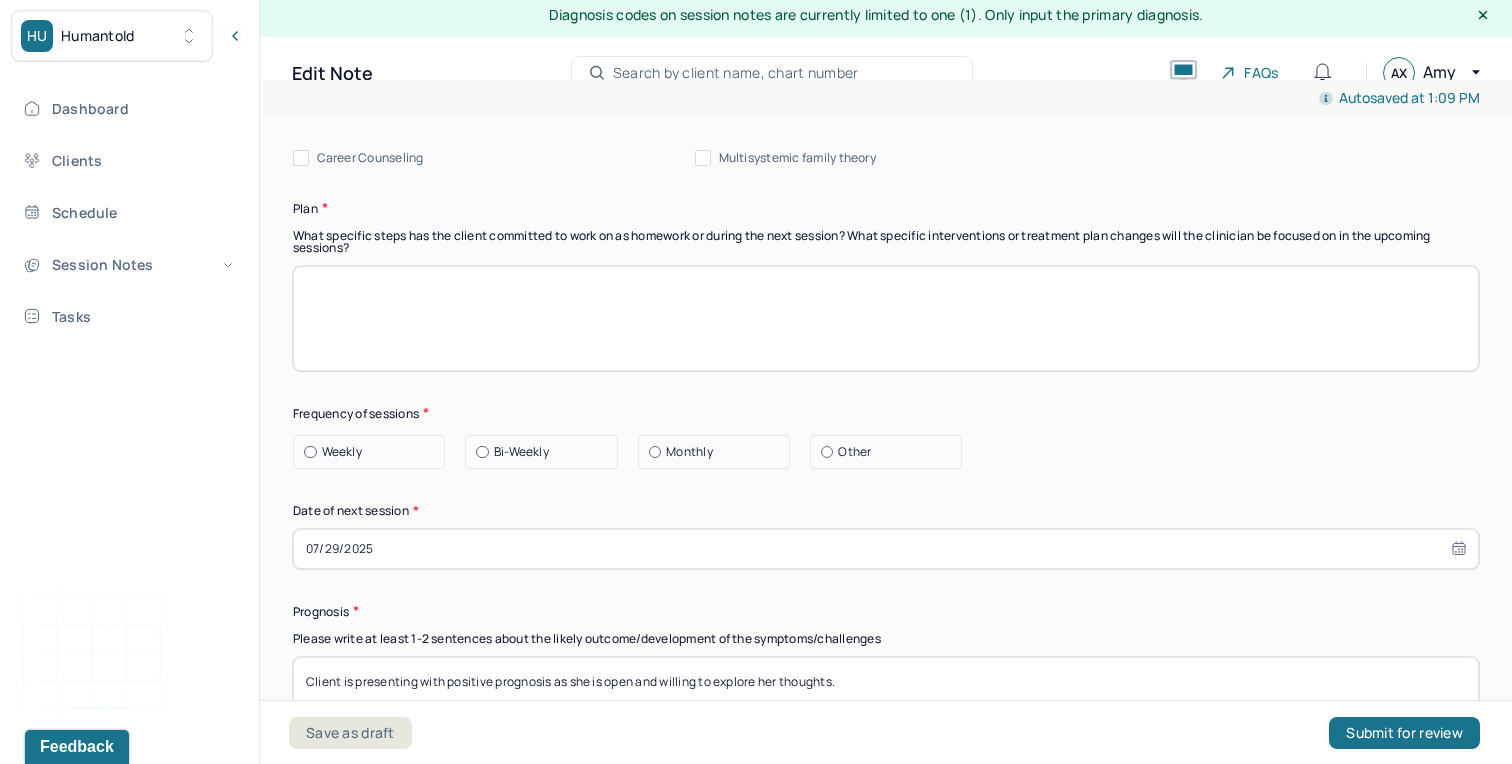 click on "Weekly" at bounding box center (342, 452) 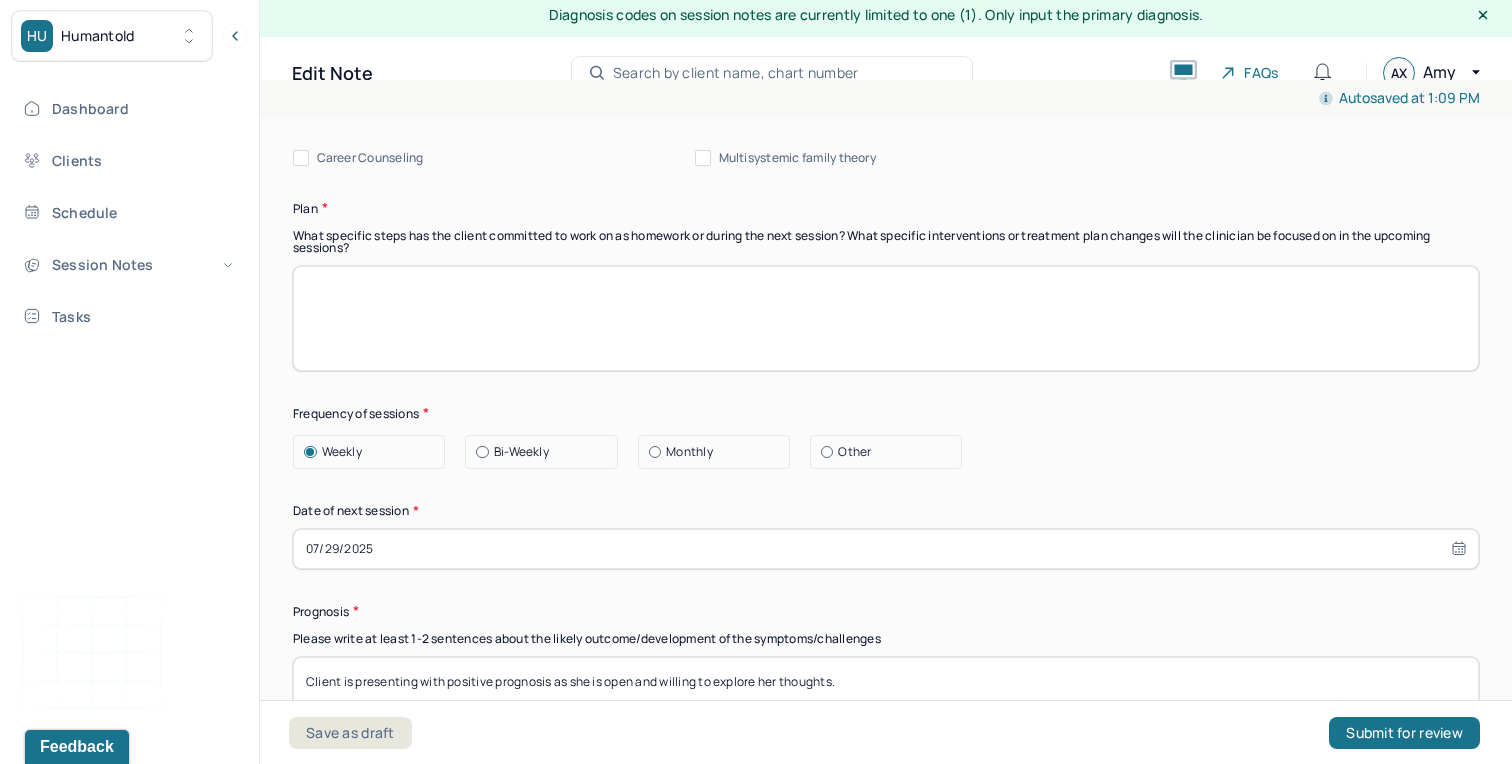 click at bounding box center [886, 318] 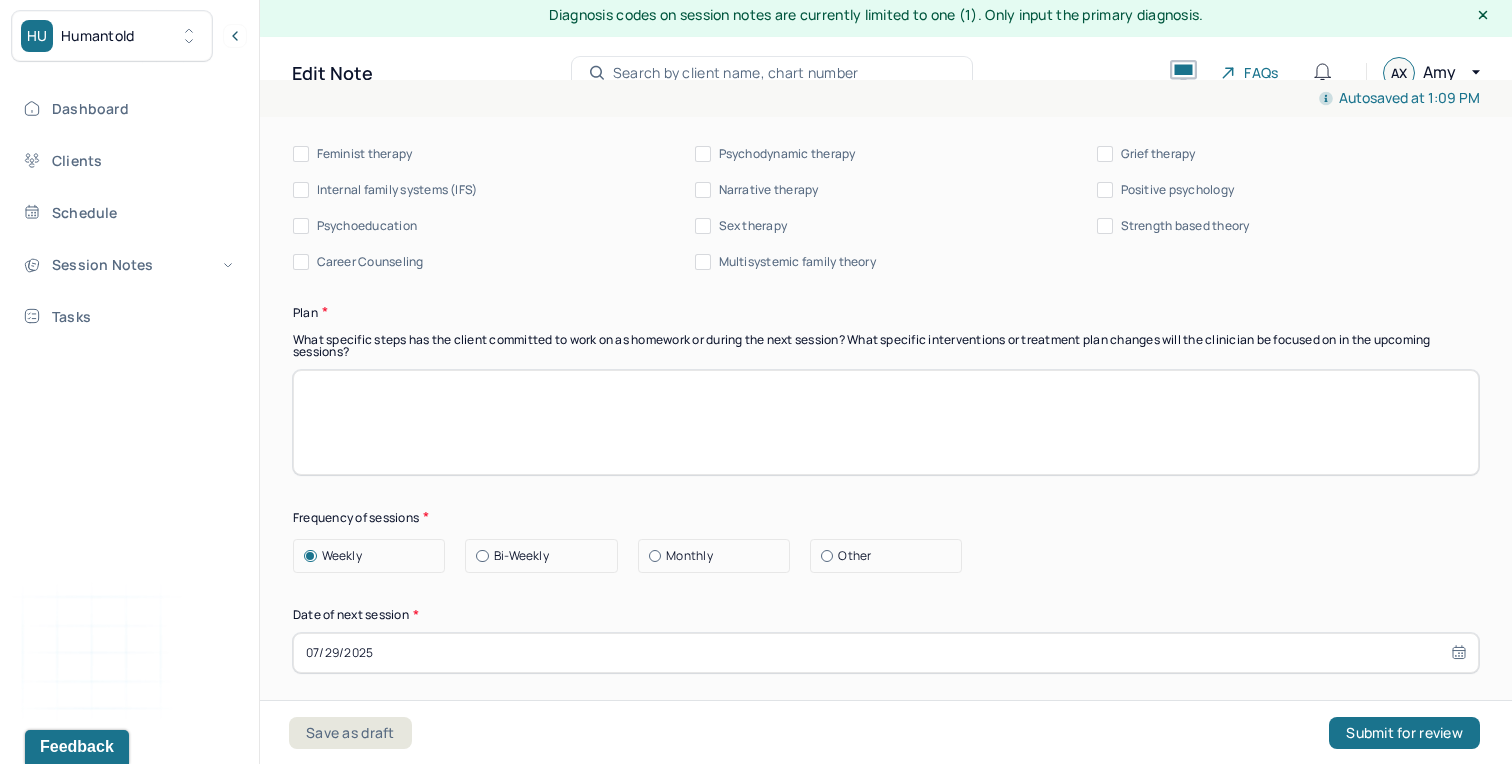 scroll, scrollTop: 2355, scrollLeft: 0, axis: vertical 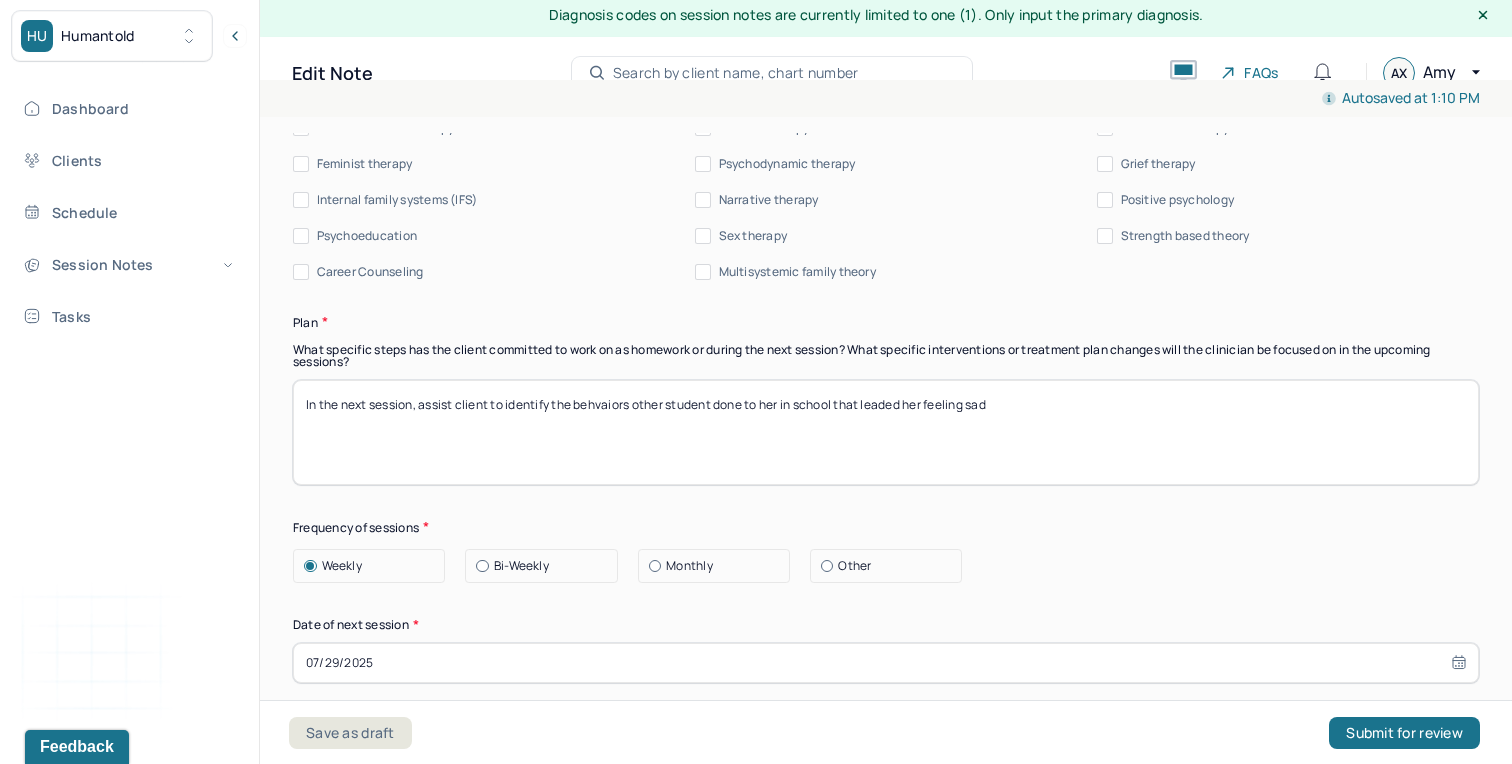 click on "In the next session, assist client to identify the behvaiors other student done to her in school that leaded her feeling" at bounding box center (886, 432) 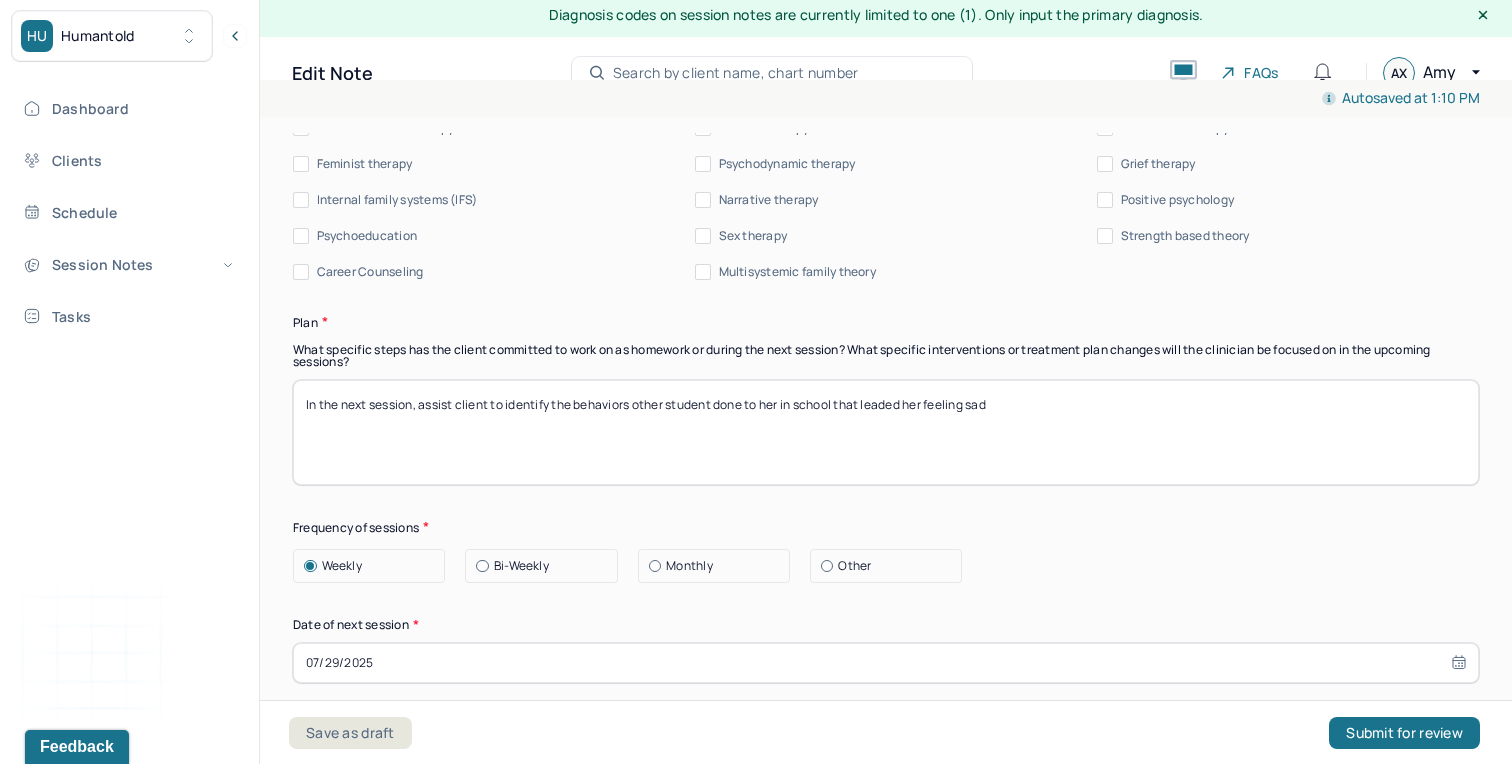 click on "In the next session, assist client to identify the behvaiors other student done to her in school that leaded her feeling" at bounding box center (886, 432) 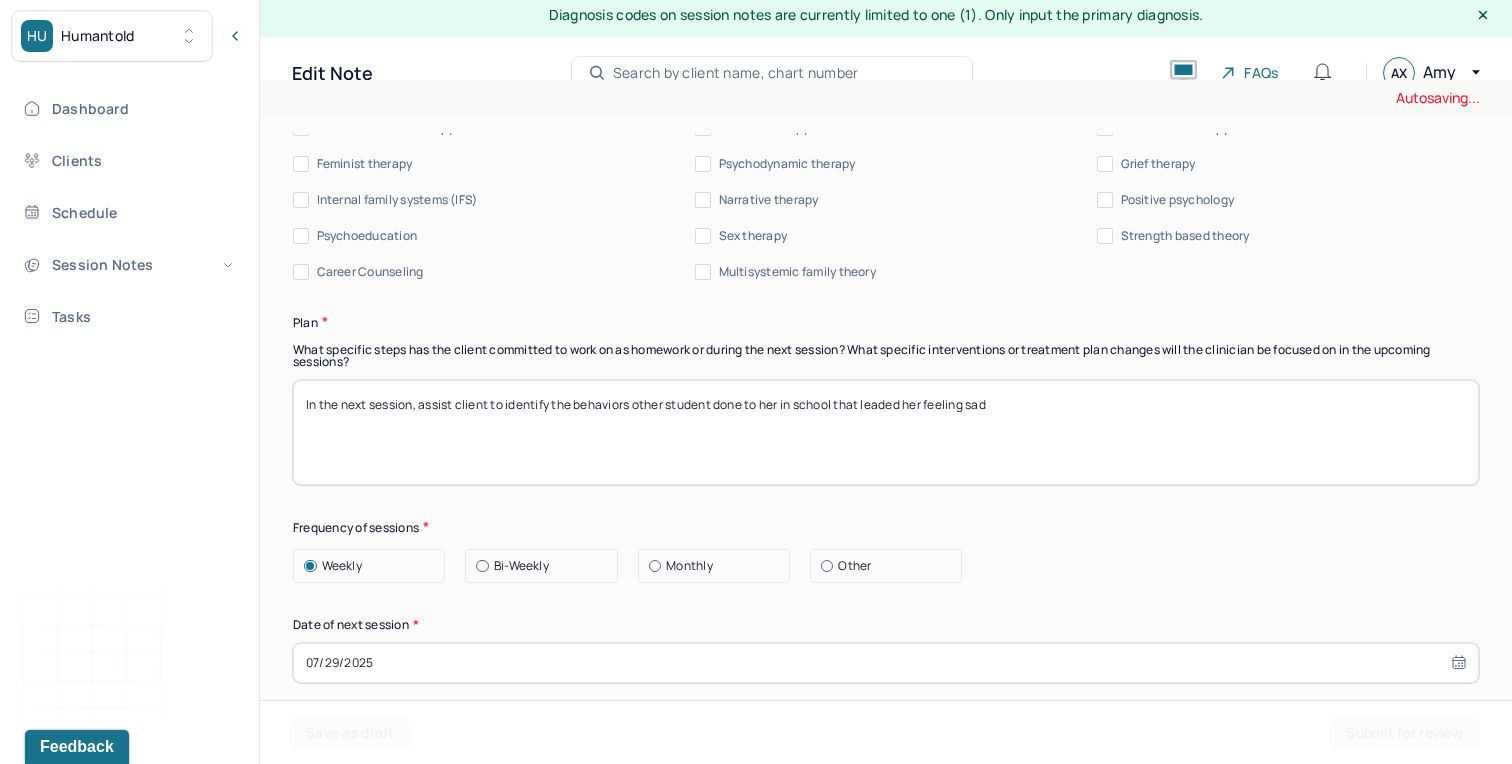 click on "In the next session, assist client to identify the behvaiors other student done to her in school that leaded her feeling" at bounding box center [886, 432] 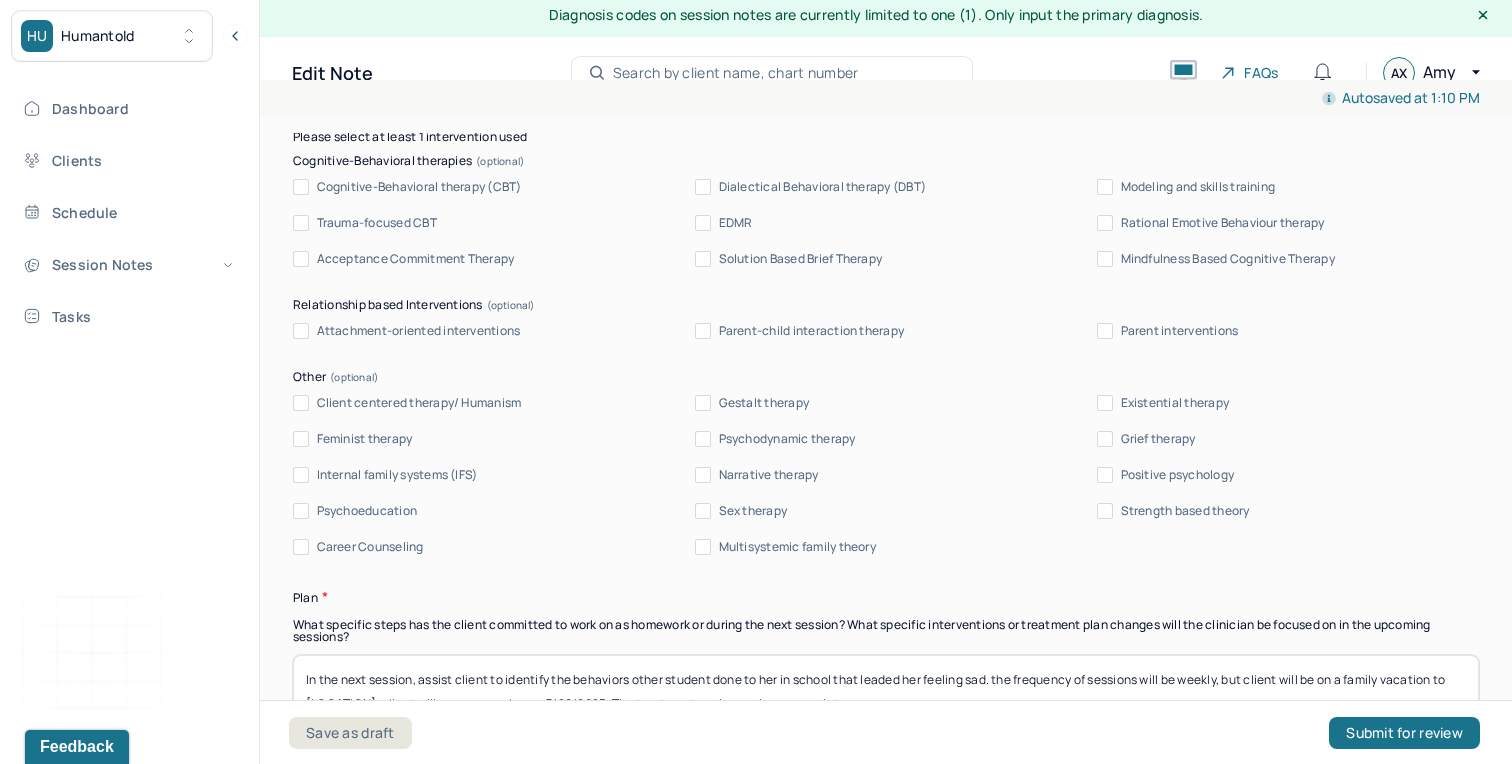 scroll, scrollTop: 2065, scrollLeft: 0, axis: vertical 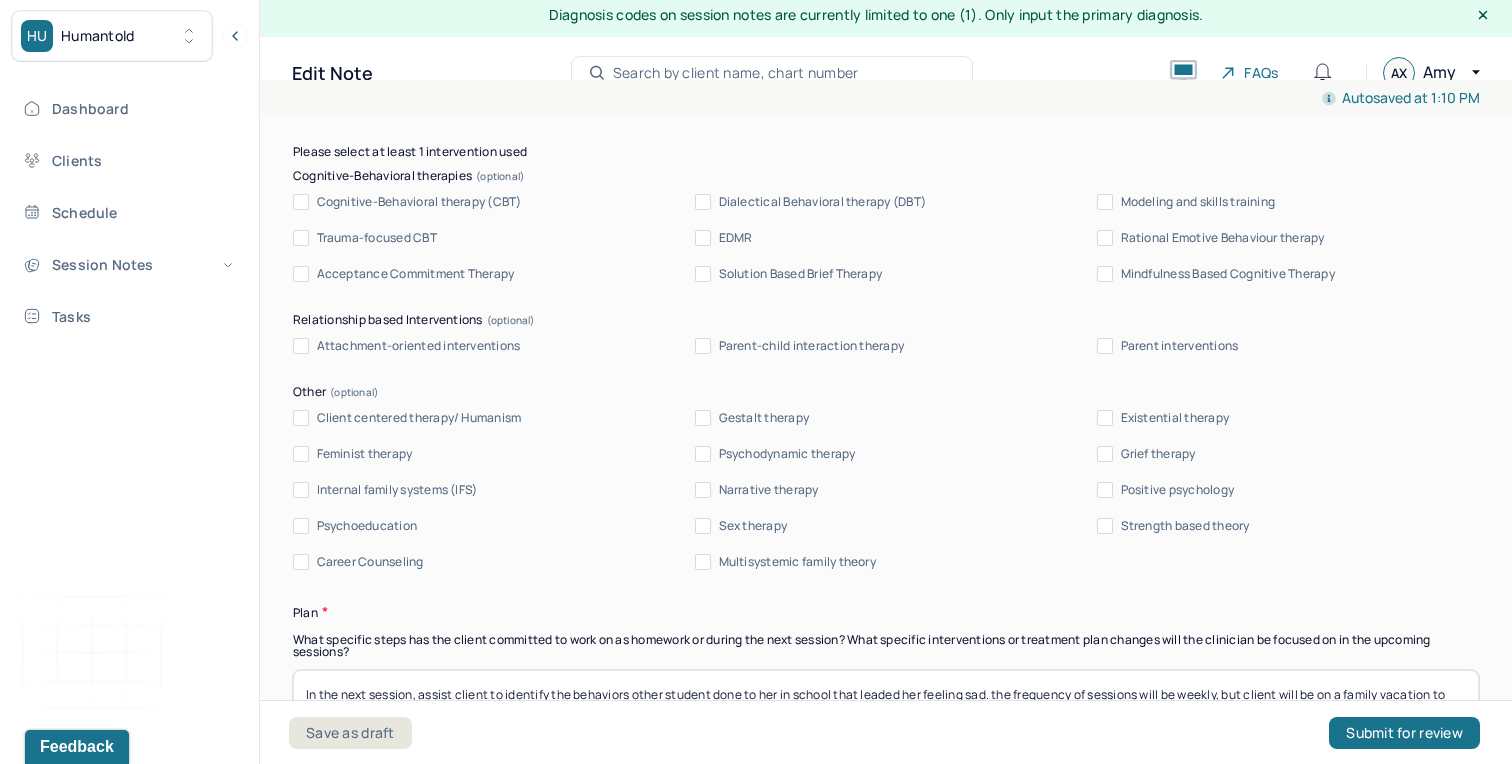 type on "In the next session, assist client to identify the behaviors other student done to her in school that leaded her feeling sad. the frequency of sessions will be weekly, but client will be on a family vacation to [LOCATION], client will resume session on 7/29/2025. The treatment goals remains appropriate." 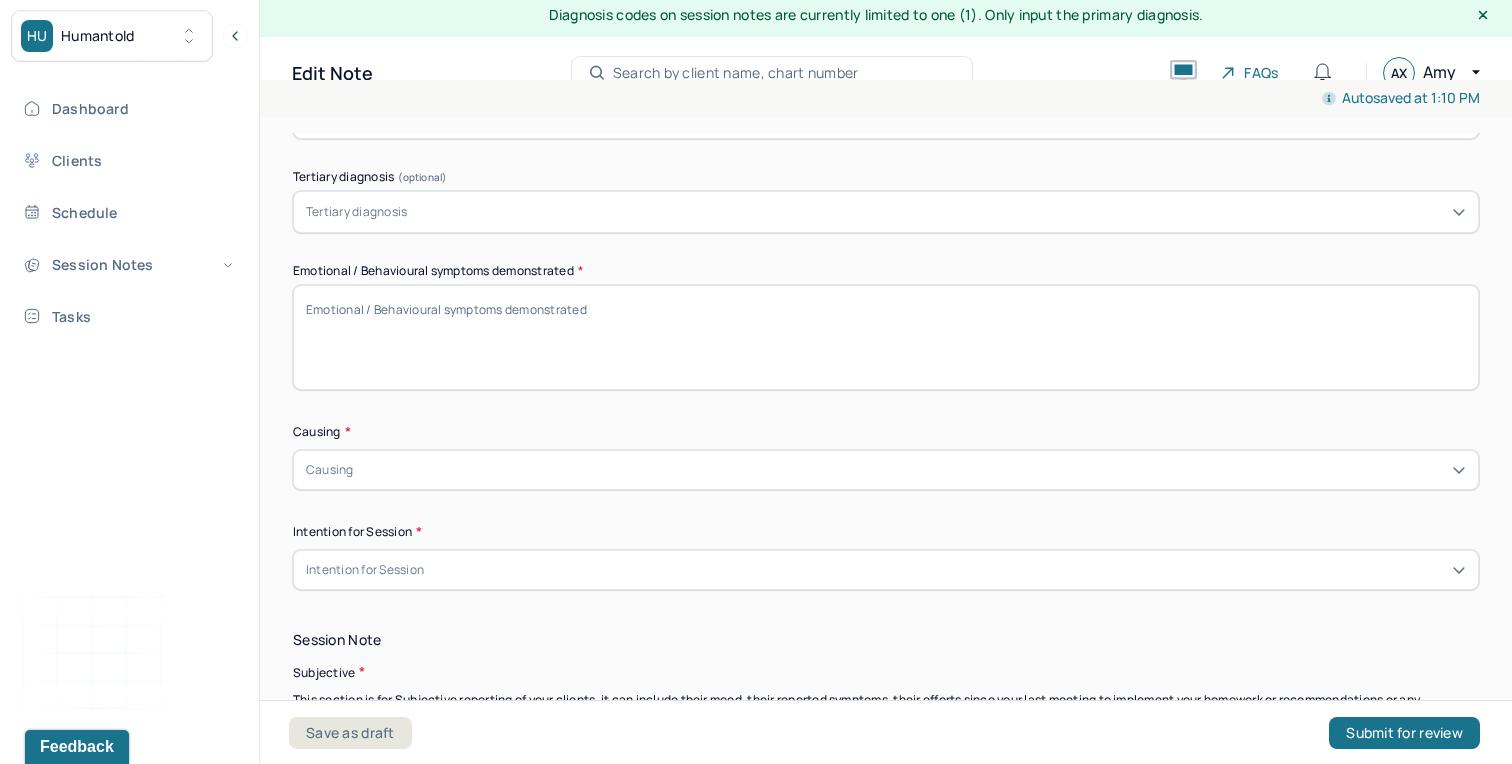 scroll, scrollTop: 863, scrollLeft: 0, axis: vertical 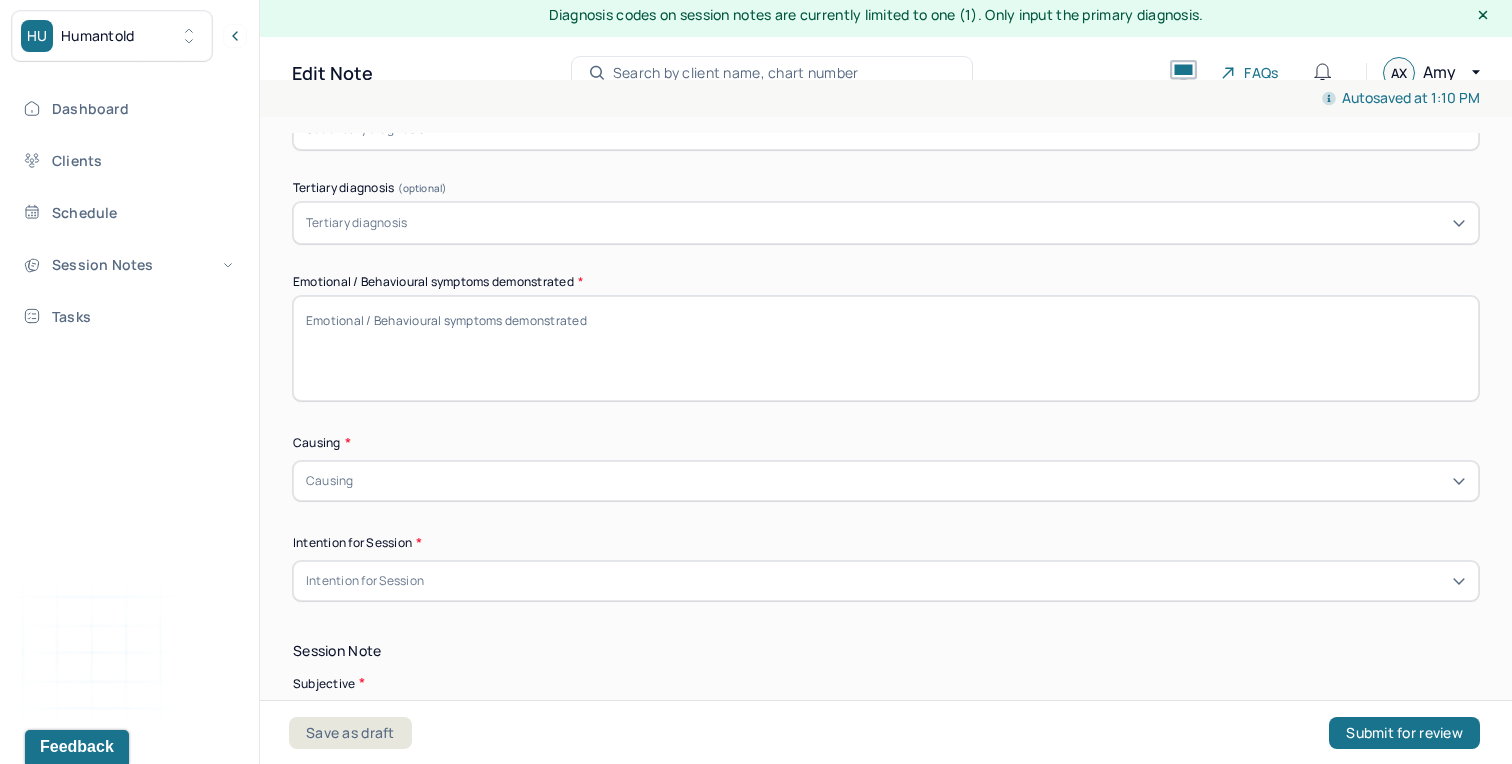 click on "Causing" at bounding box center (886, 481) 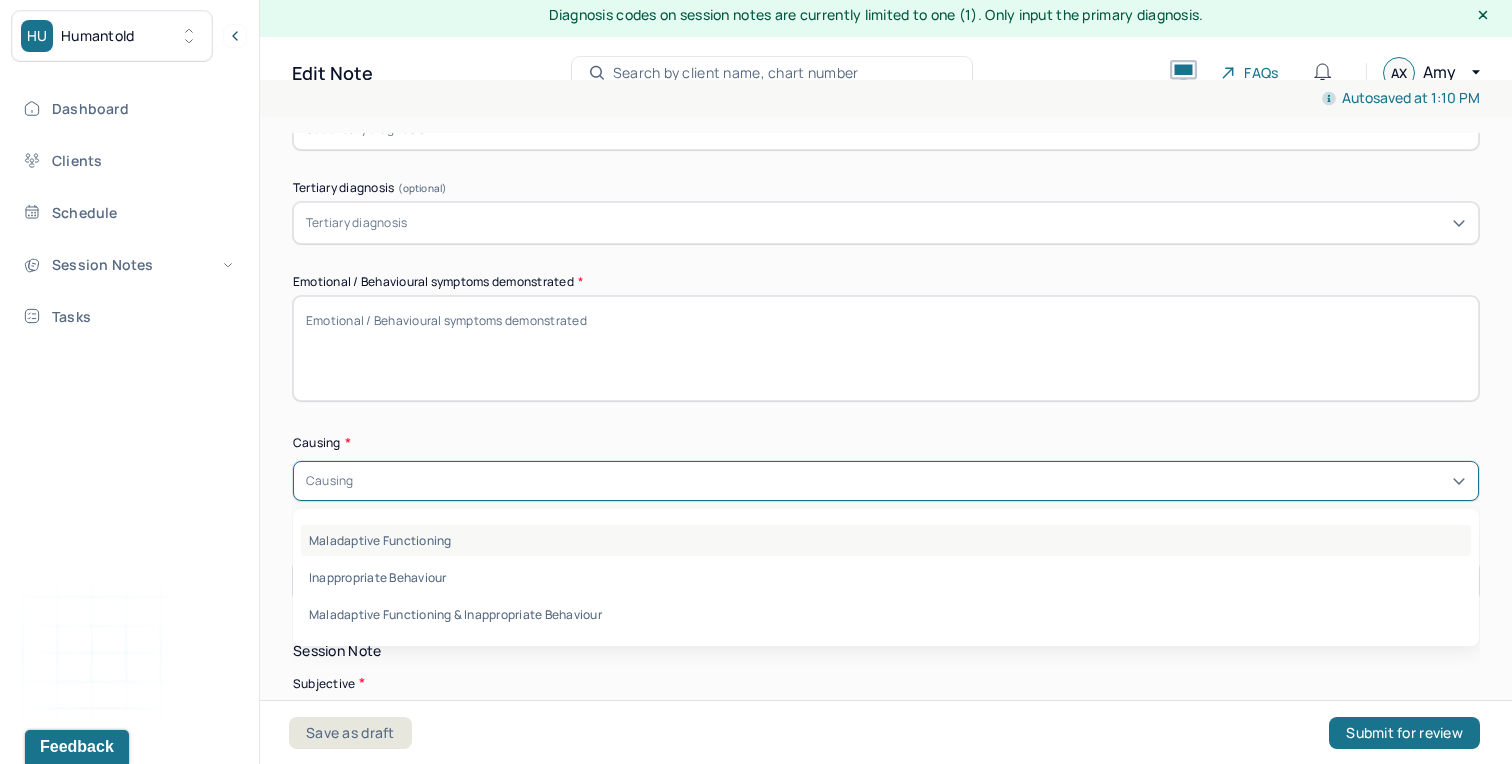 click on "Maladaptive Functioning" at bounding box center (886, 540) 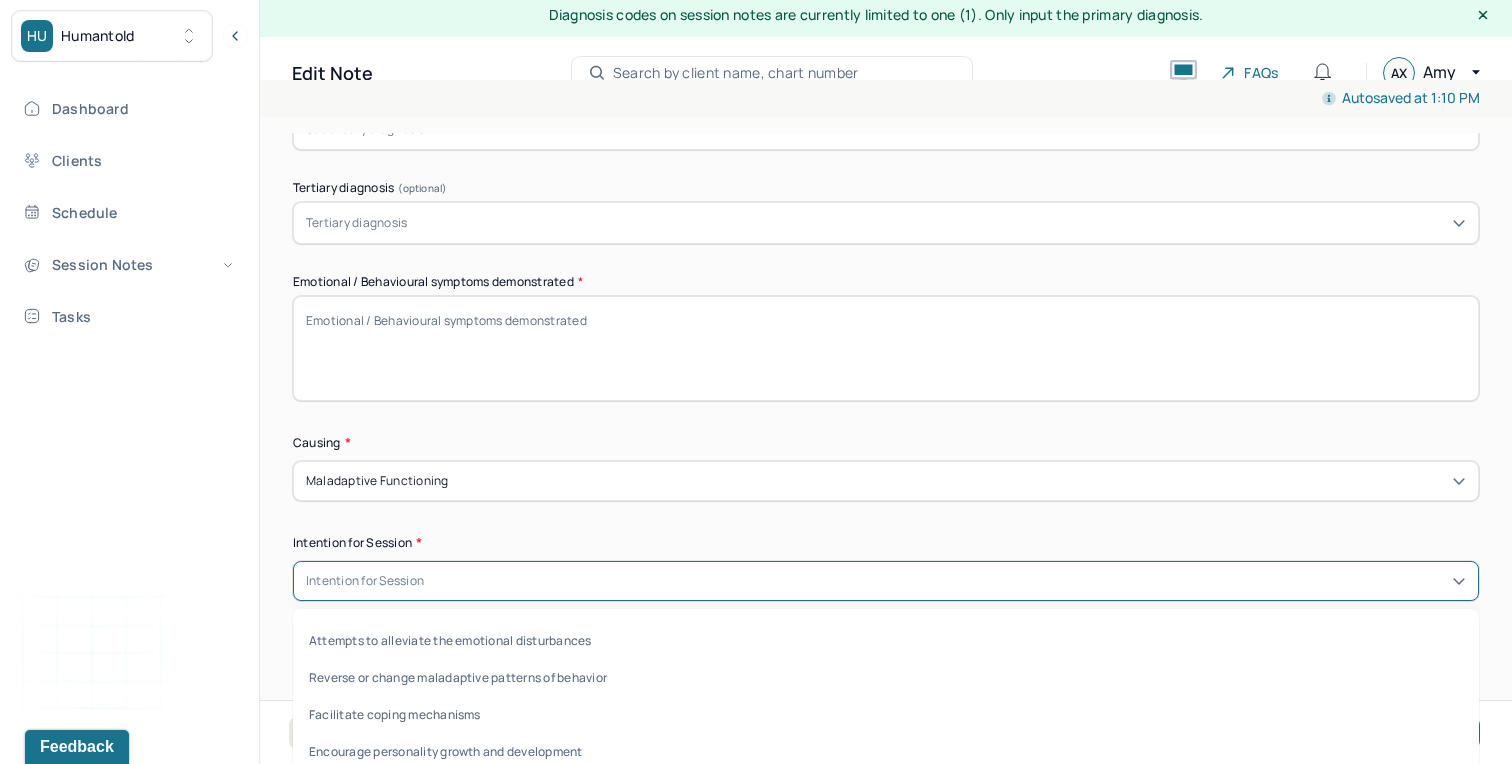click on "Intention for Session" at bounding box center [886, 581] 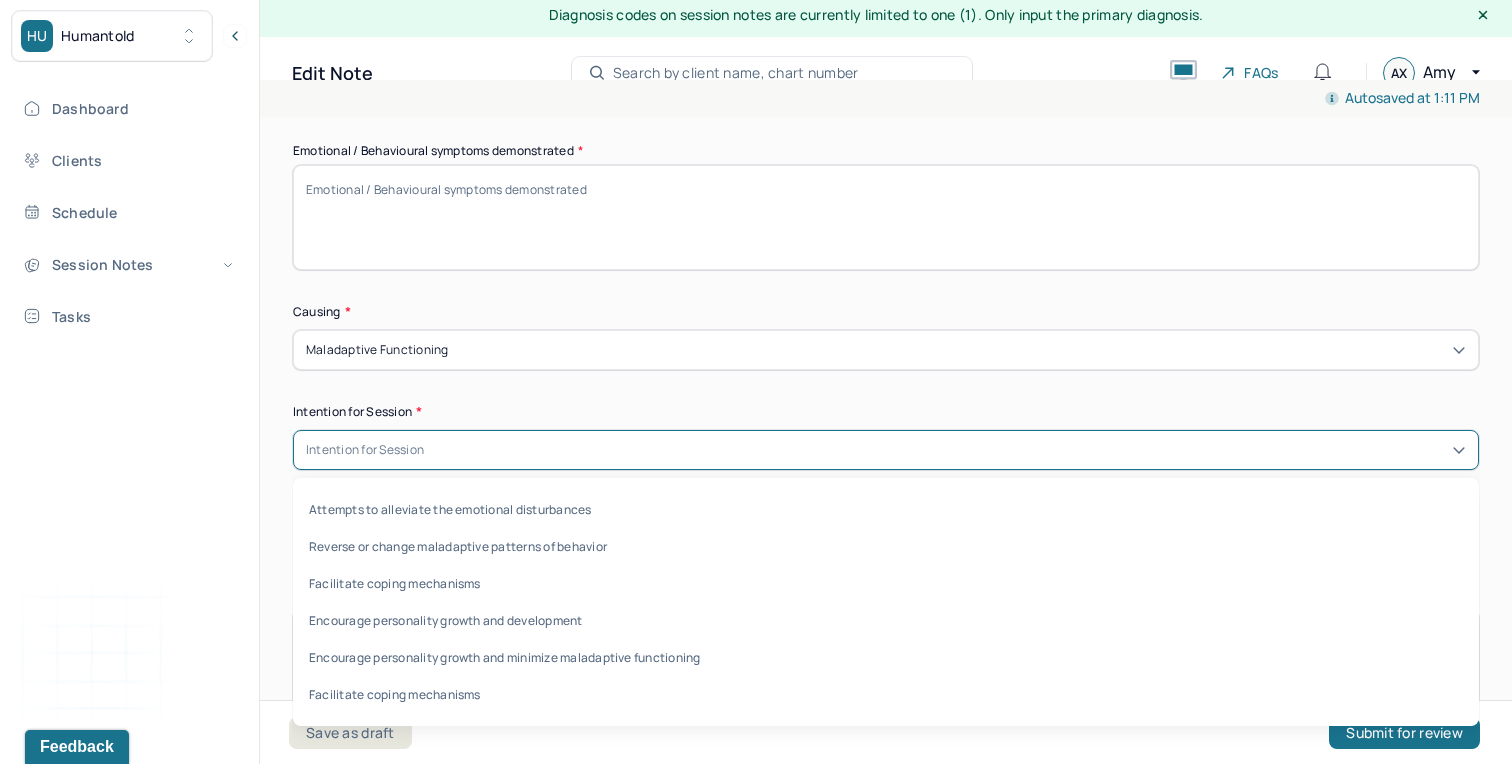scroll, scrollTop: 996, scrollLeft: 0, axis: vertical 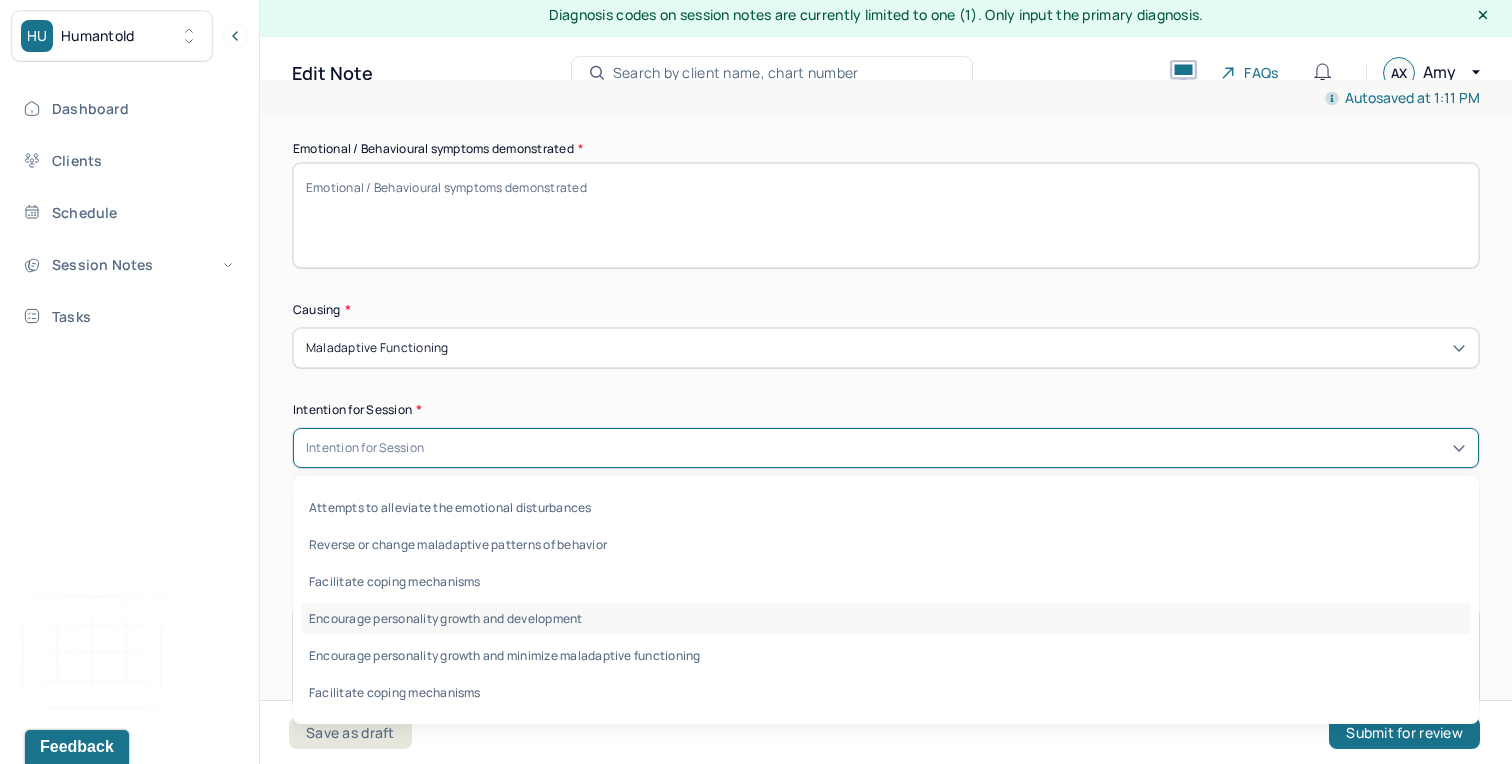 click on "Encourage personality growth and development" at bounding box center [886, 618] 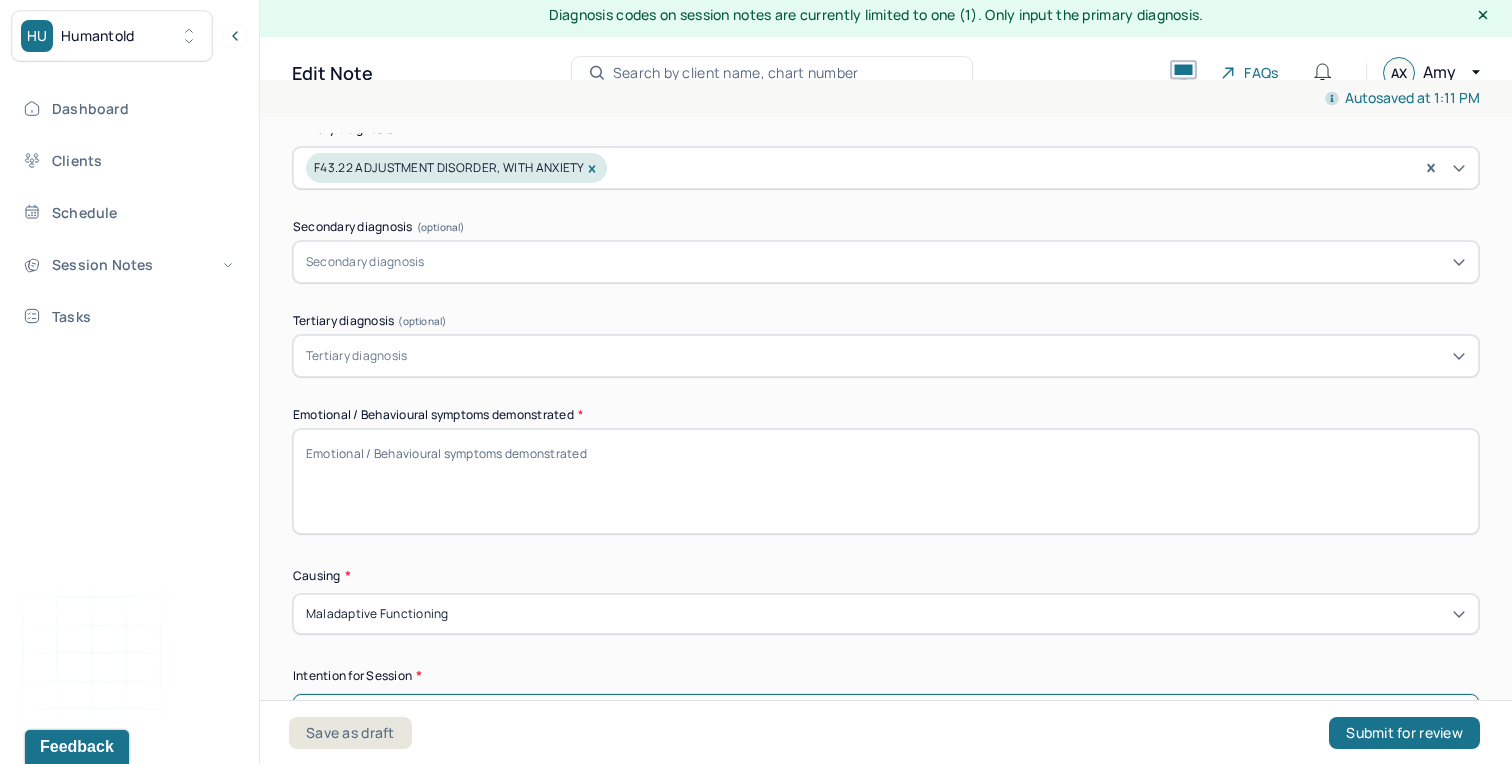 scroll, scrollTop: 736, scrollLeft: 0, axis: vertical 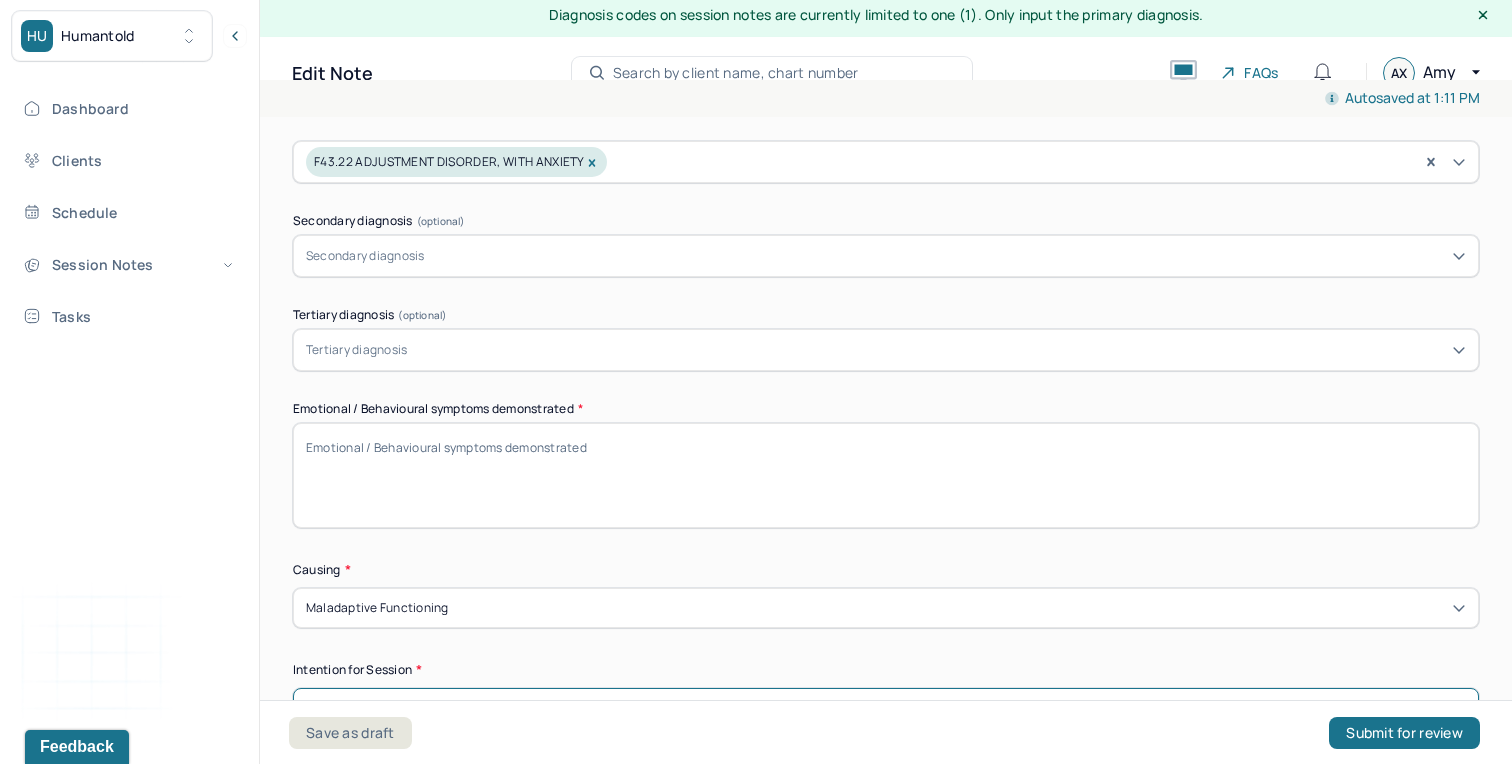 click on "Emotional / Behavioural symptoms demonstrated *" at bounding box center [886, 475] 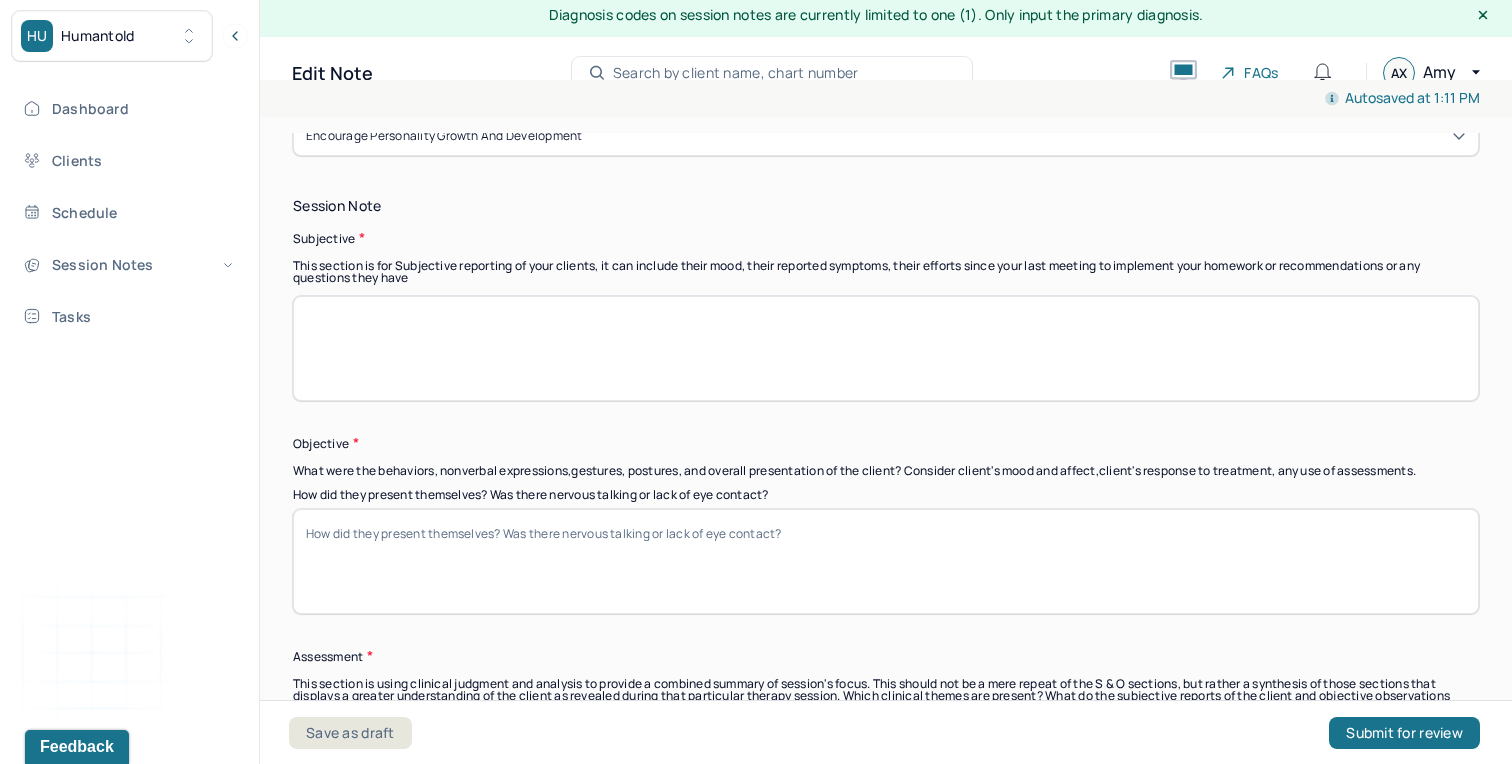 scroll, scrollTop: 1339, scrollLeft: 0, axis: vertical 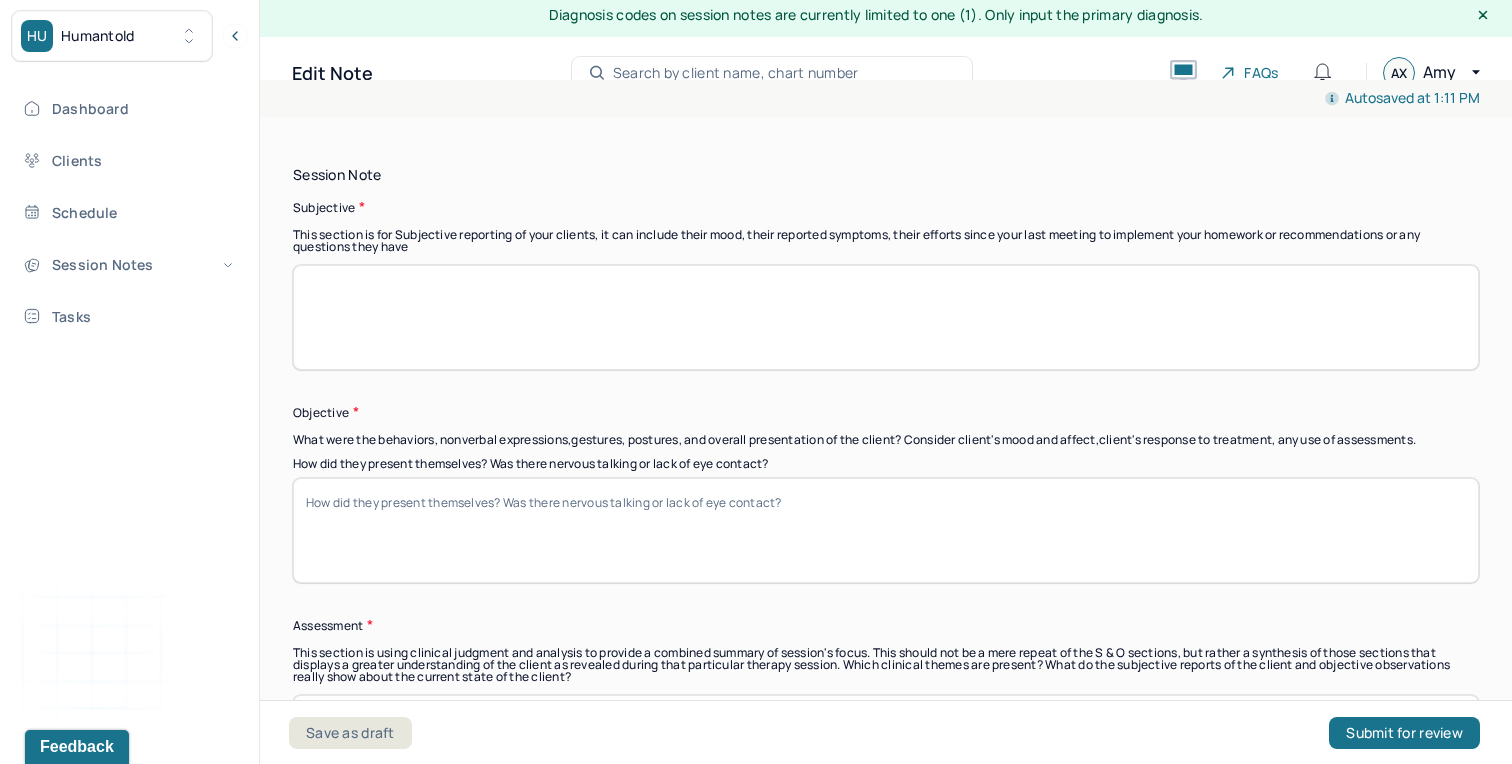 type on "Client was openly presents herself, and willing to share." 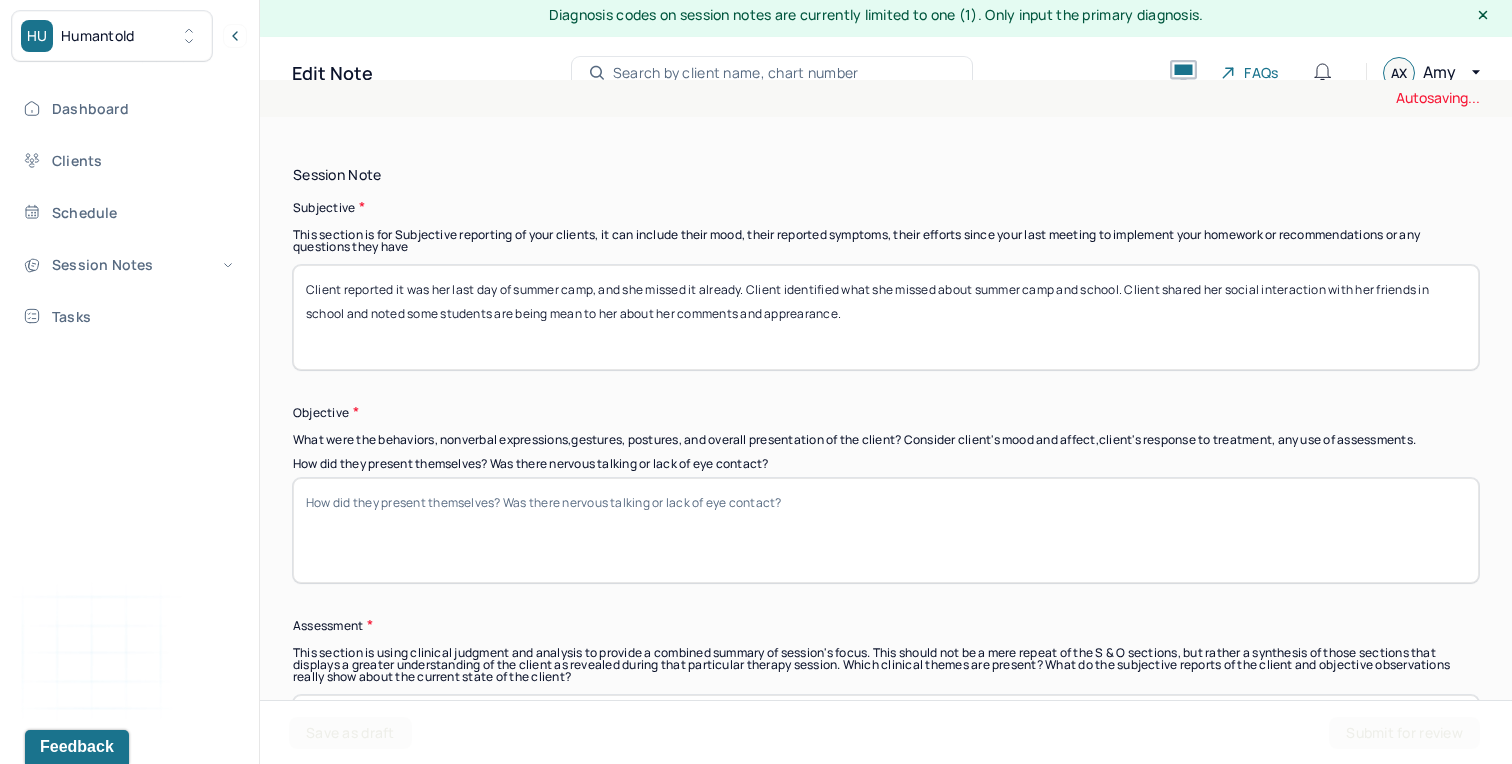 click on "Client reported it was her last day of summer camp, and she missed it already. Client identified what she missed about summer camp and school. Client shared her social interaction with her friends in school and noted some students are being mean to her about her comments and" at bounding box center (886, 317) 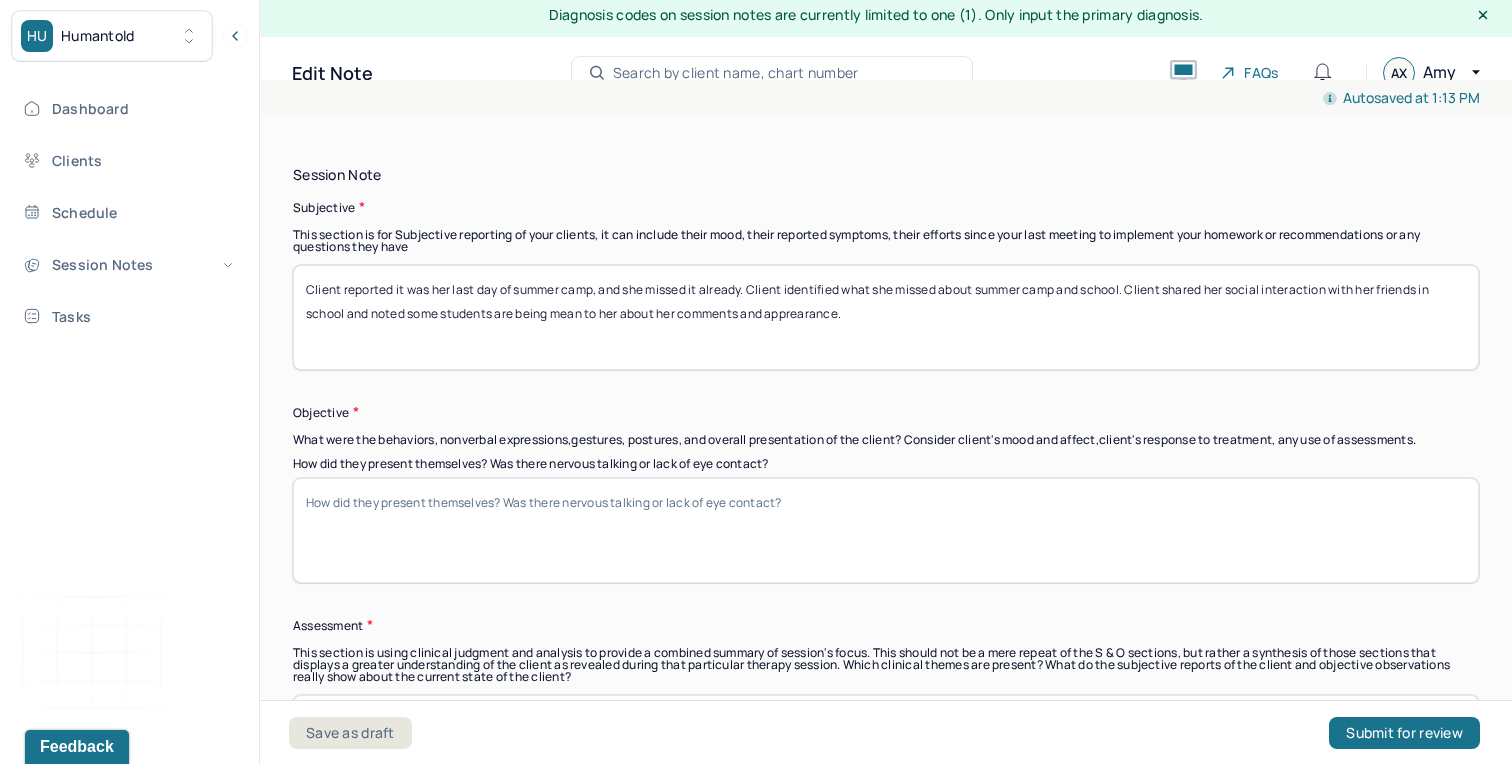 paste 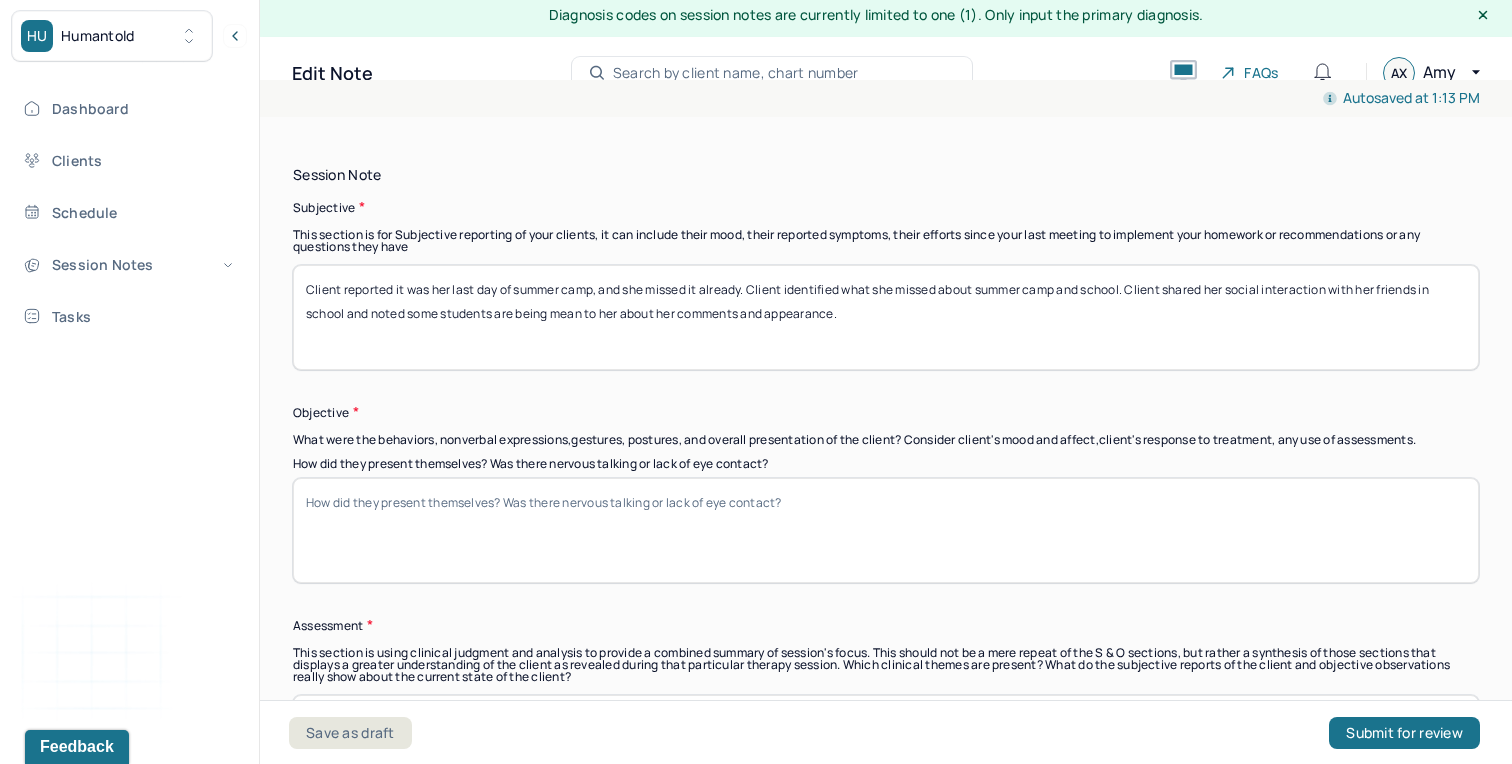 click on "Client reported it was her last day of summer camp, and she missed it already. Client identified what she missed about summer camp and school. Client shared her social interaction with her friends in school and noted some students are being mean to her about her comments and apprearance." at bounding box center (886, 317) 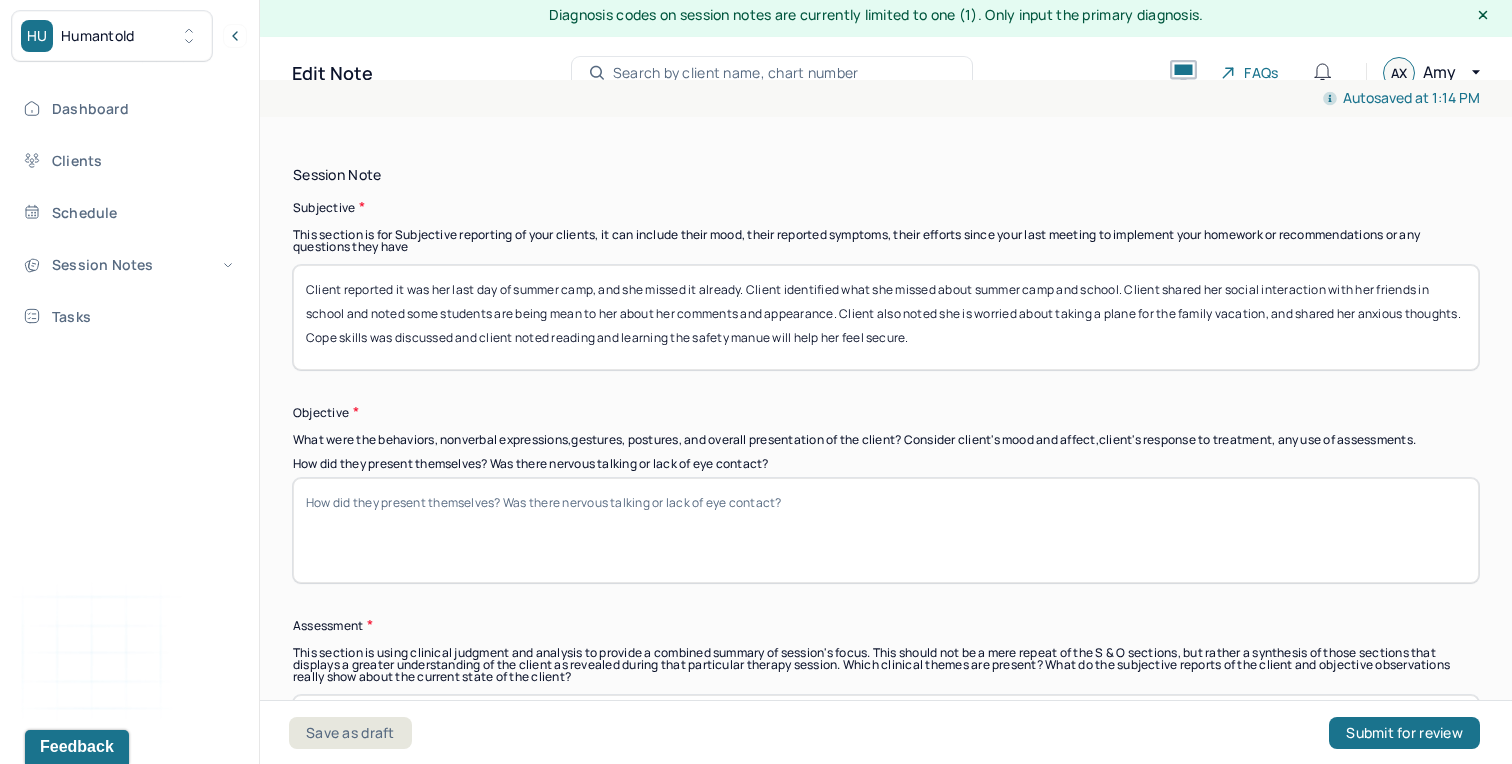 click on "Client reported it was her last day of summer camp, and she missed it already. Client identified what she missed about summer camp and school. Client shared her social interaction with her friends in school and noted some students are being mean to her about her comments and appearance. Client also noted she is worried about taking a plane for the family vacation, and shared her anxious thoughts. Cope skills was discussed and client noted reading and learning the safety manue will help her feel" at bounding box center [886, 317] 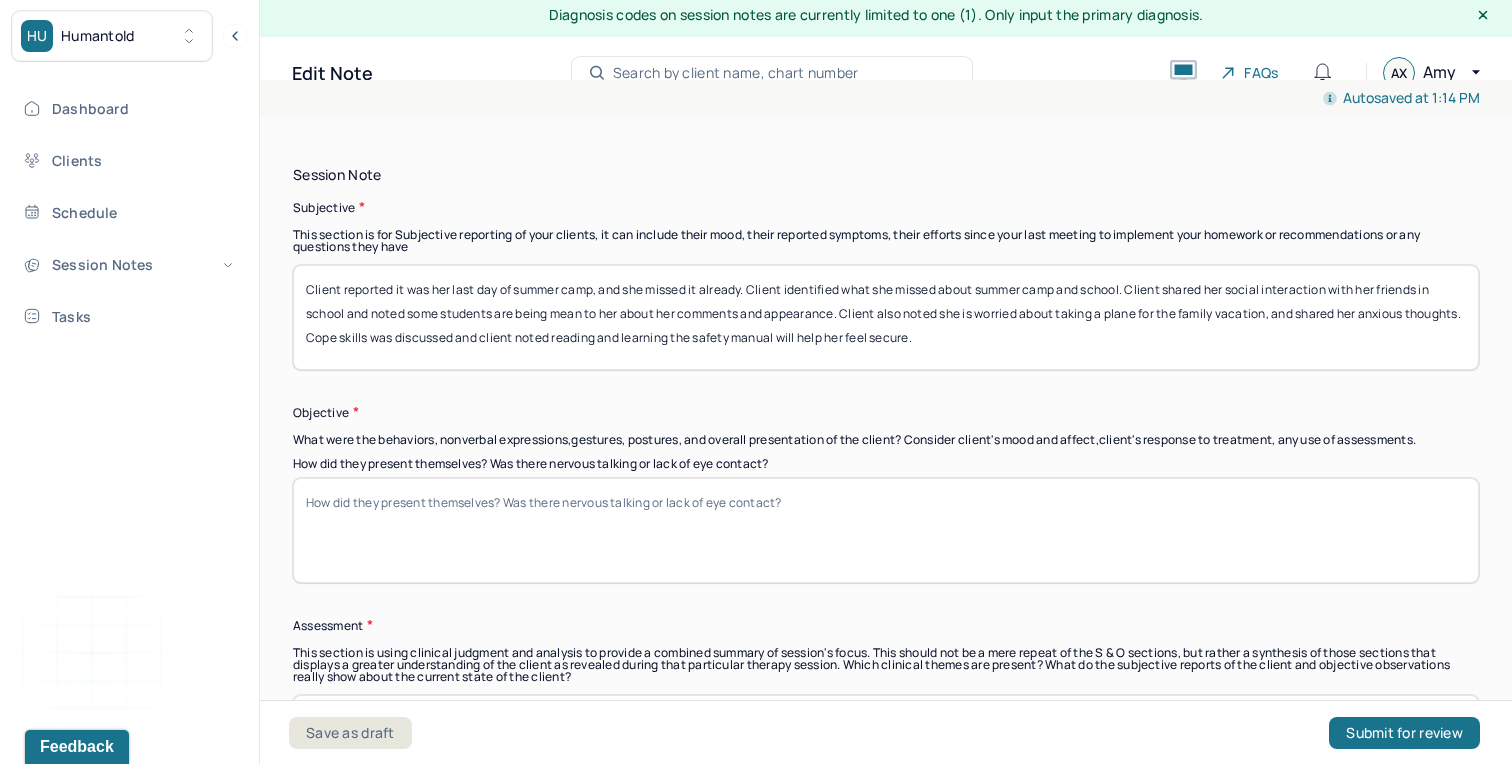 click on "Client reported it was her last day of summer camp, and she missed it already. Client identified what she missed about summer camp and school. Client shared her social interaction with her friends in school and noted some students are being mean to her about her comments and appearance. Client also noted she is worried about taking a plane for the family vacation, and shared her anxious thoughts. Cope skills was discussed and client noted reading and learning the safety manue will help her feel secure." at bounding box center (886, 317) 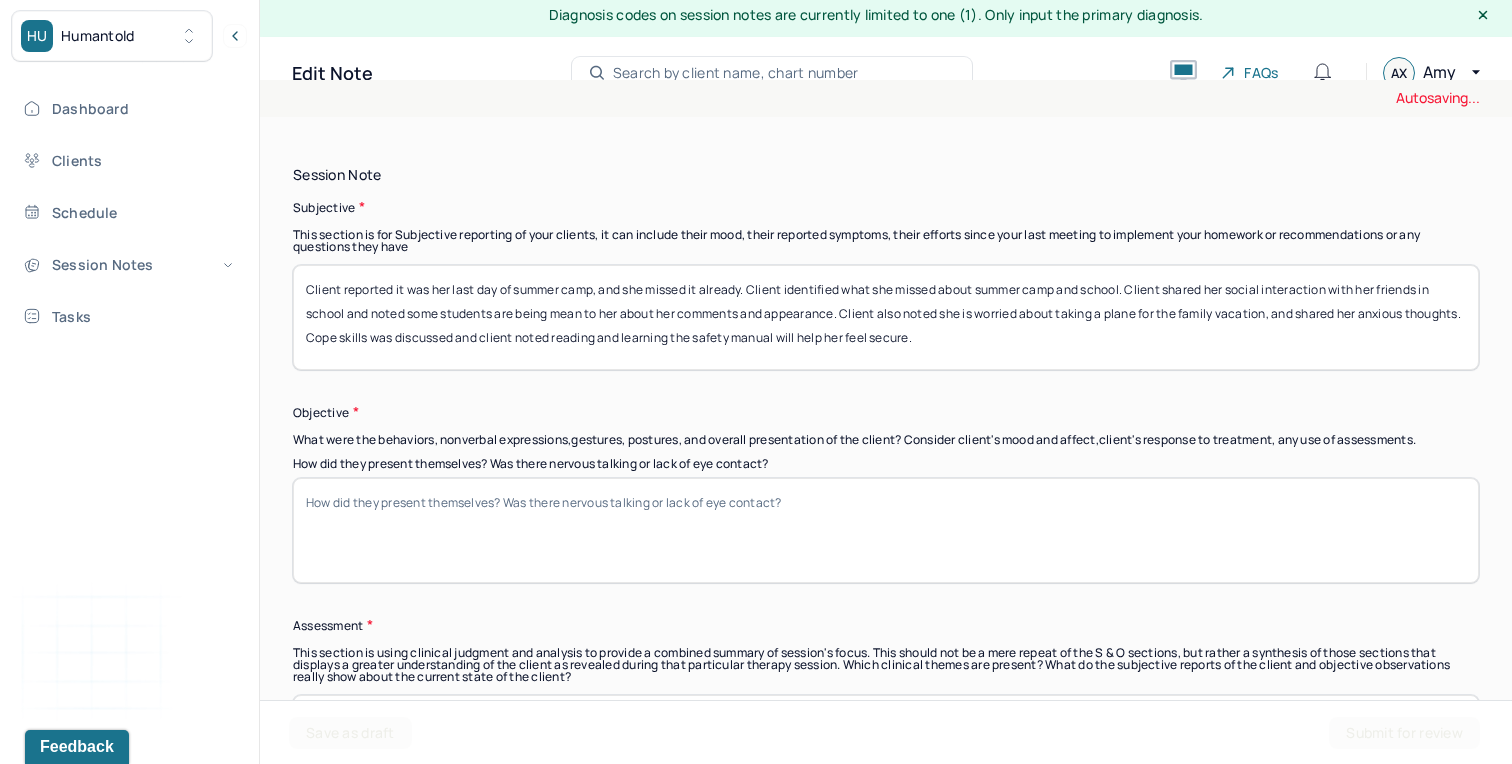 click on "Client reported it was her last day of summer camp, and she missed it already. Client identified what she missed about summer camp and school. Client shared her social interaction with her friends in school and noted some students are being mean to her about her comments and appearance. Client also noted she is worried about taking a plane for the family vacation, and shared her anxious thoughts. Cope skills was discussed and client noted reading and learning the safety manue will help her feel secure." at bounding box center (886, 317) 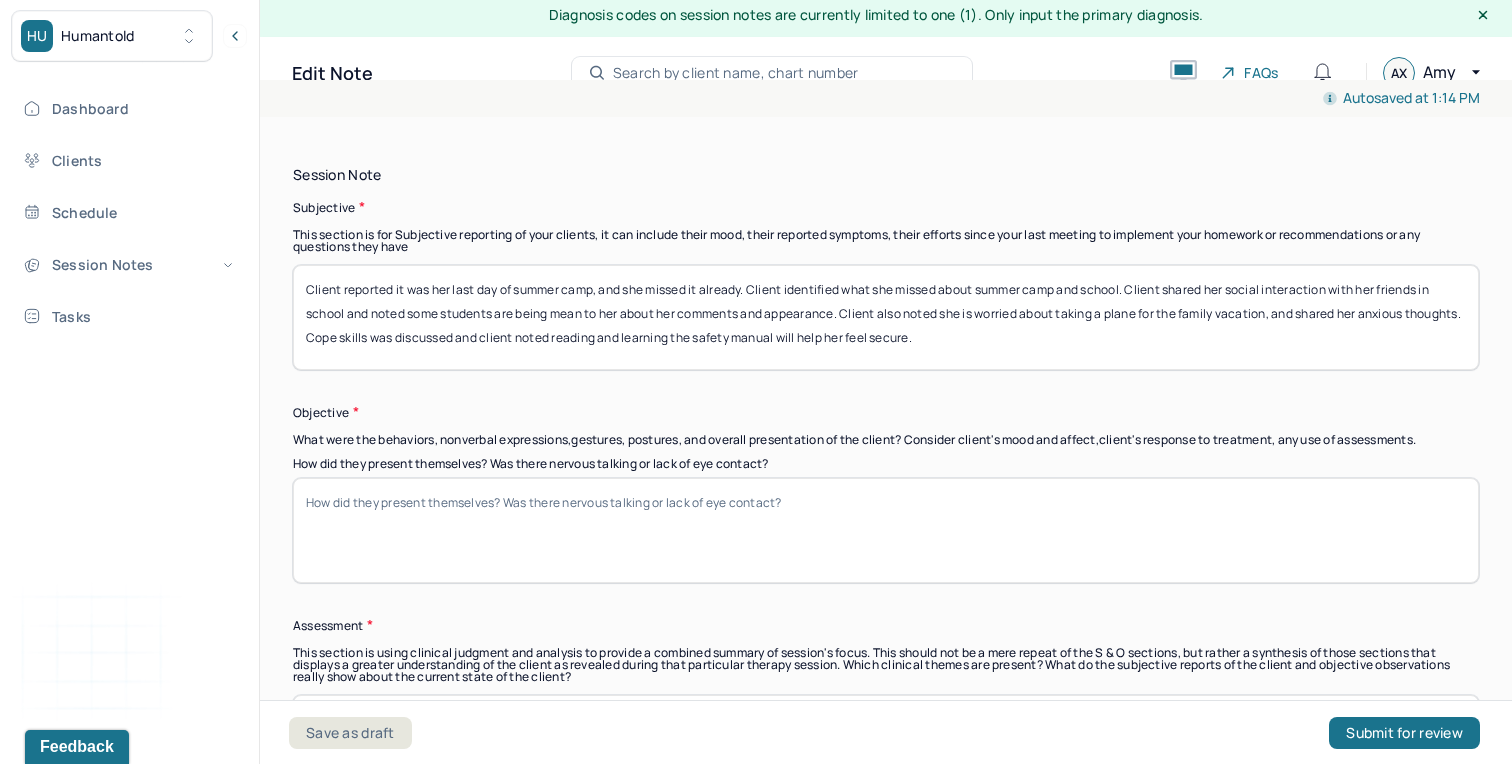 type on "Client reported it was her last day of summer camp, and she missed it already. Client identified what she missed about summer camp and school. Client shared her social interaction with her friends in school and noted some students are being mean to her about her comments and appearance. Client also noted she is worried about taking a plane for the family vacation, and shared her anxious thoughts. Cope skills was discussed and client noted reading and learning the safety manual will help her feel secure." 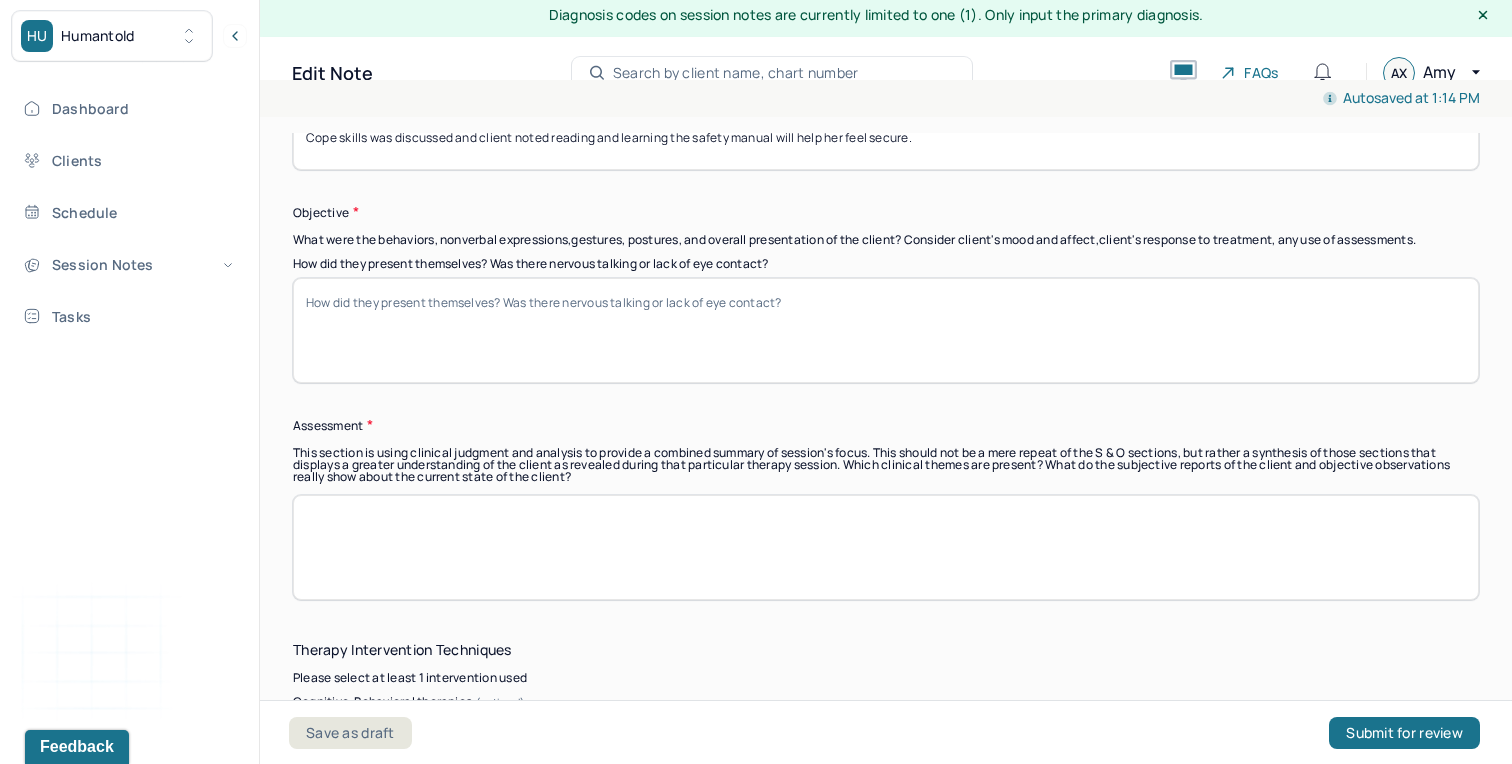 scroll, scrollTop: 1548, scrollLeft: 0, axis: vertical 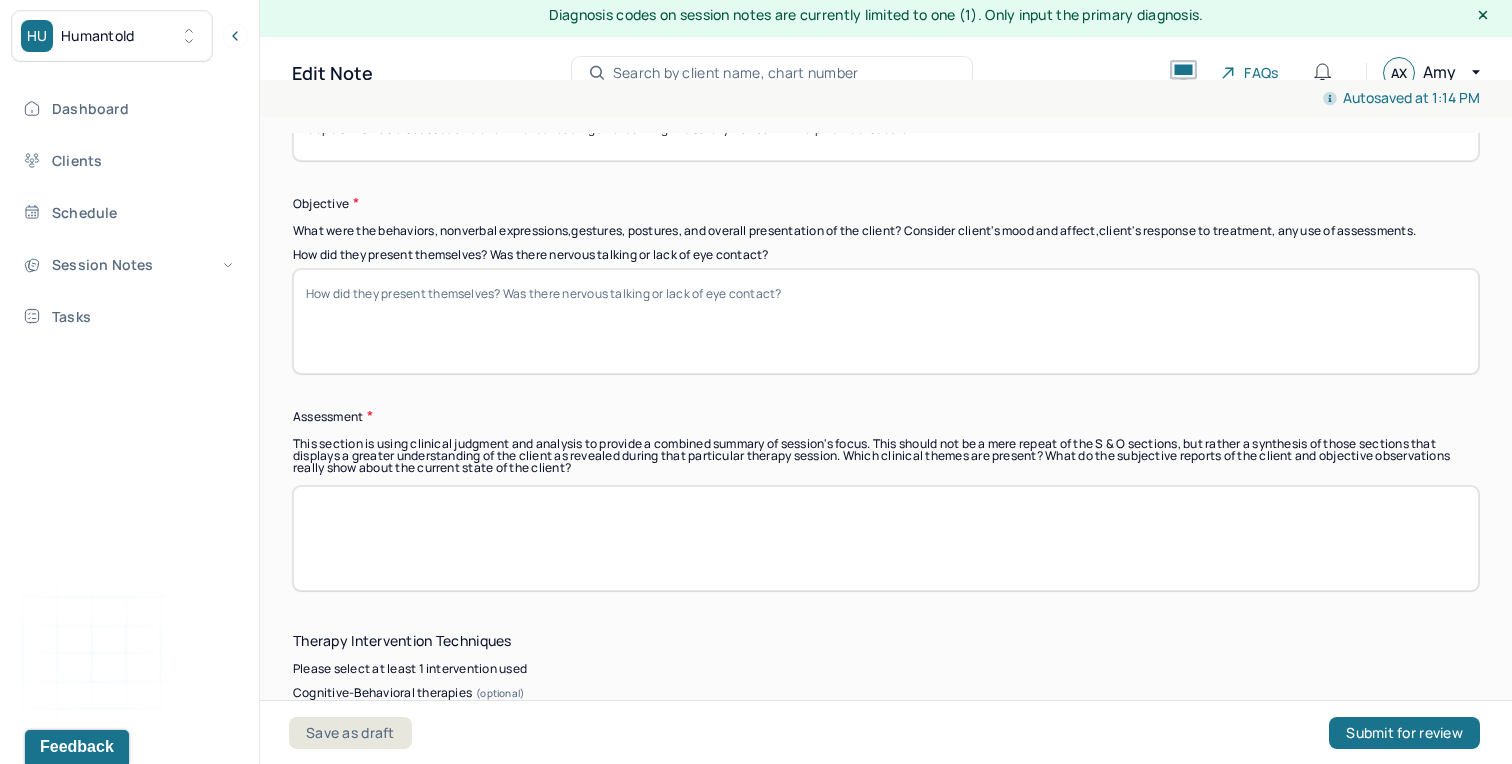 click on "How did they present themselves? Was there nervous talking or lack of eye contact?" at bounding box center [886, 321] 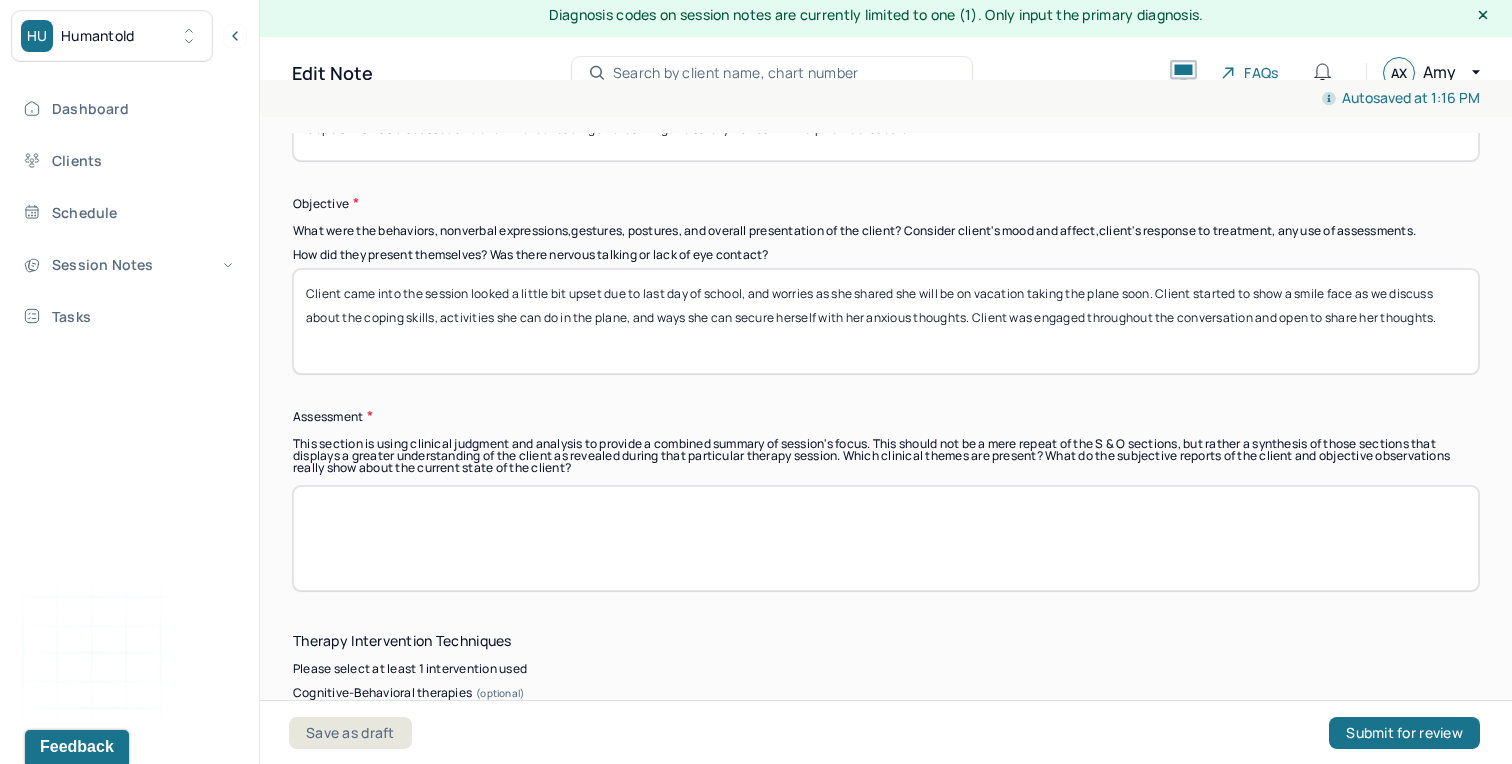 type on "Client came into the session looked a little bit upset due to last day of school, and worries as she shared she will be on vacation taking the plane soon. Client started to show a smile face as we discuss about the coping skills, activities she can do in the plane, and ways she can secure herself with her anxious thoughts. Client was engaged throughout the conversation and open to share her thoughts." 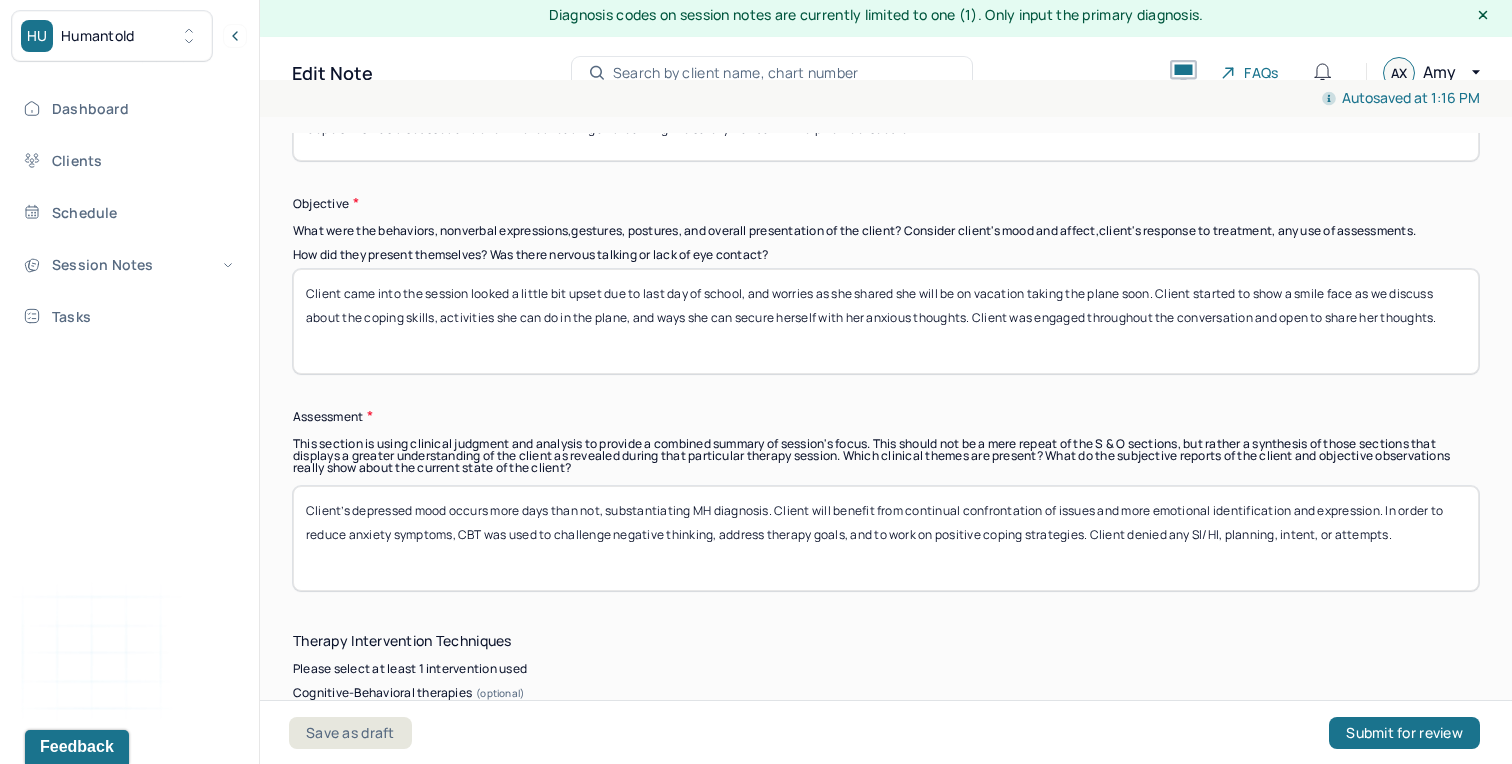 click on "Client’s depressed mood occurs more days than not, substantiating MH diagnosis. Client will benefit from continual confrontation of issues and more emotional identification and expression. In order to reduce anxiety symptoms, CBT was used to challenge negative thinking, address therapy goals, and to work on positive coping strategies. Client denied any SI/HI, planning, intent, or attempts." at bounding box center [886, 538] 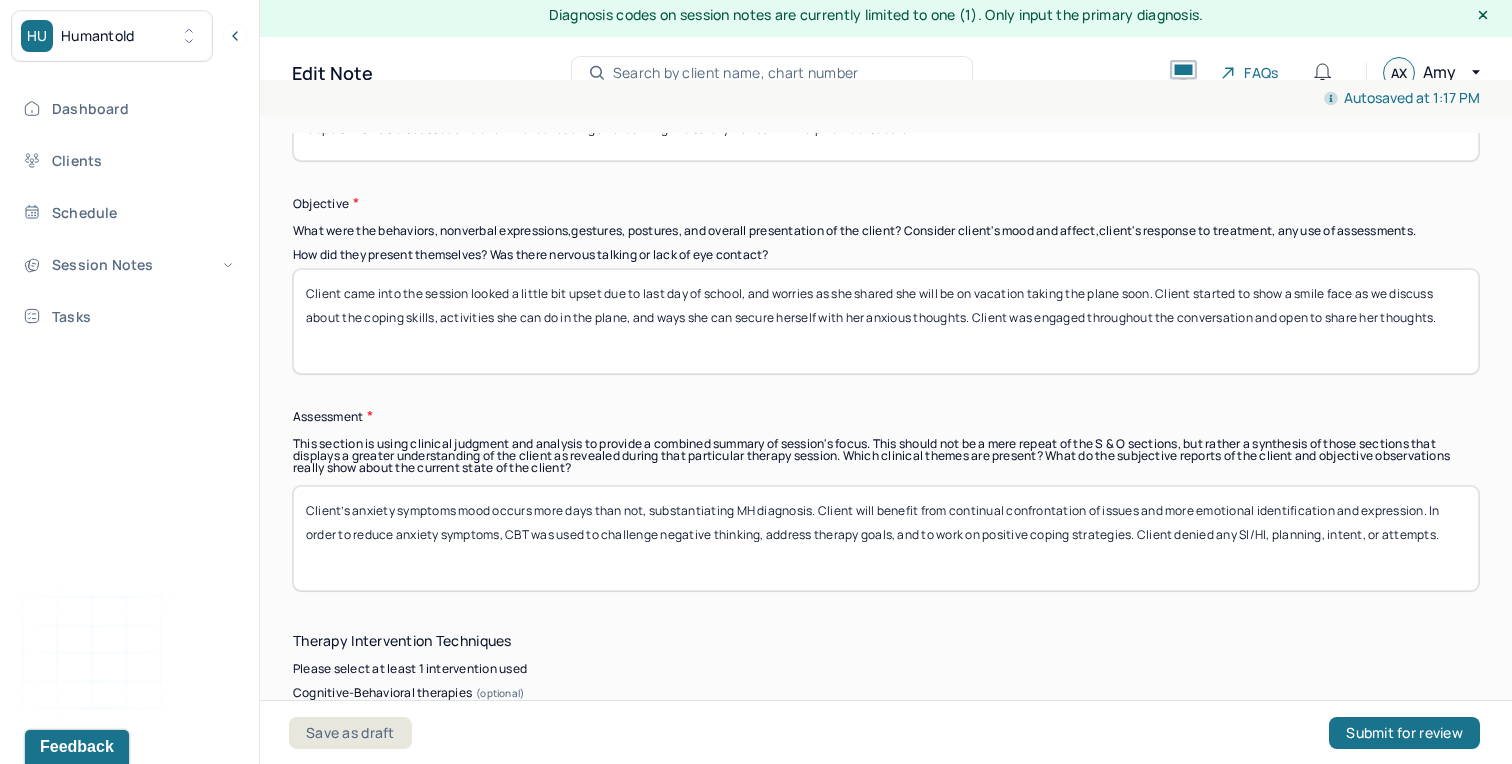 click on "Client’s anxiety symptoms mood occurs more days than not, substantiating MH diagnosis. Client will benefit from continual confrontation of issues and more emotional identification and expression. In order to reduce anxiety symptoms, CBT was used to challenge negative thinking, address therapy goals, and to work on positive coping strategies. Client denied any SI/HI, planning, intent, or attempts." at bounding box center (886, 538) 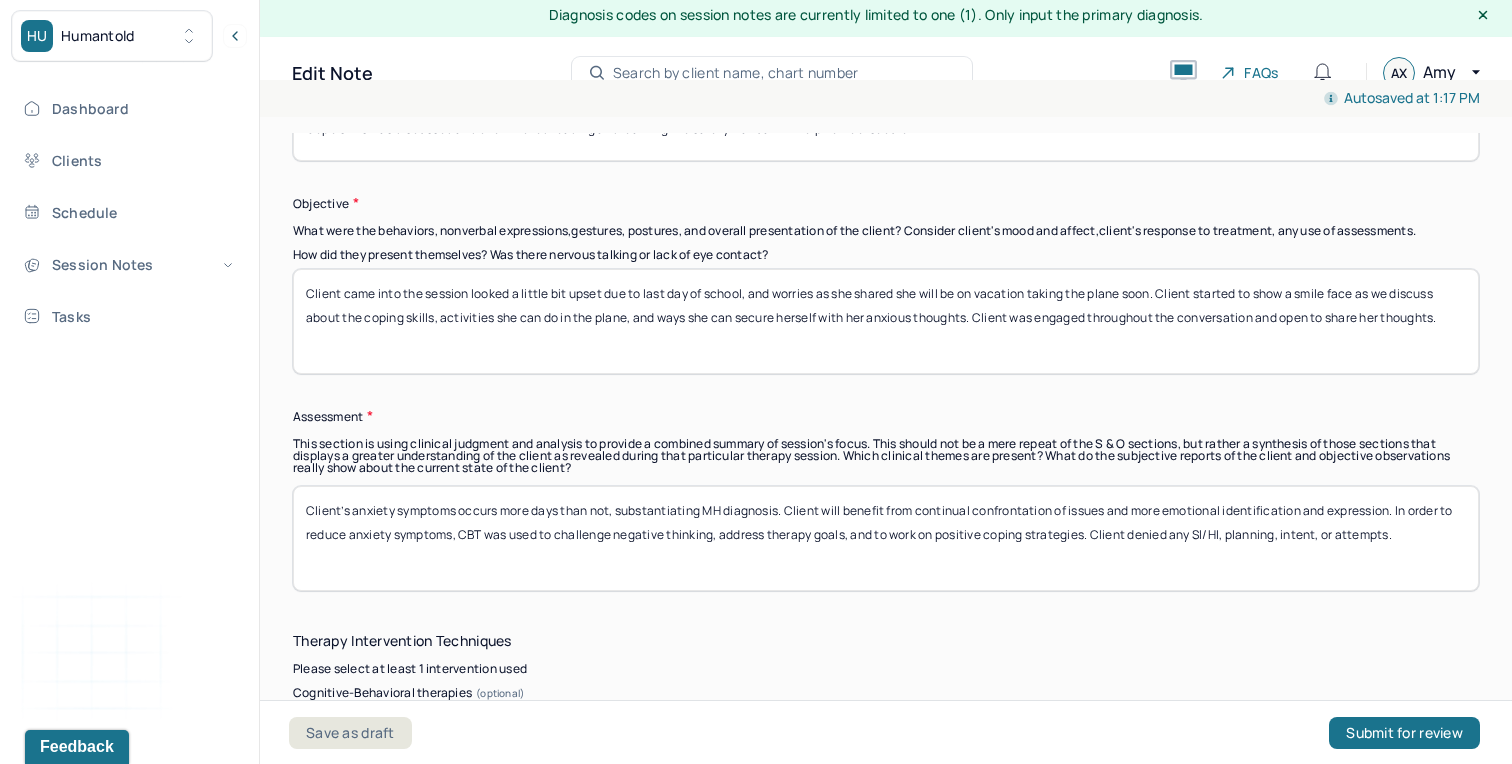drag, startPoint x: 1400, startPoint y: 505, endPoint x: 1094, endPoint y: 527, distance: 306.78983 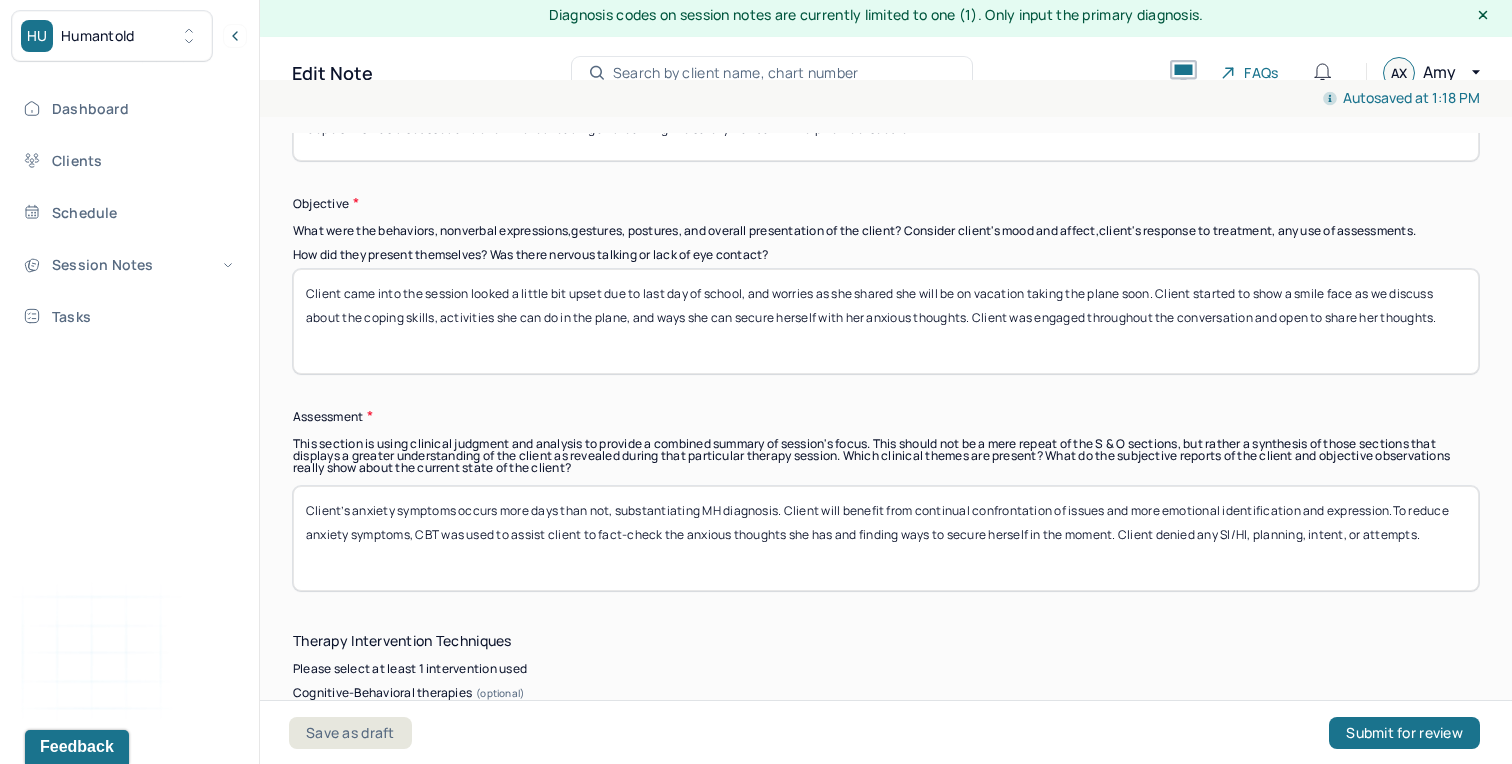 scroll, scrollTop: 36, scrollLeft: 0, axis: vertical 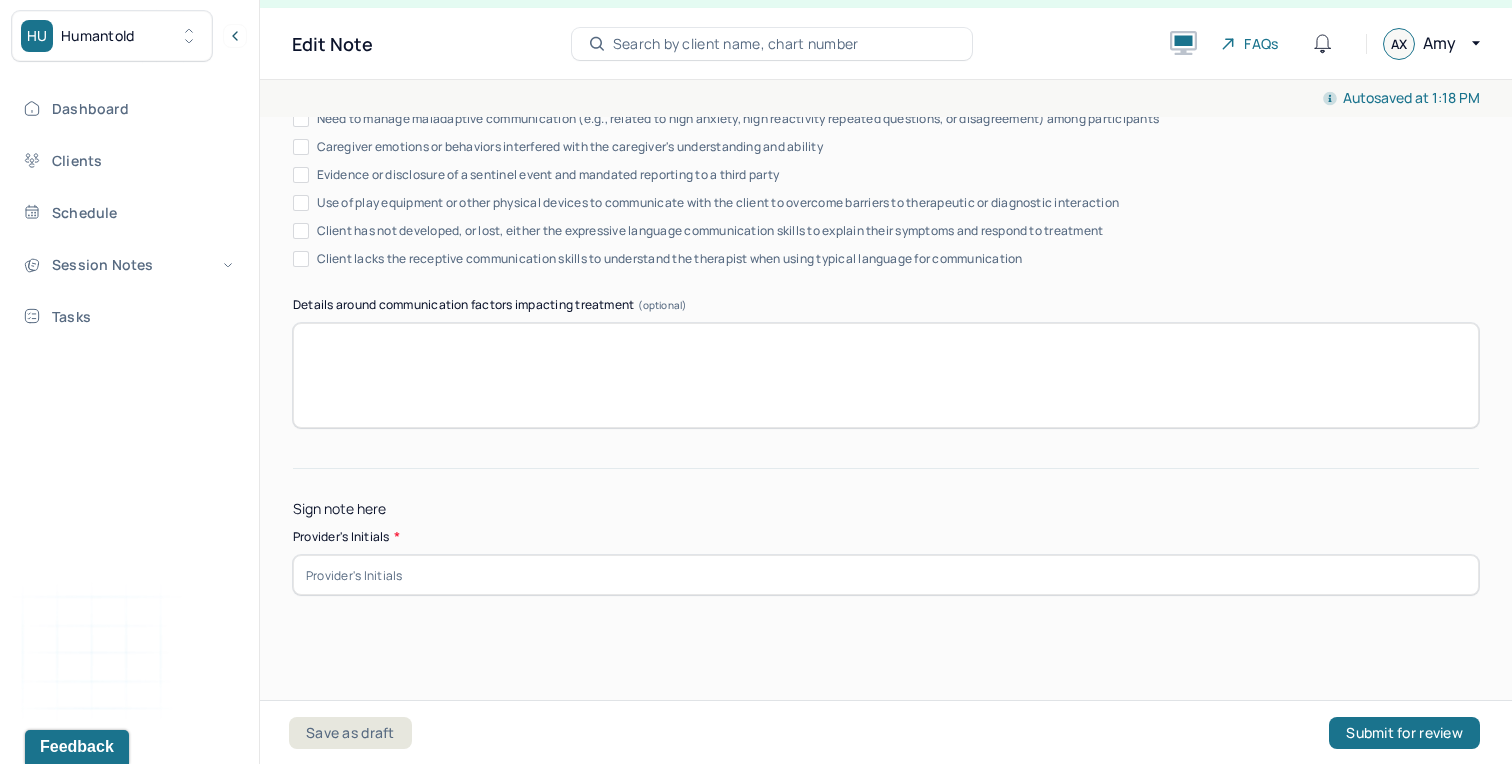 type on "Client’s anxiety symptoms occurs more days than not, substantiating MH diagnosis. Client will benefit from continual confrontation of issues and more emotional identification and expression.To reduce anxiety symptoms, CBT was used to assist client to fact-check the anxious thoughts she has and finding ways to secure herself in the moment. Client denied any SI/HI, planning, intent, or attempts." 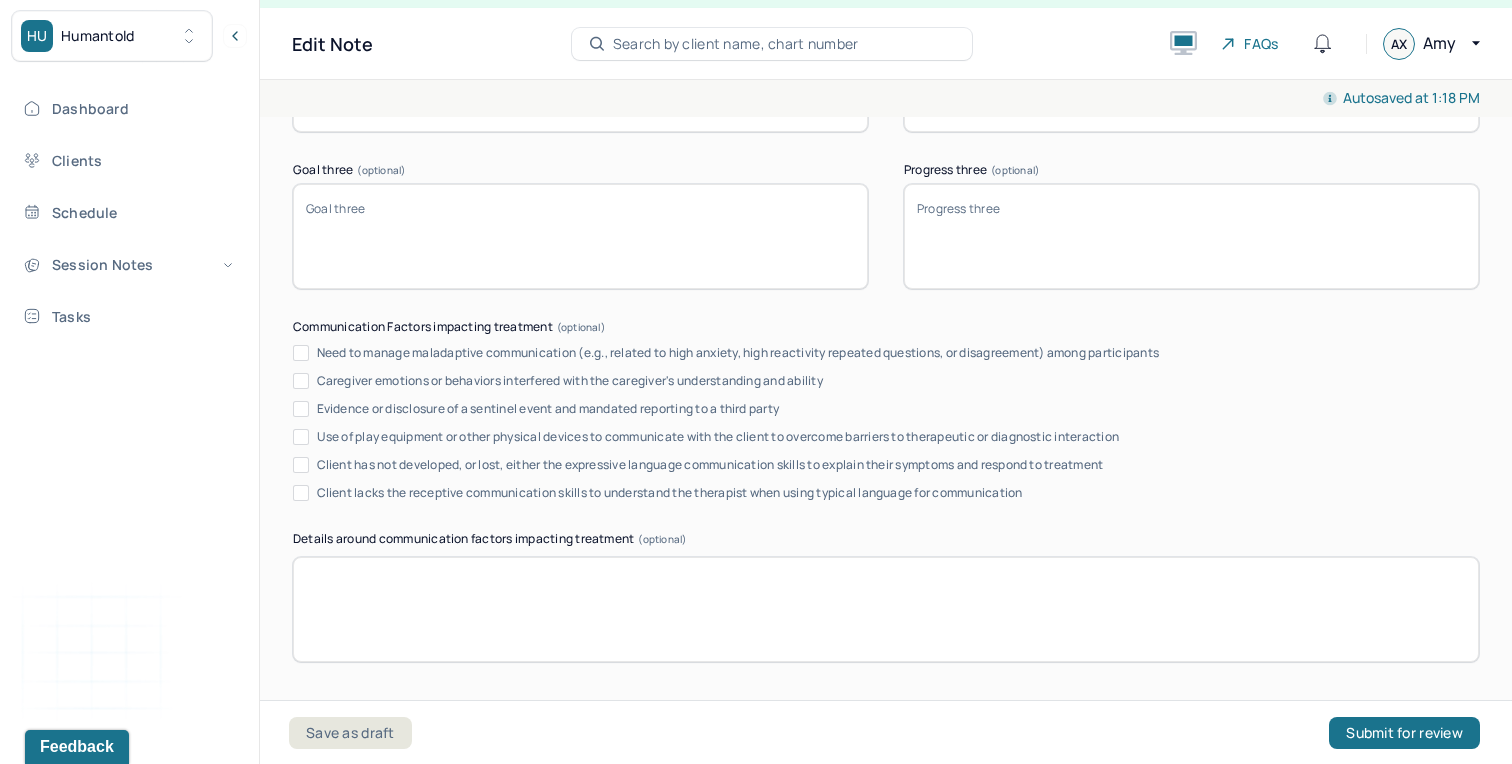 scroll, scrollTop: 3618, scrollLeft: 0, axis: vertical 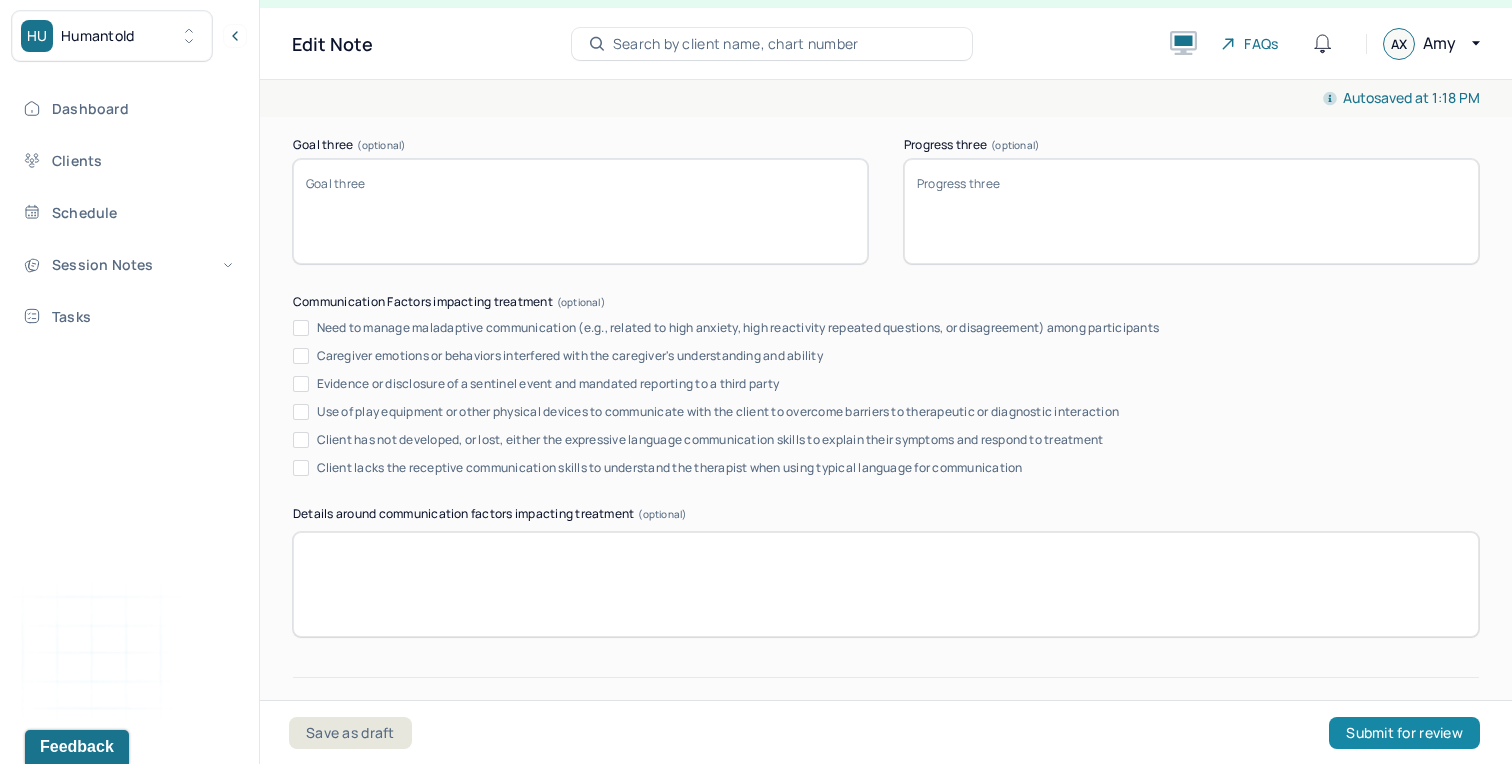 type on "XQL" 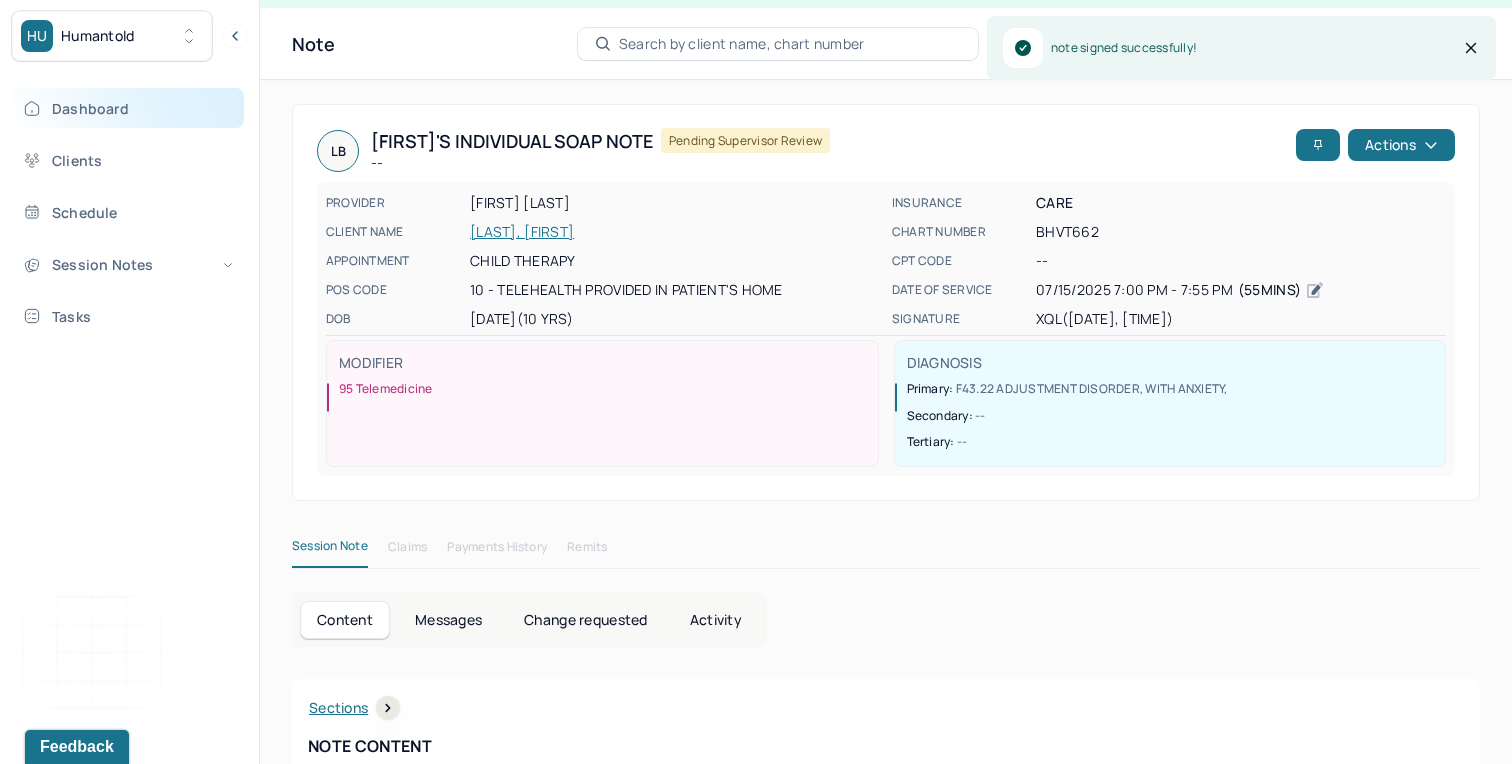 click on "Dashboard" at bounding box center (128, 108) 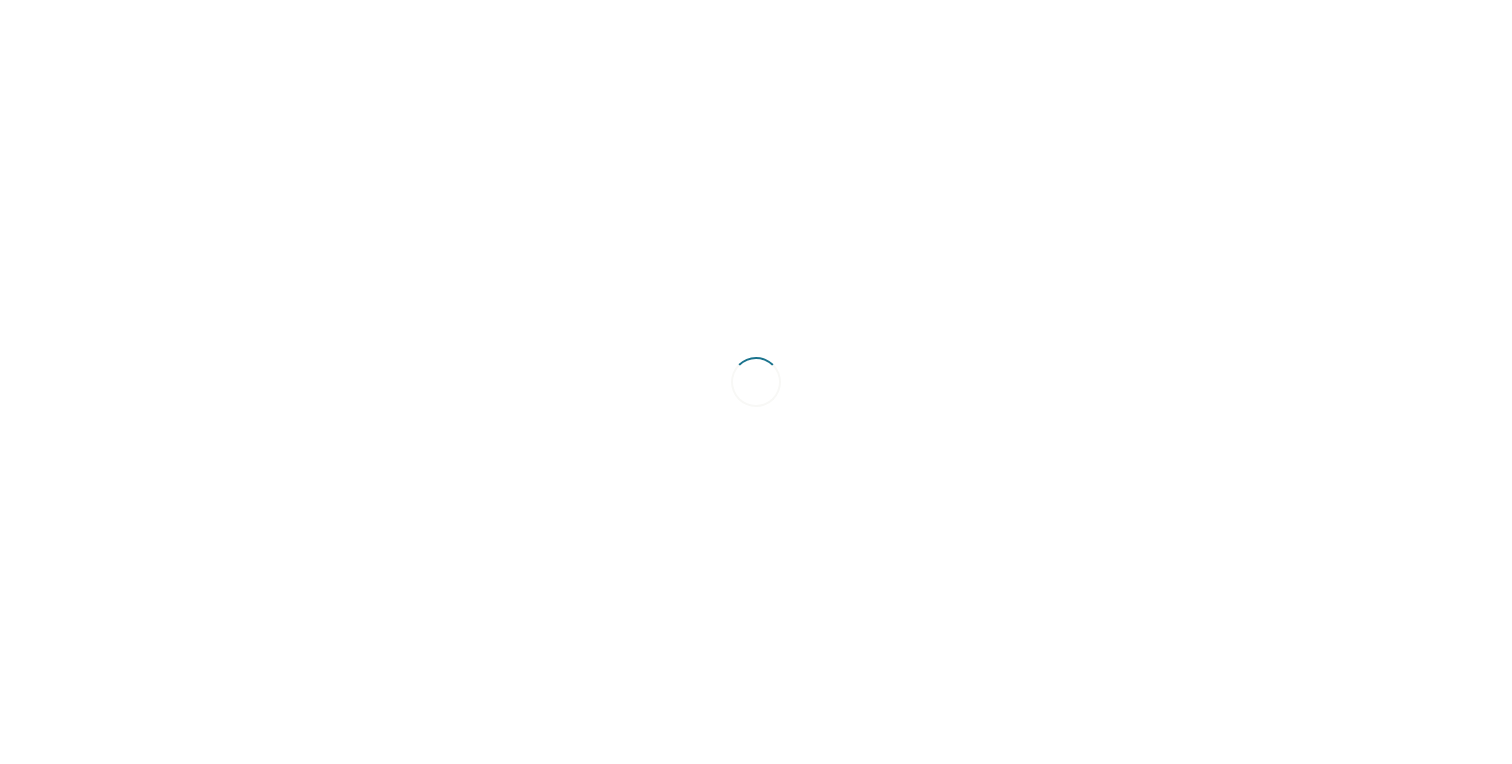 scroll, scrollTop: 0, scrollLeft: 0, axis: both 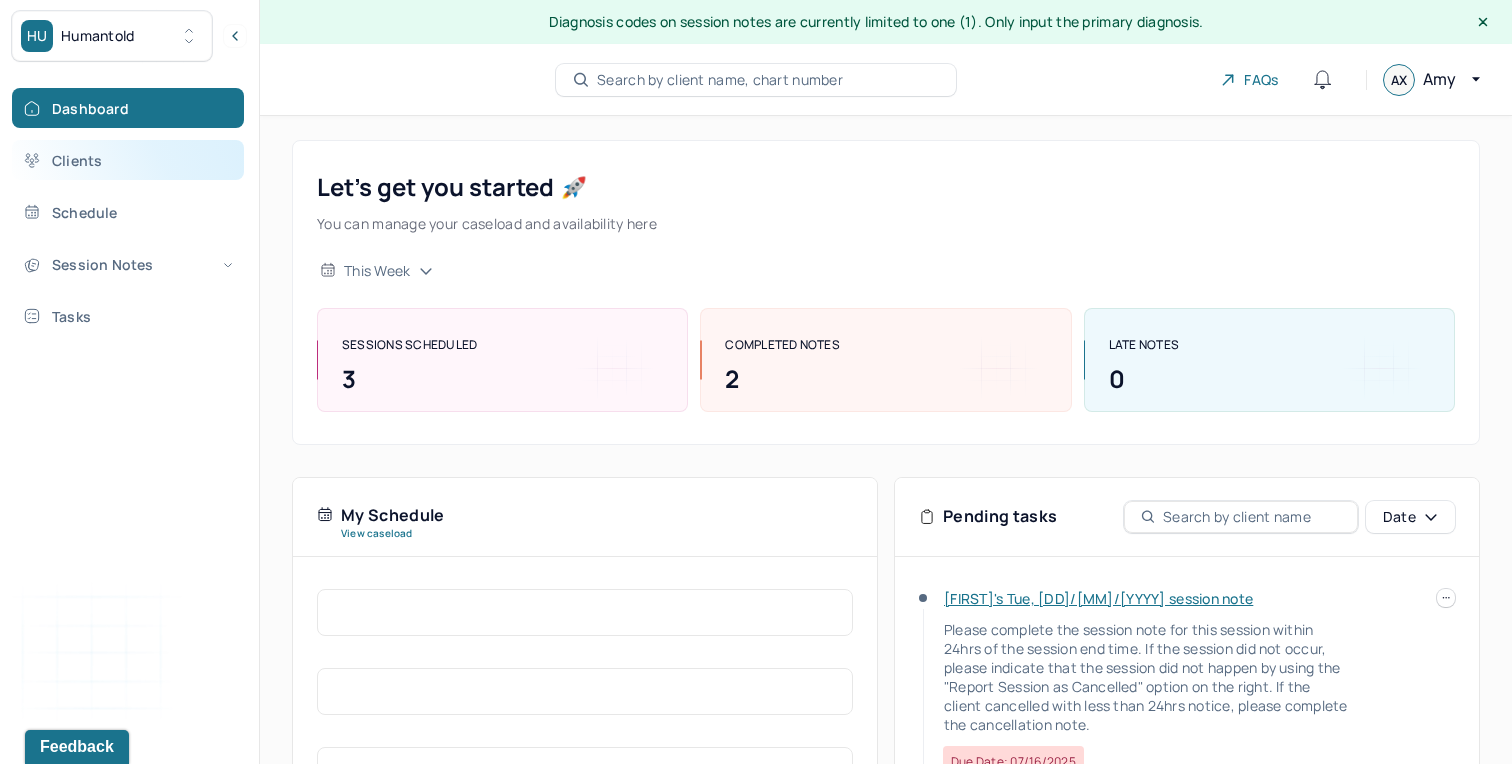 click on "Clients" at bounding box center [128, 160] 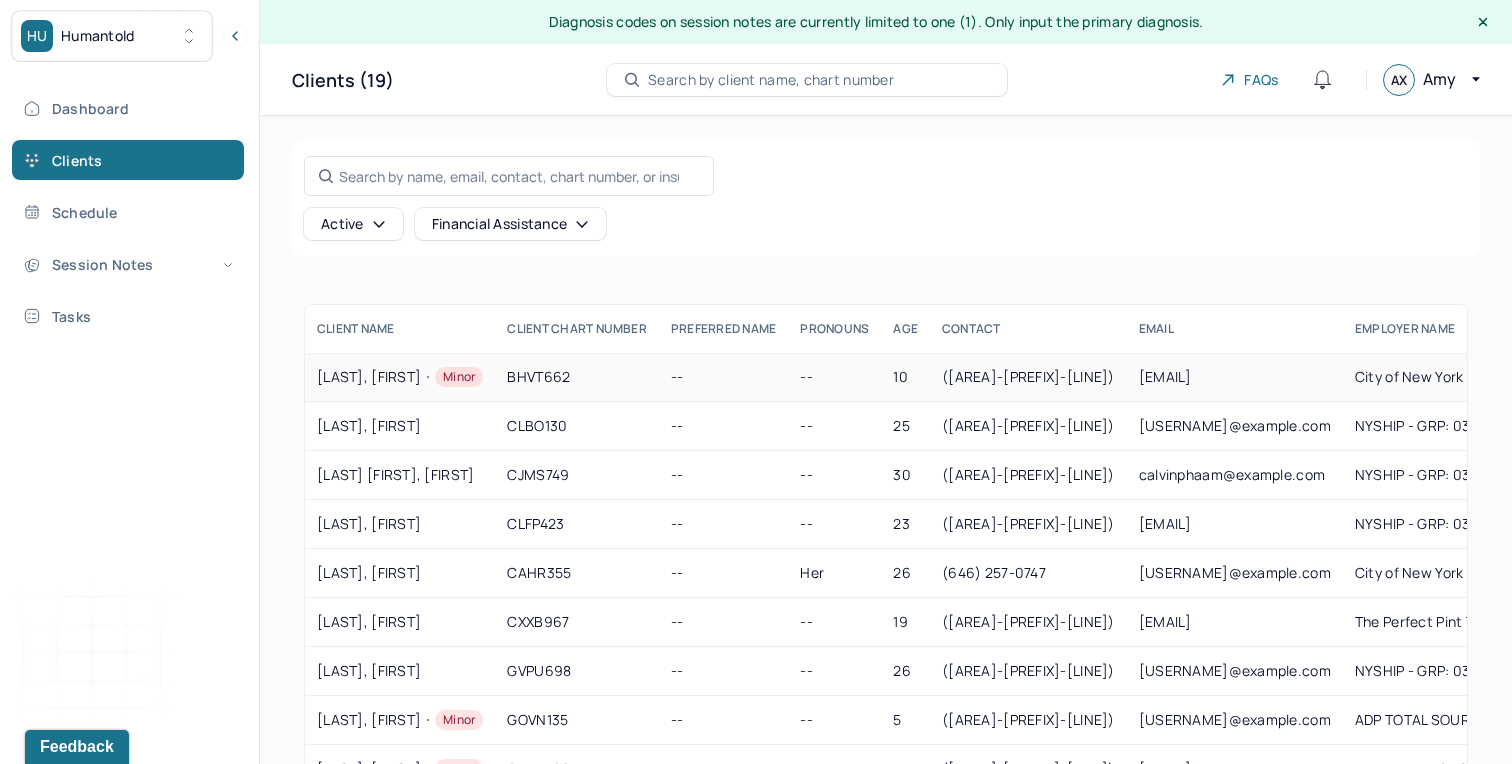 click on "[LAST], [FIRST] Minor" at bounding box center [400, 377] 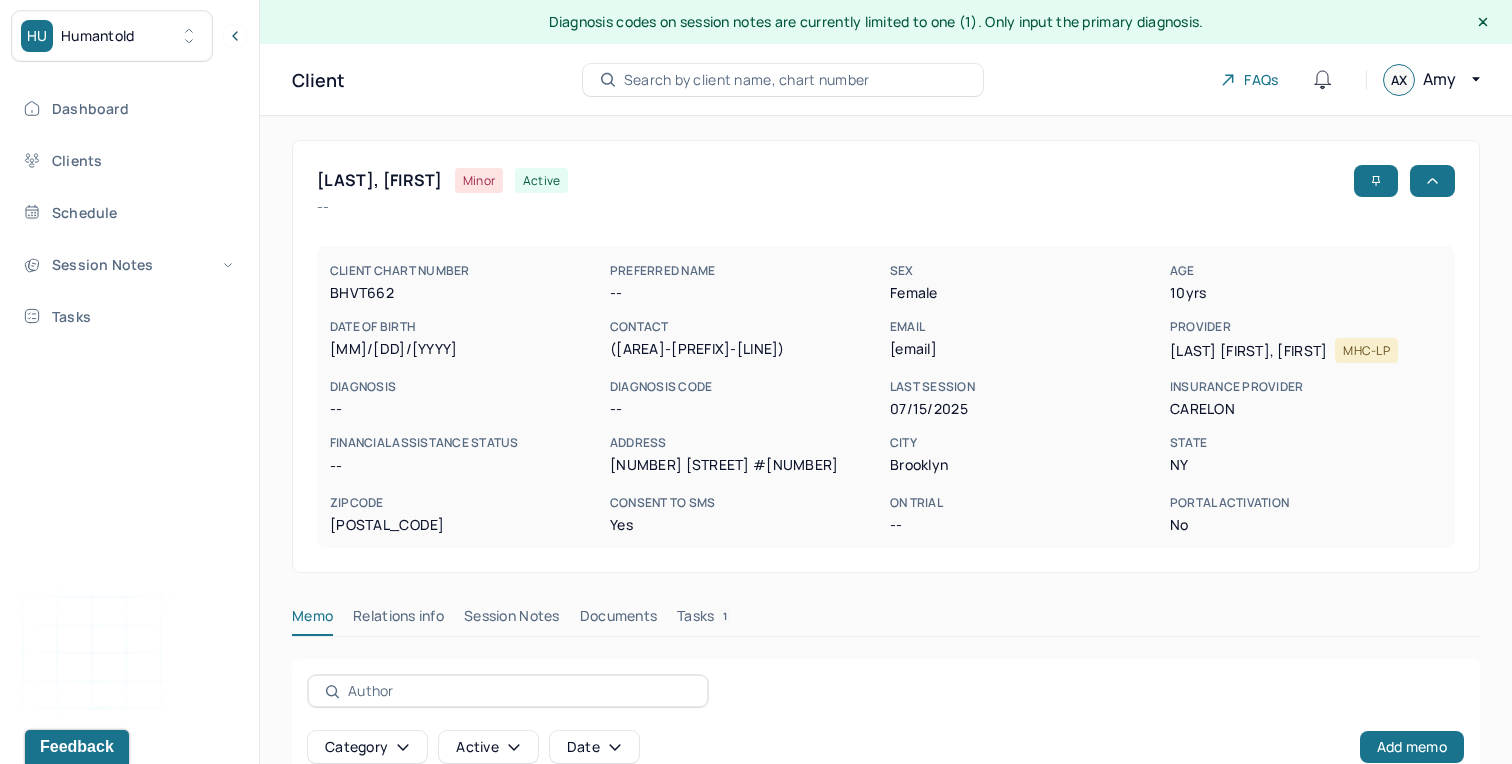 click on "Session Notes" at bounding box center (512, 620) 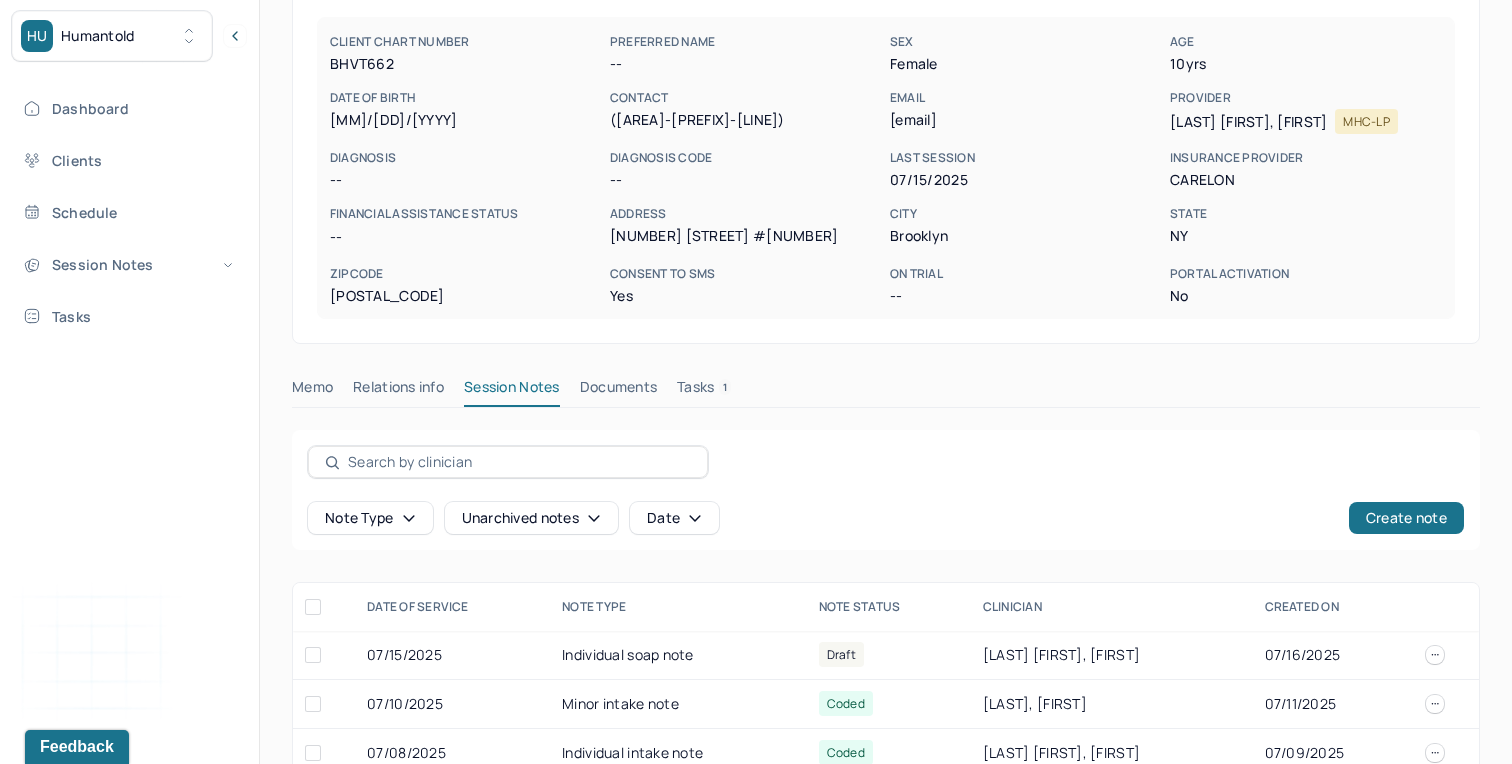 scroll, scrollTop: 268, scrollLeft: 0, axis: vertical 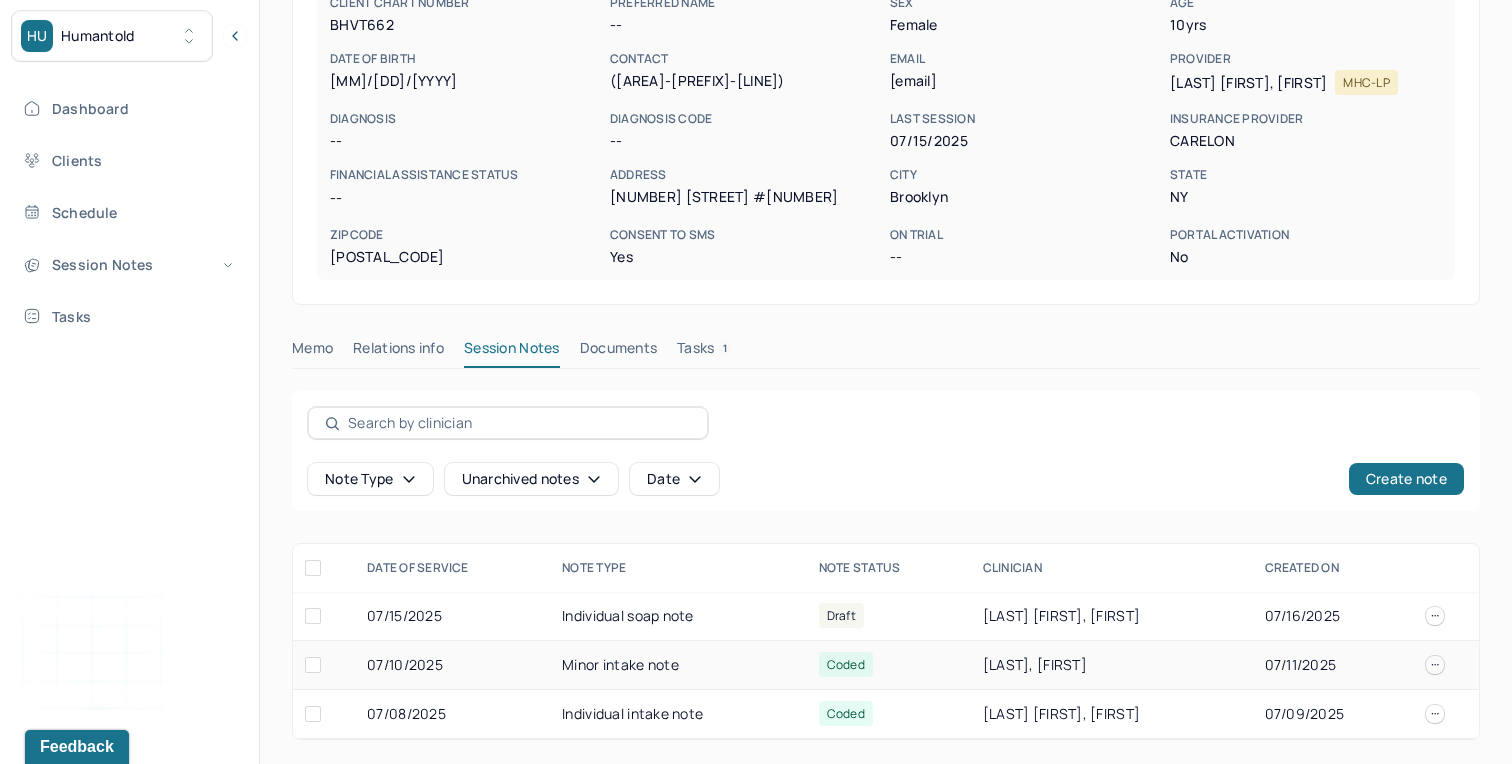 click on "Minor intake note" at bounding box center (678, 665) 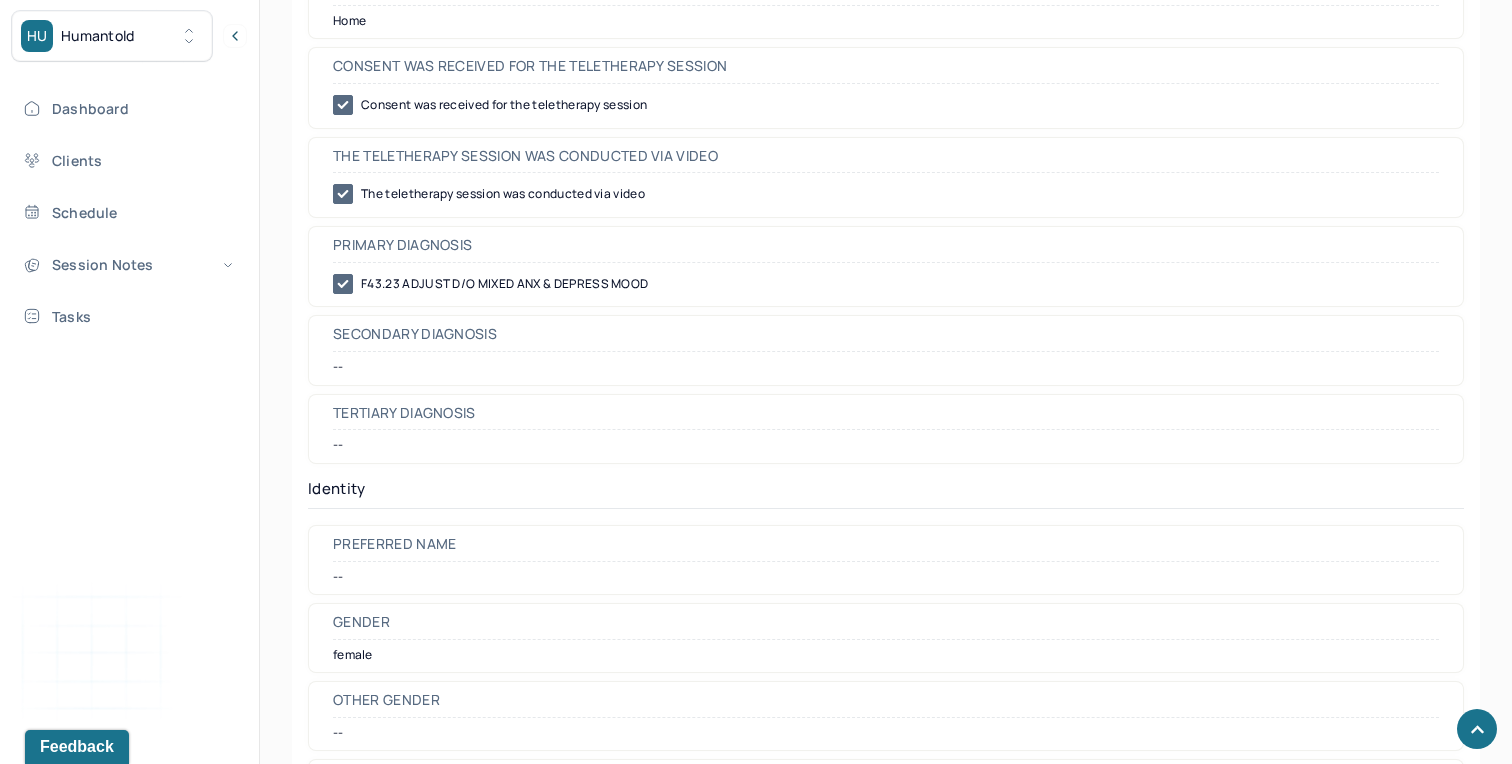 scroll, scrollTop: 1101, scrollLeft: 0, axis: vertical 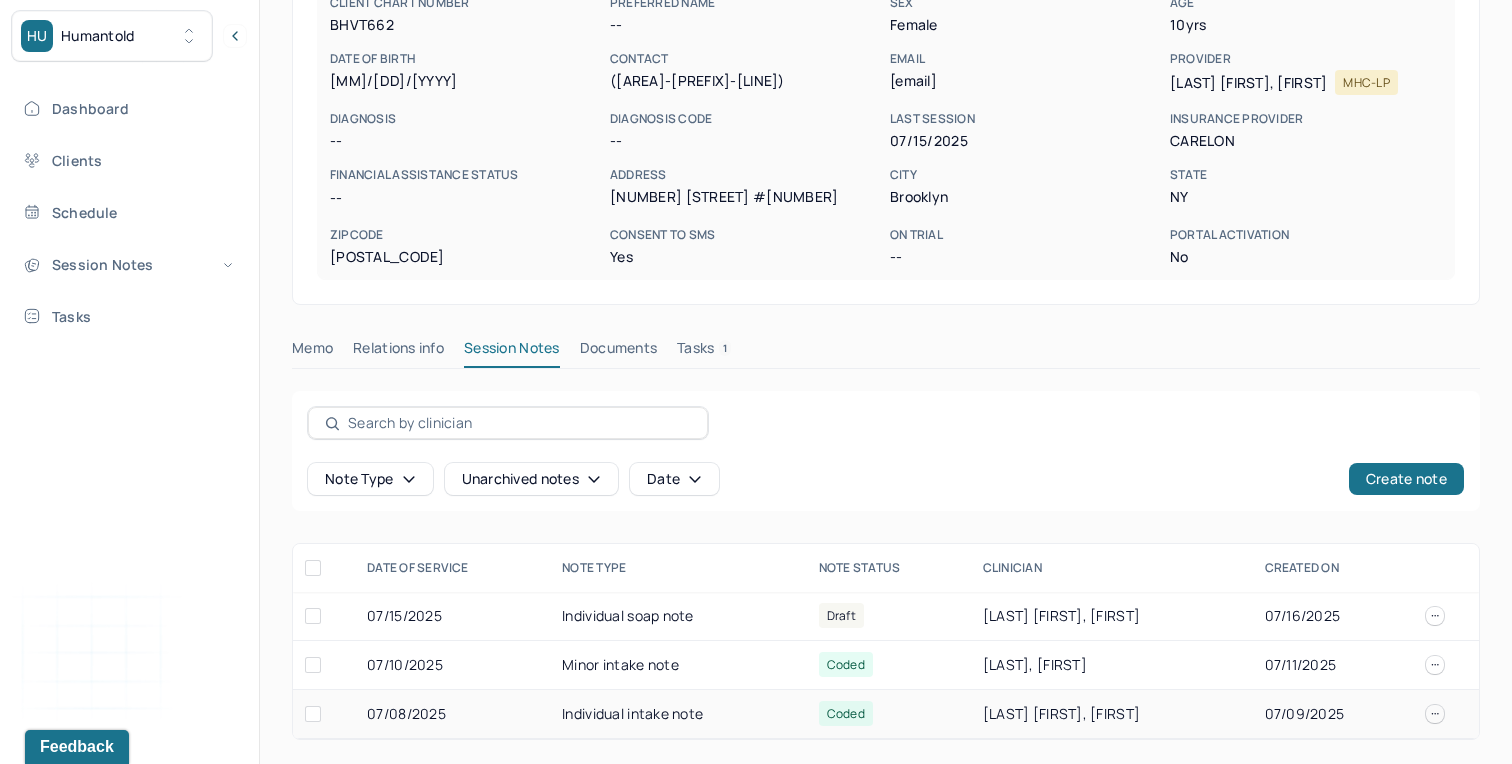 click on "Individual intake note" at bounding box center [678, 714] 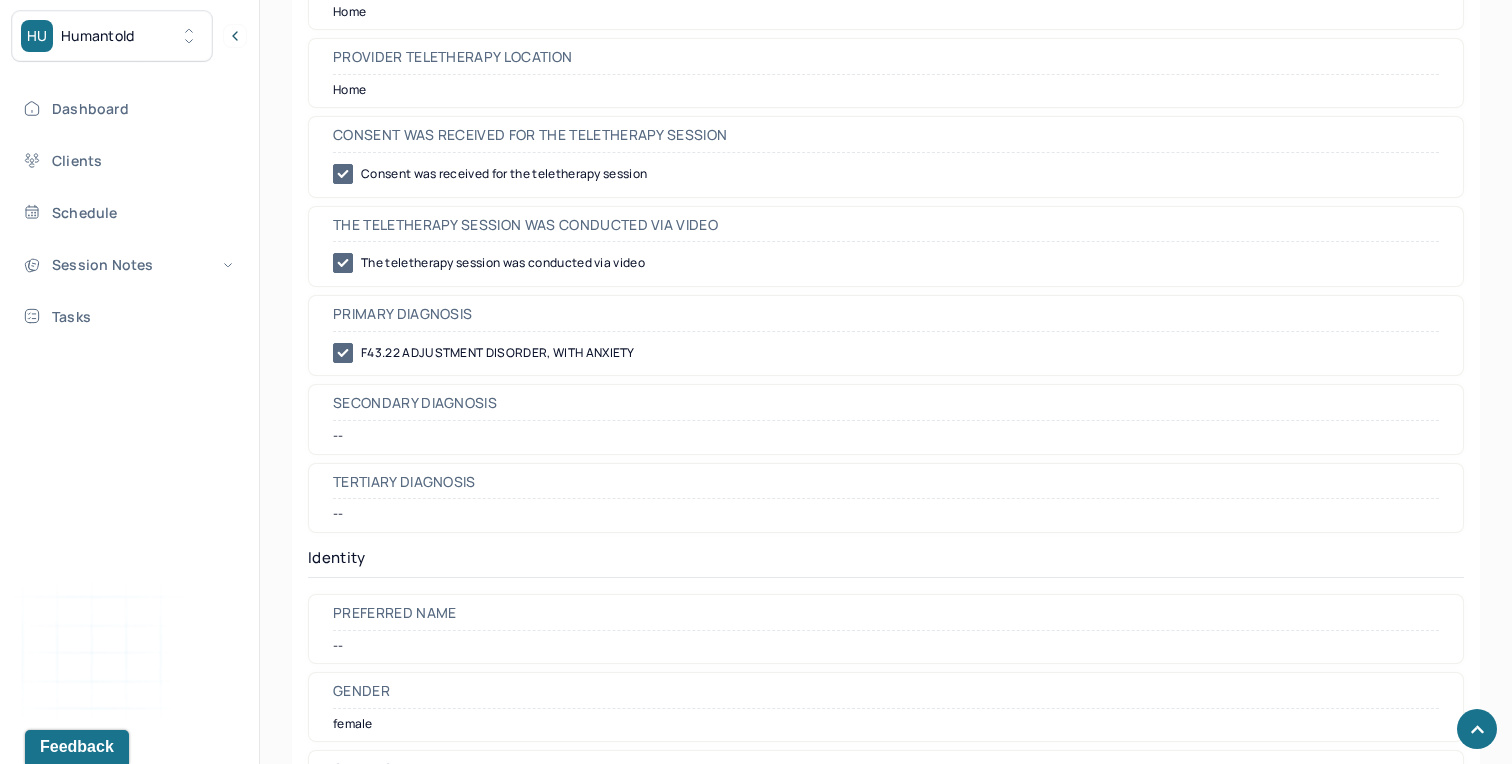 scroll, scrollTop: 989, scrollLeft: 0, axis: vertical 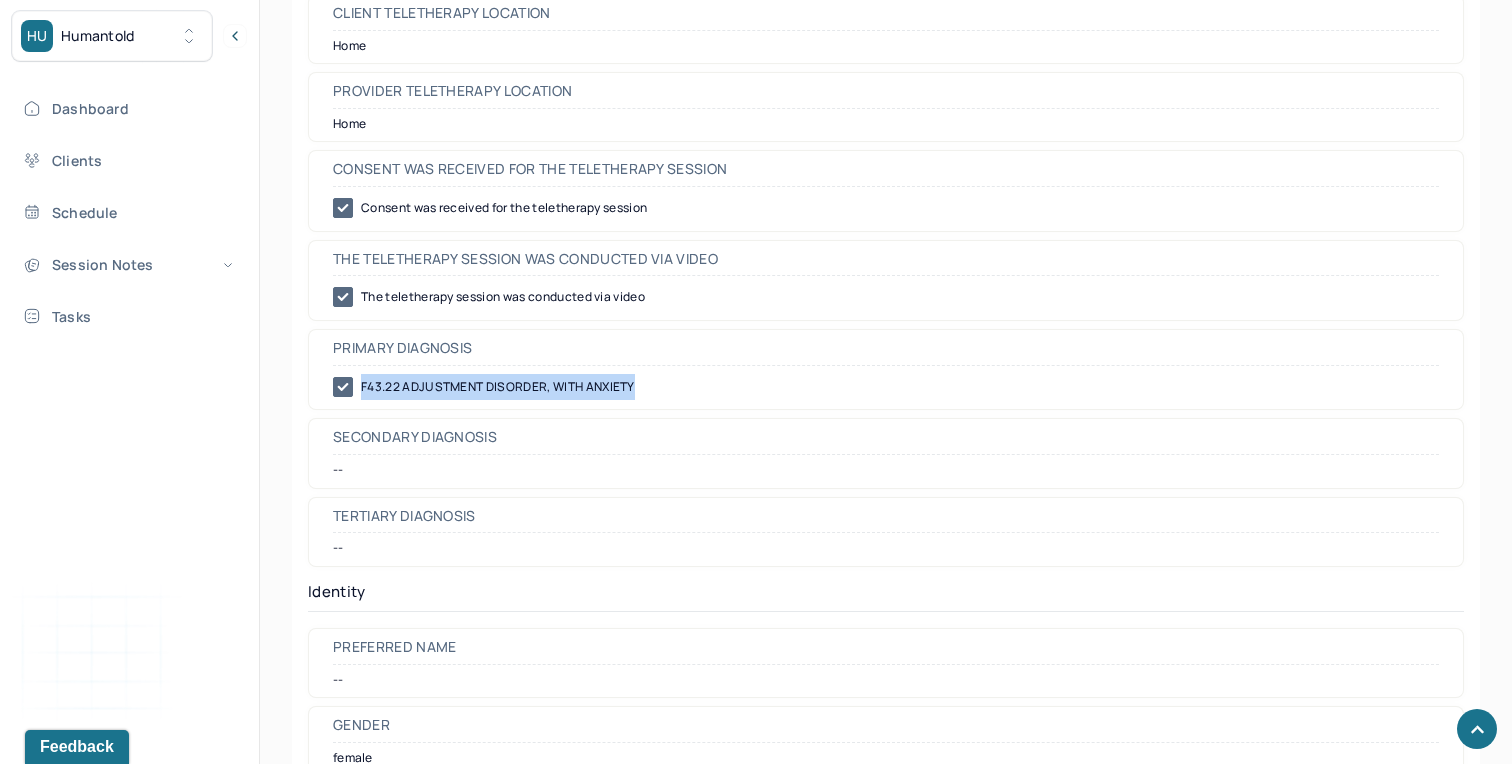 drag, startPoint x: 650, startPoint y: 385, endPoint x: 359, endPoint y: 387, distance: 291.00687 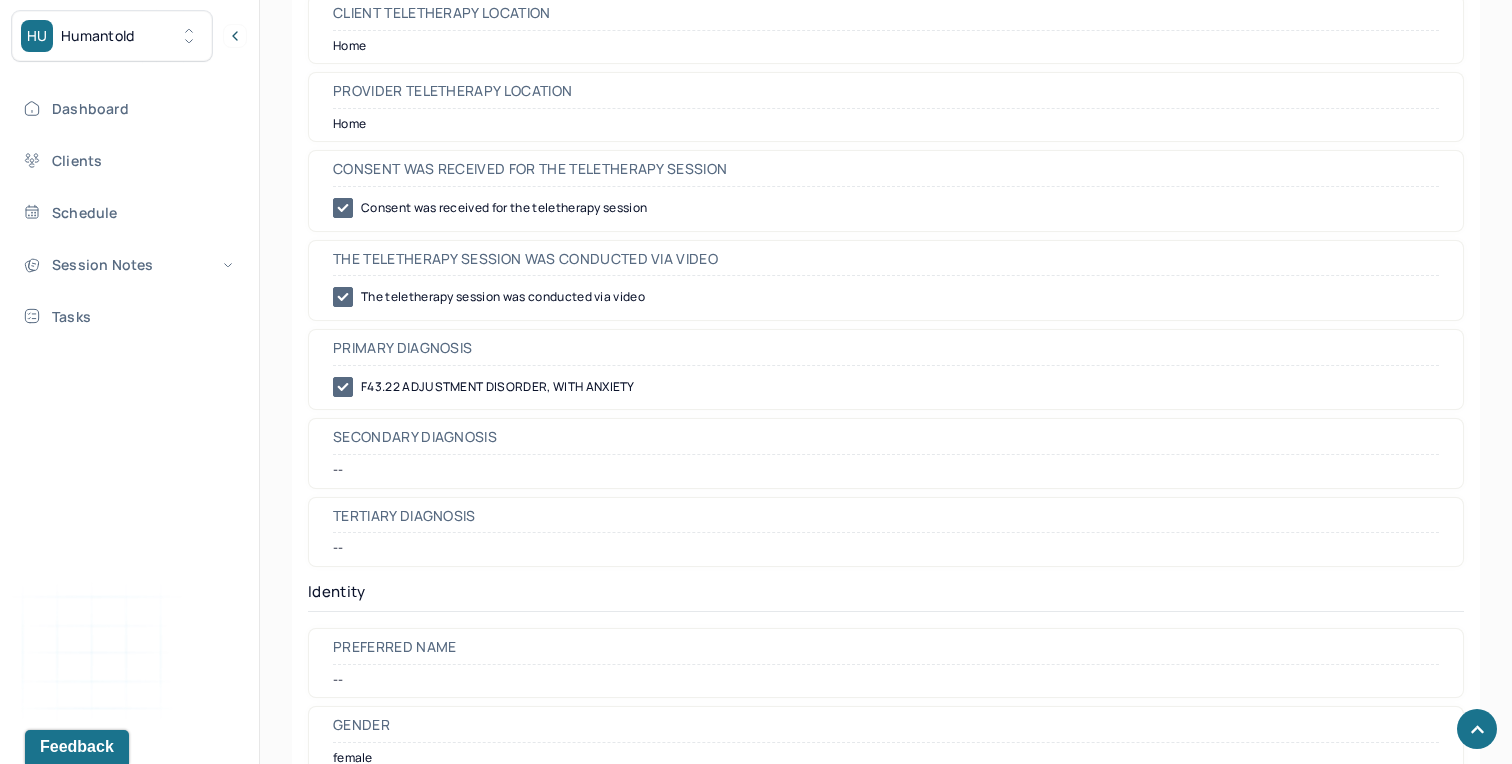 click on "Secondary diagnosis --" at bounding box center [886, 453] 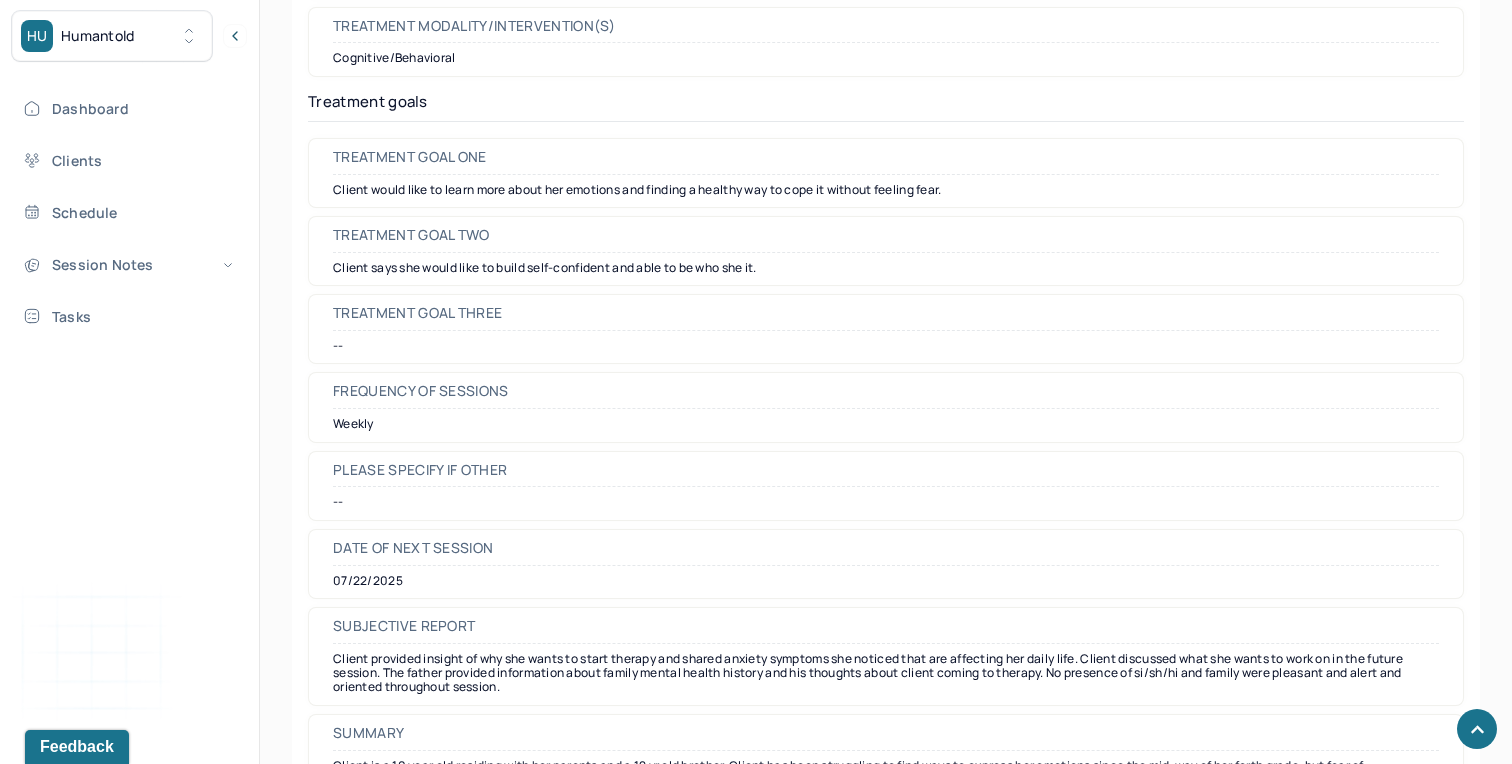 scroll, scrollTop: 8666, scrollLeft: 0, axis: vertical 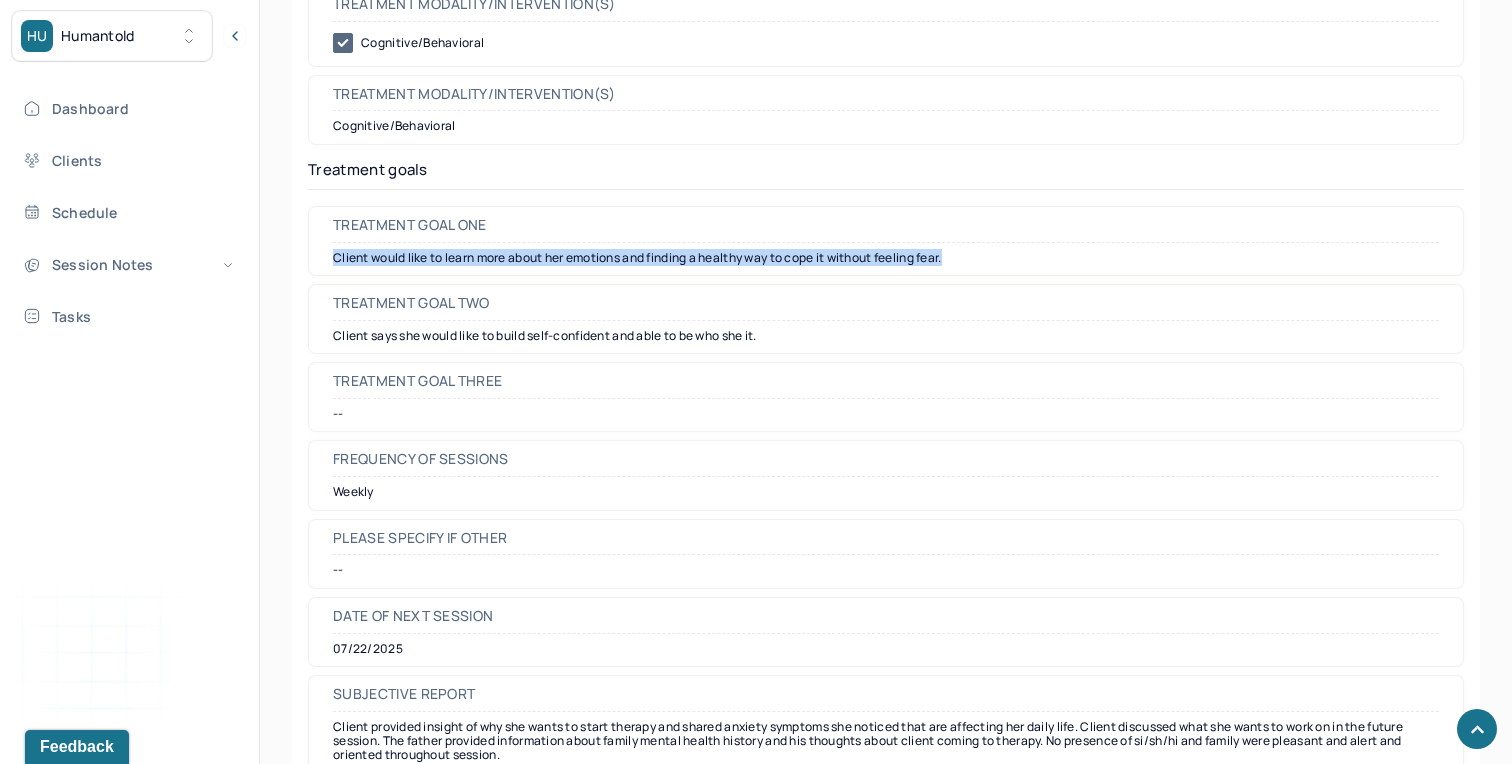 drag, startPoint x: 981, startPoint y: 268, endPoint x: 330, endPoint y: 266, distance: 651.00305 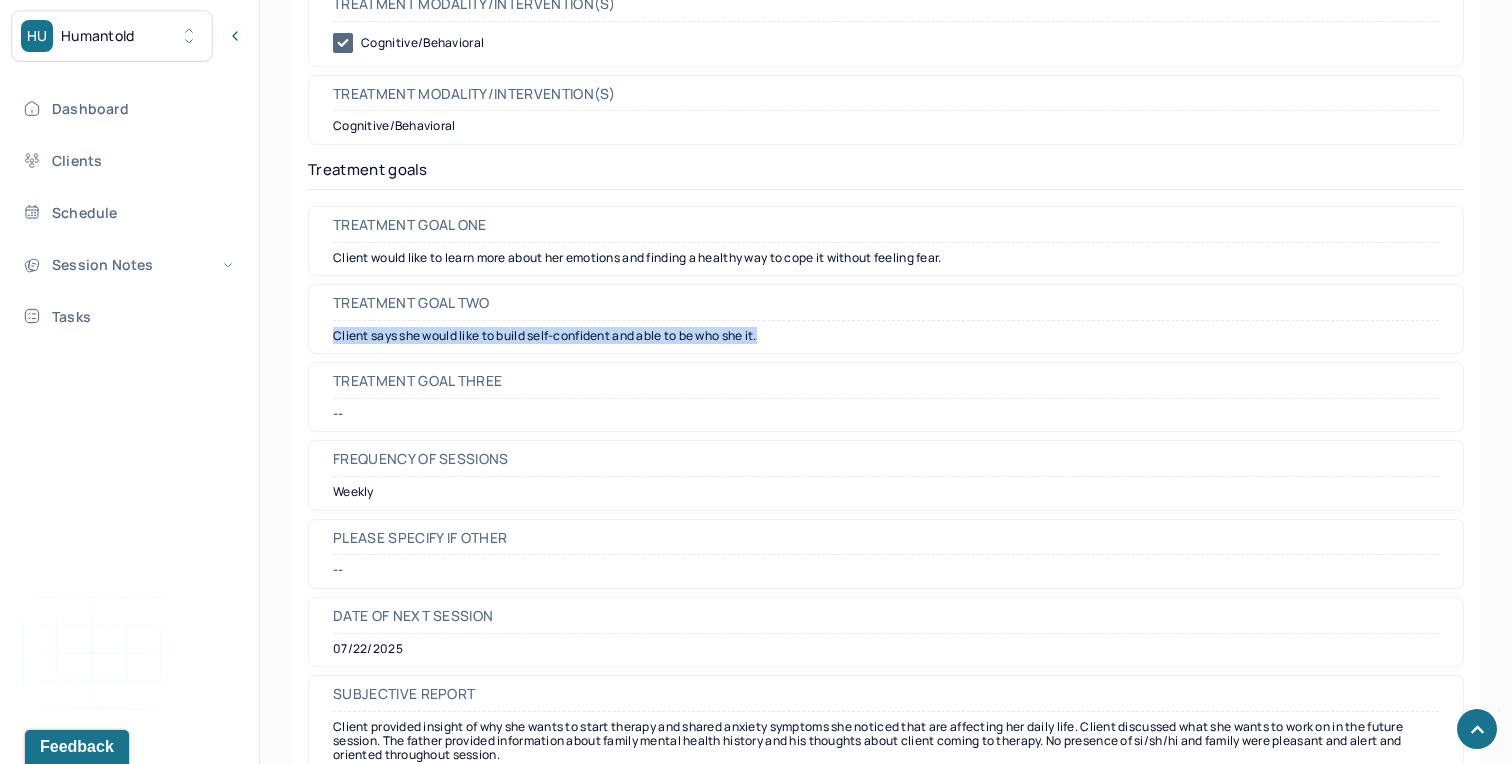 drag, startPoint x: 782, startPoint y: 343, endPoint x: 333, endPoint y: 338, distance: 449.02783 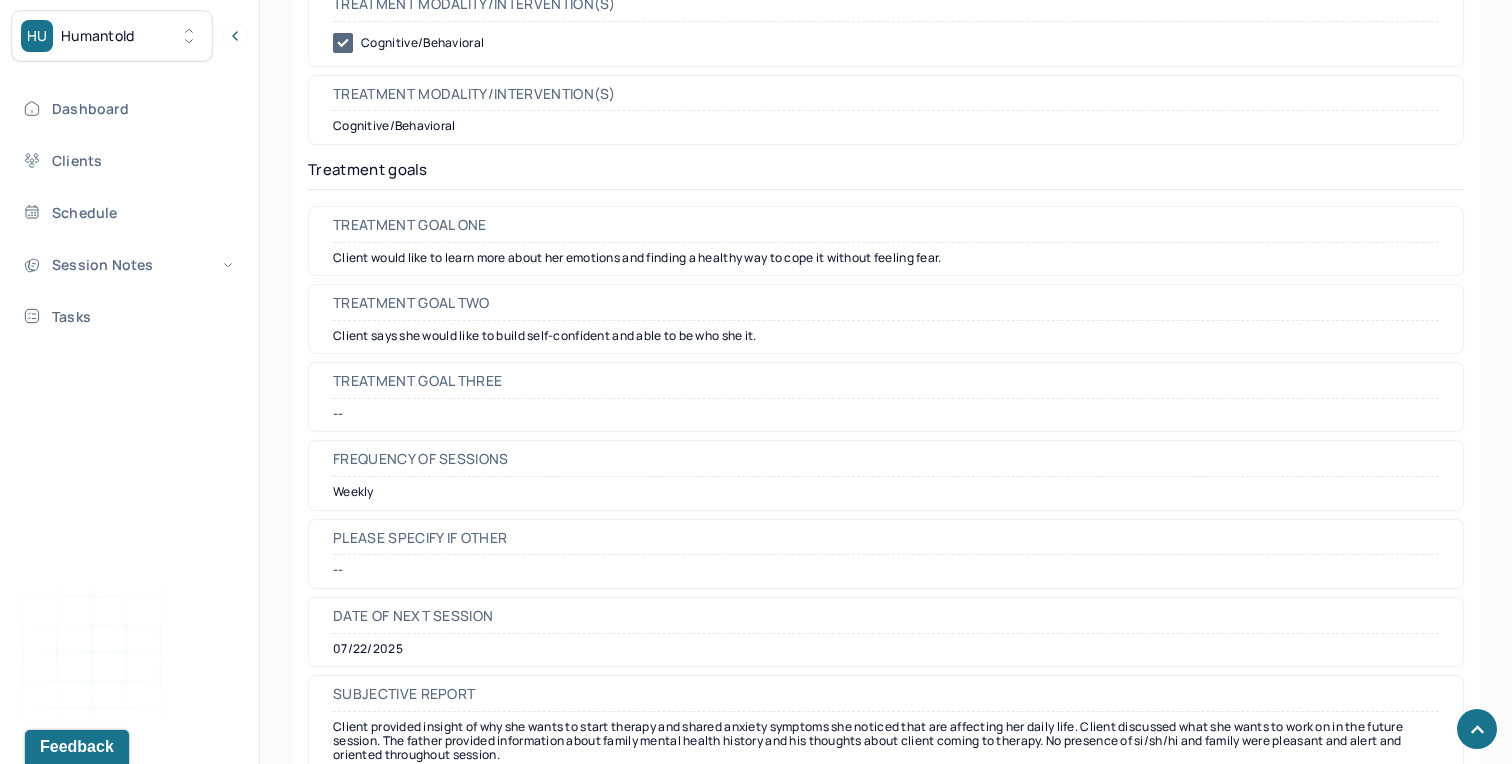 click on "Treatment goal three --" at bounding box center (886, 397) 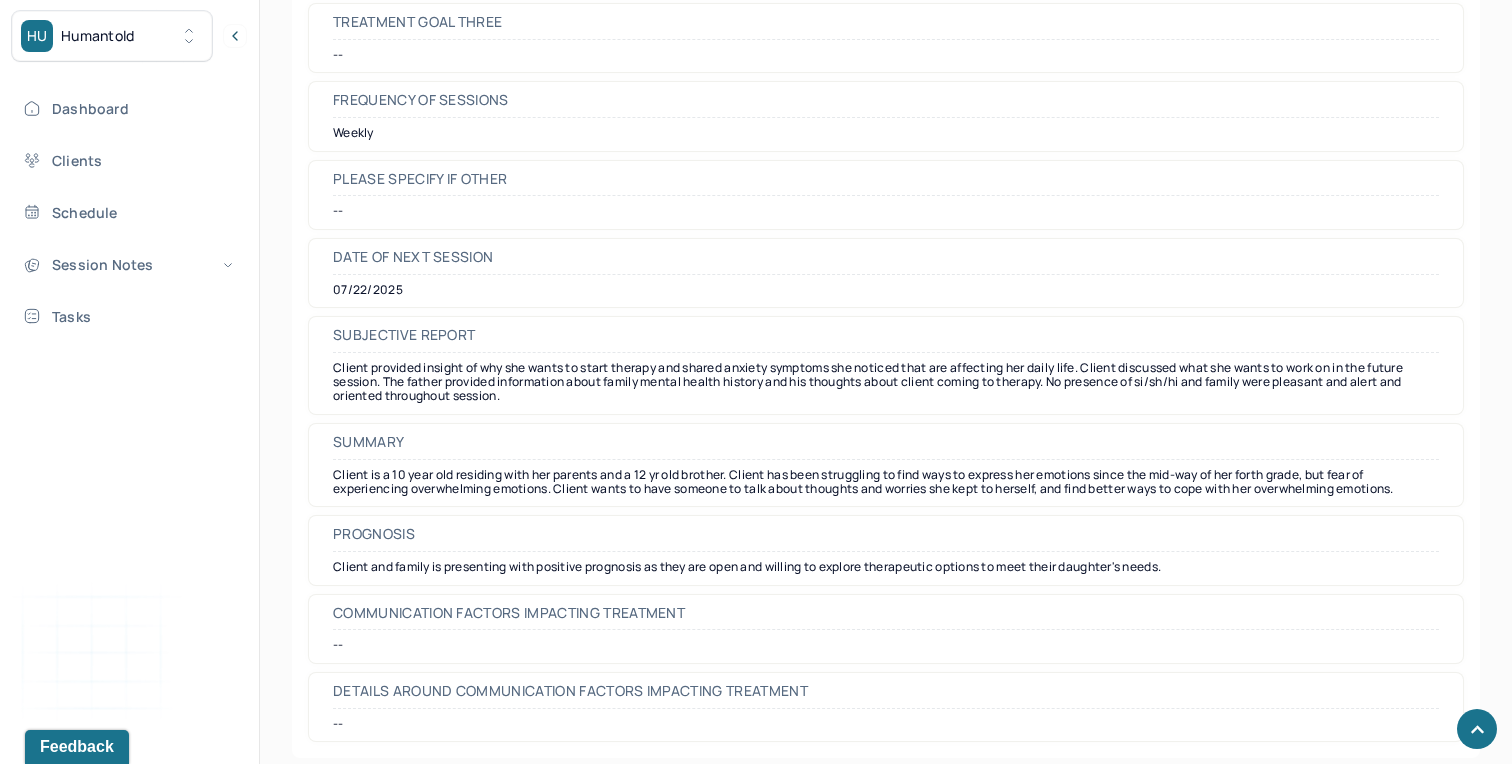 scroll, scrollTop: 9046, scrollLeft: 0, axis: vertical 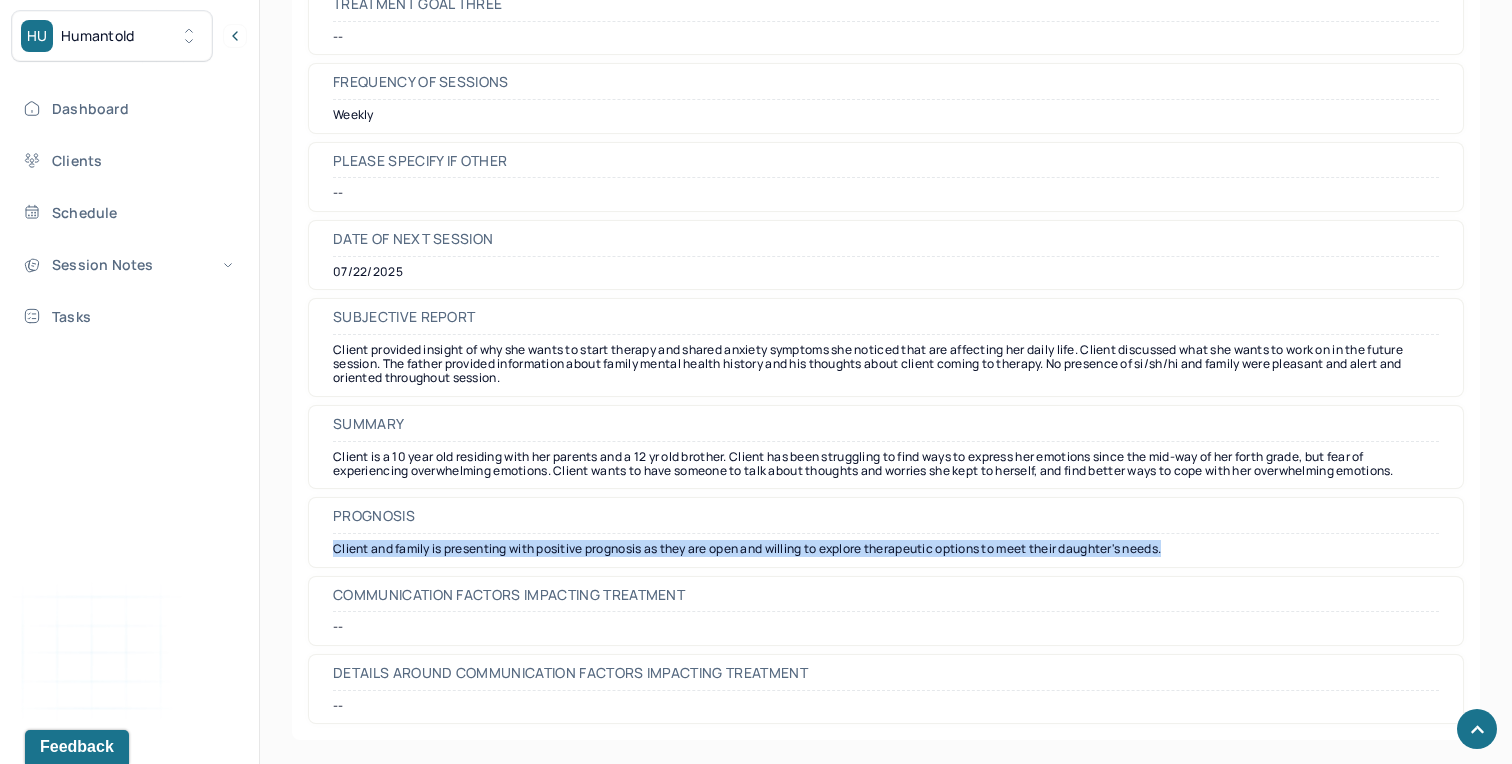 drag, startPoint x: 1186, startPoint y: 554, endPoint x: 306, endPoint y: 549, distance: 880.0142 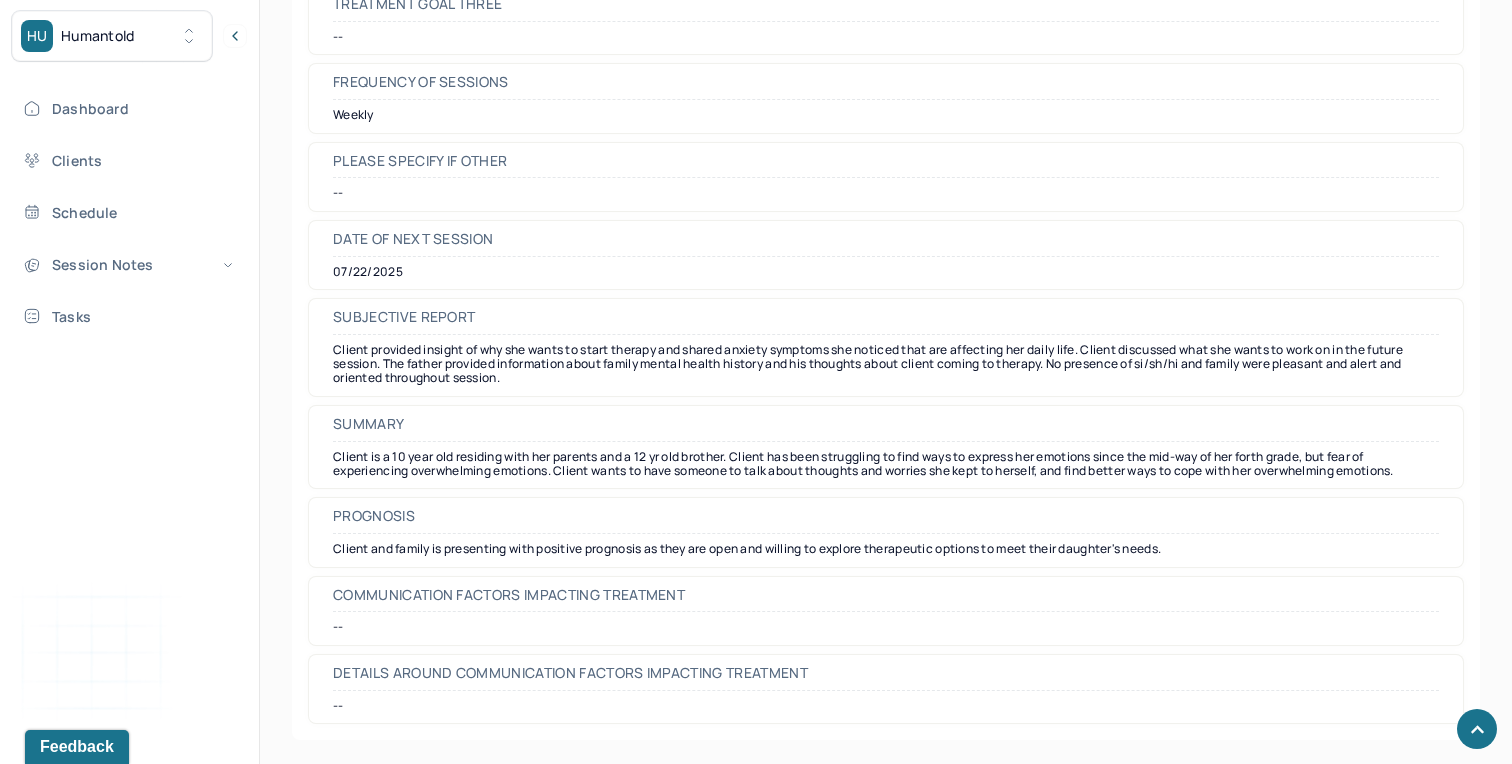 click on "Client provided insight of why she wants to start therapy and shared anxiety symptoms she noticed that are affecting her daily life. Client discussed what she wants to work on in the future session. The father provided information about family mental health history and his thoughts about client coming to therapy. No presence of si/sh/hi and family were pleasant and alert and oriented throughout session." at bounding box center (886, 364) 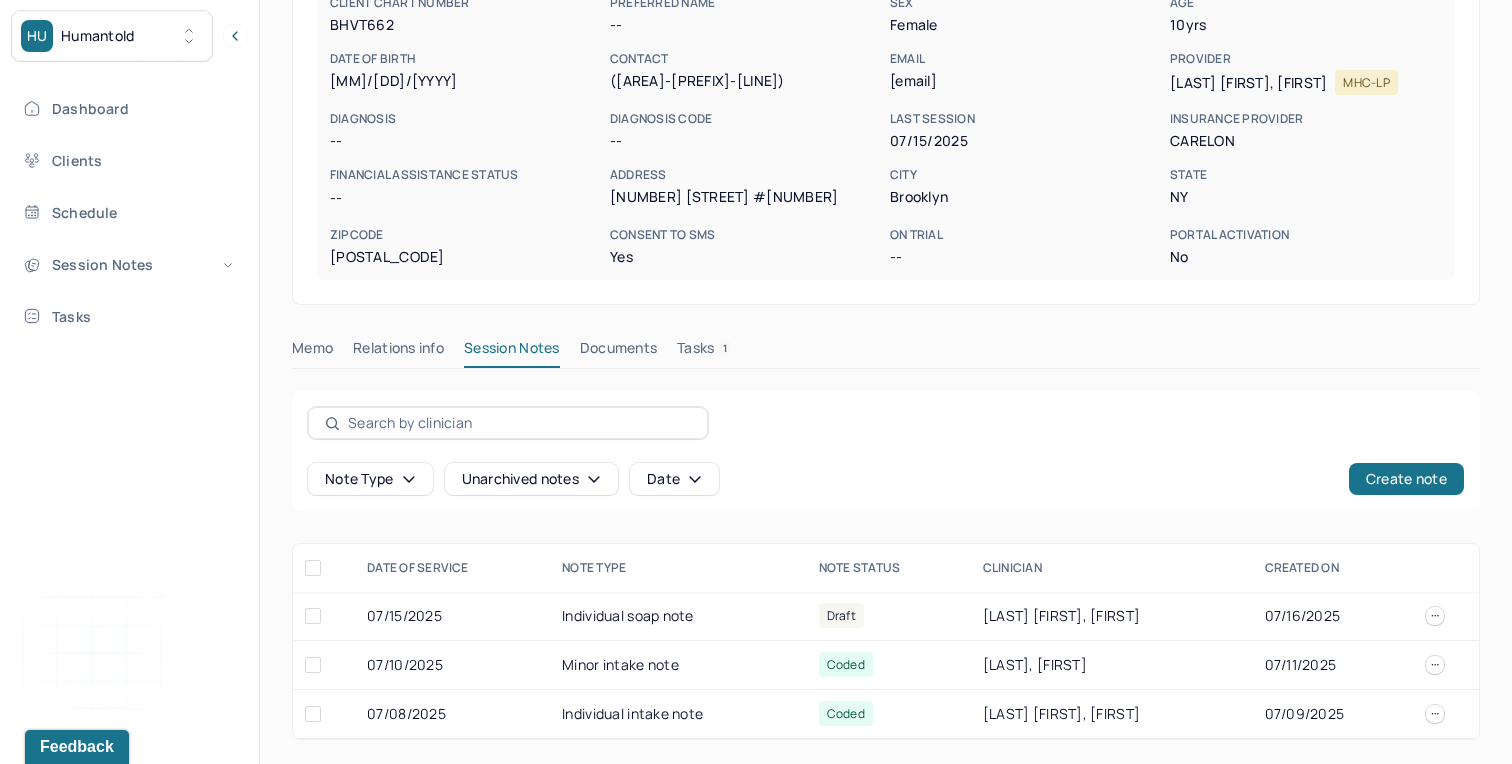 scroll, scrollTop: 268, scrollLeft: 0, axis: vertical 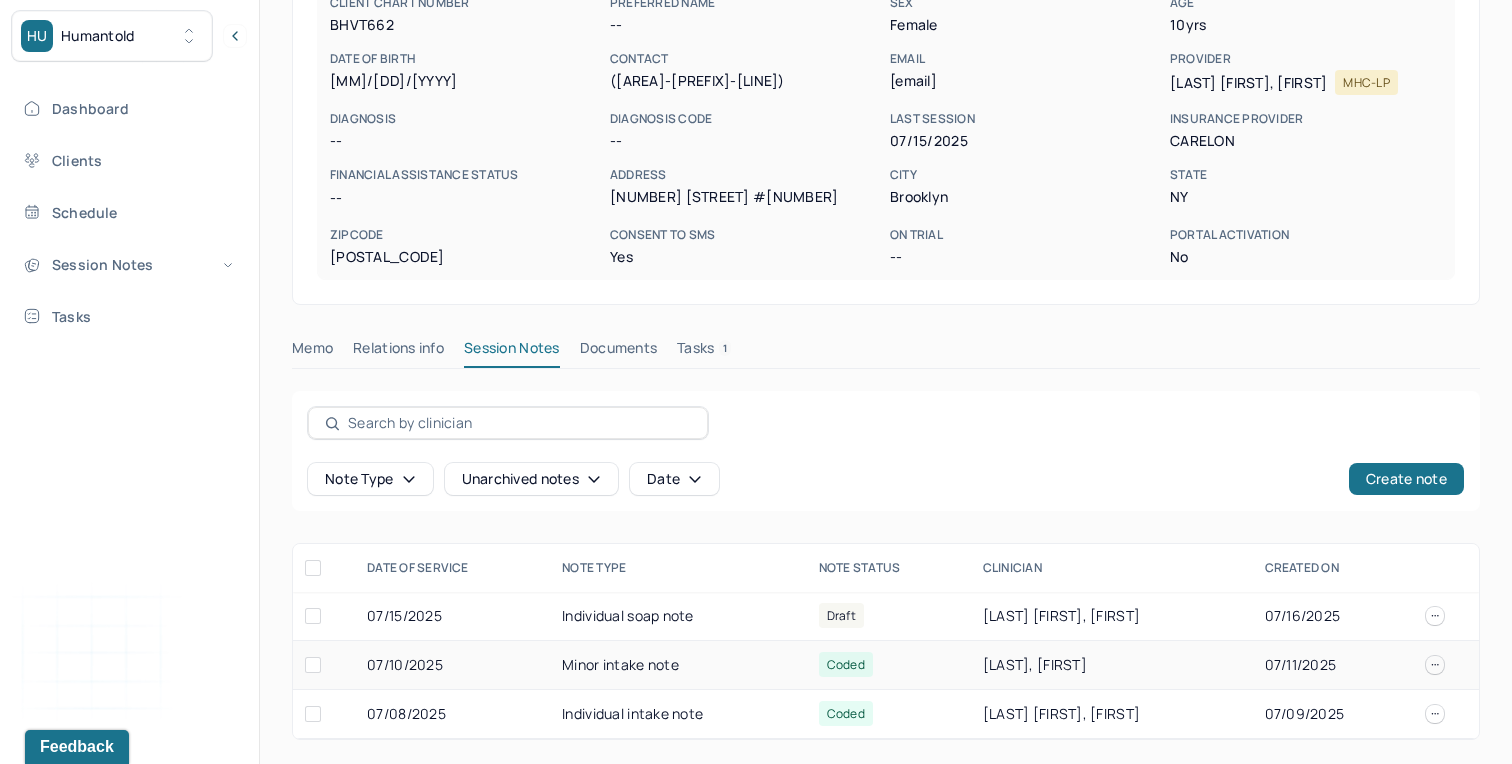 click on "Minor intake note" at bounding box center [678, 665] 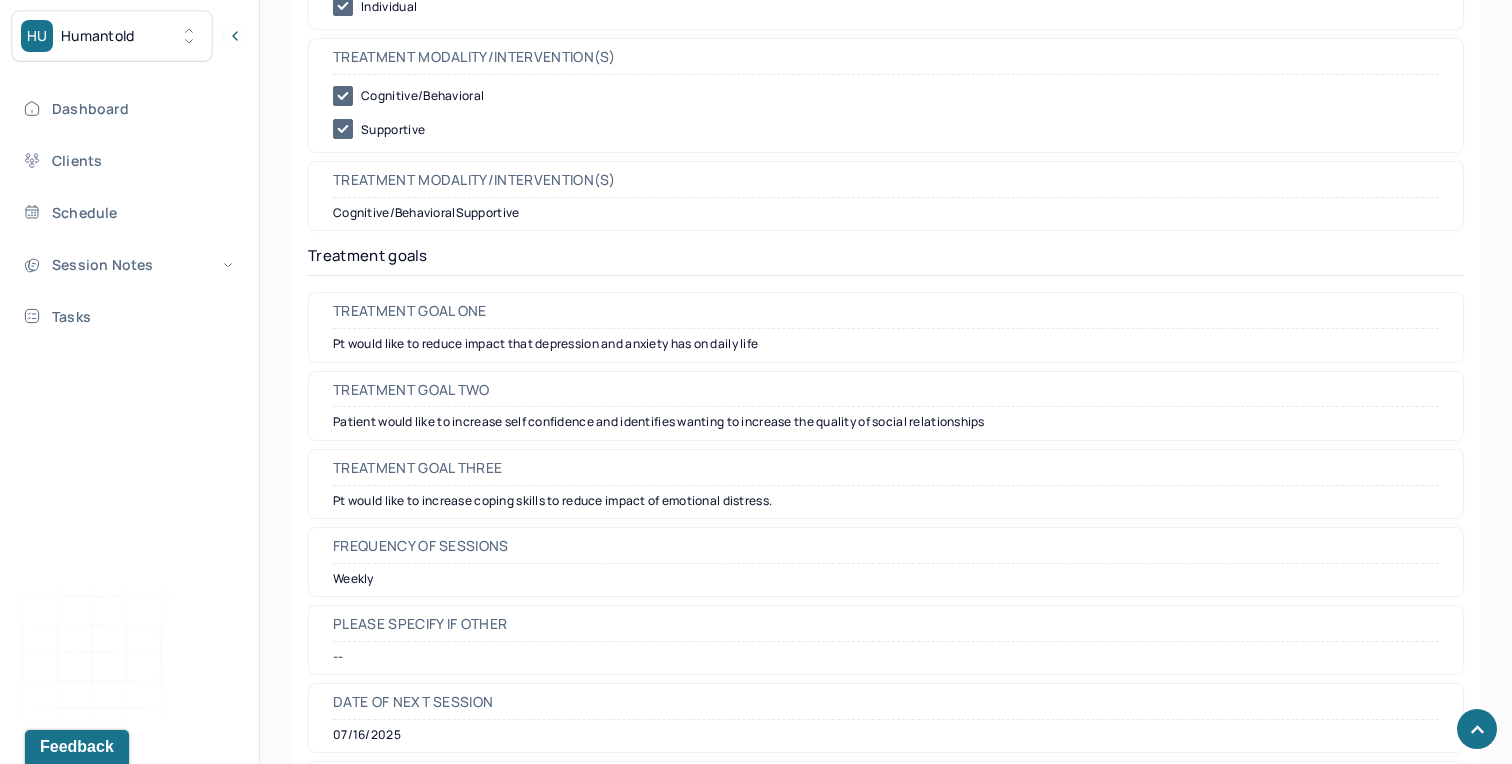 scroll, scrollTop: 8808, scrollLeft: 0, axis: vertical 